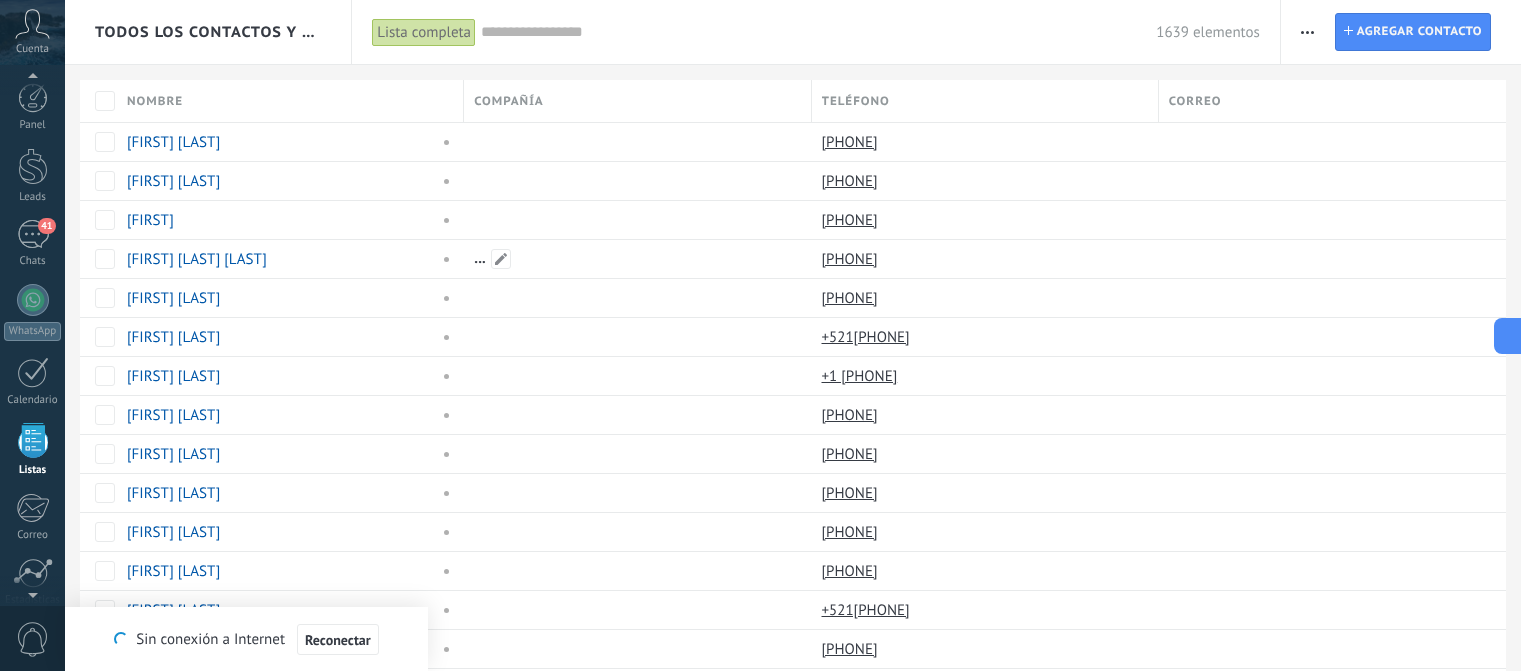 scroll, scrollTop: 0, scrollLeft: 0, axis: both 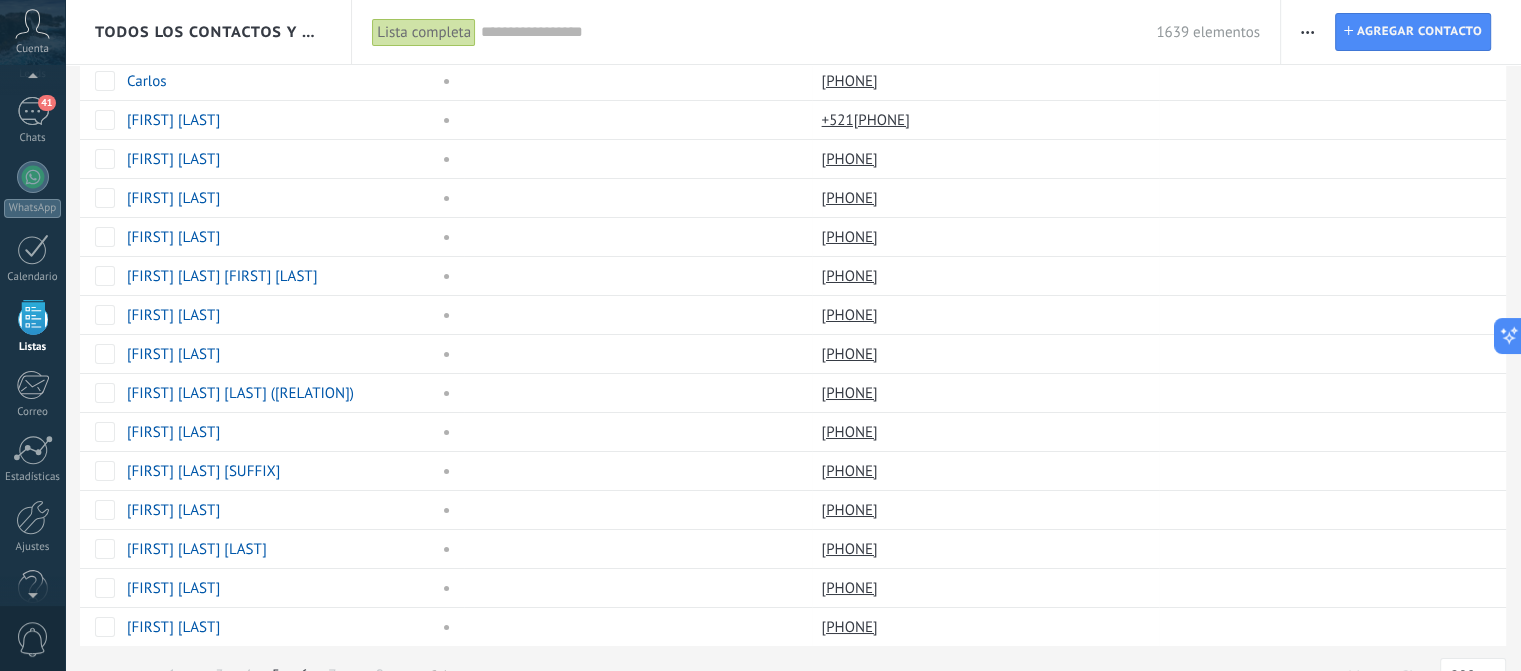 click on "6" at bounding box center [304, 675] 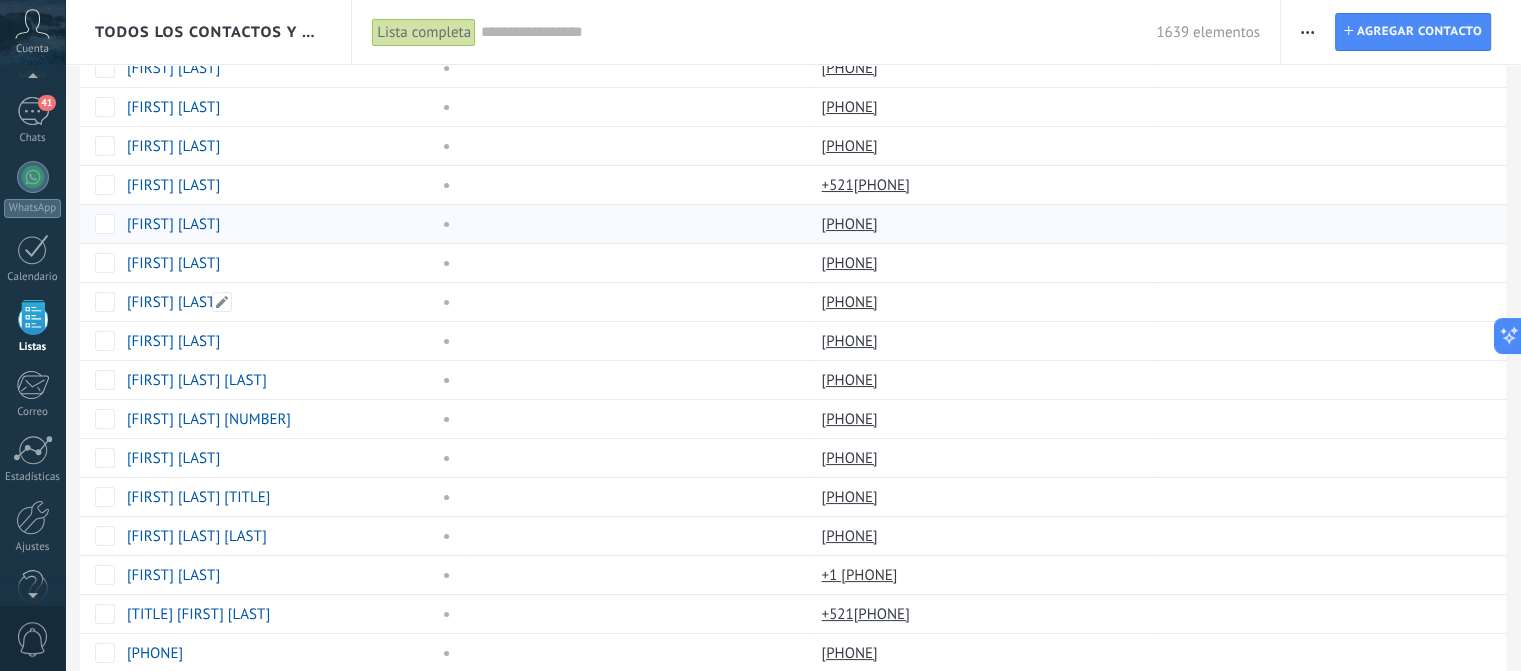 scroll, scrollTop: 168, scrollLeft: 0, axis: vertical 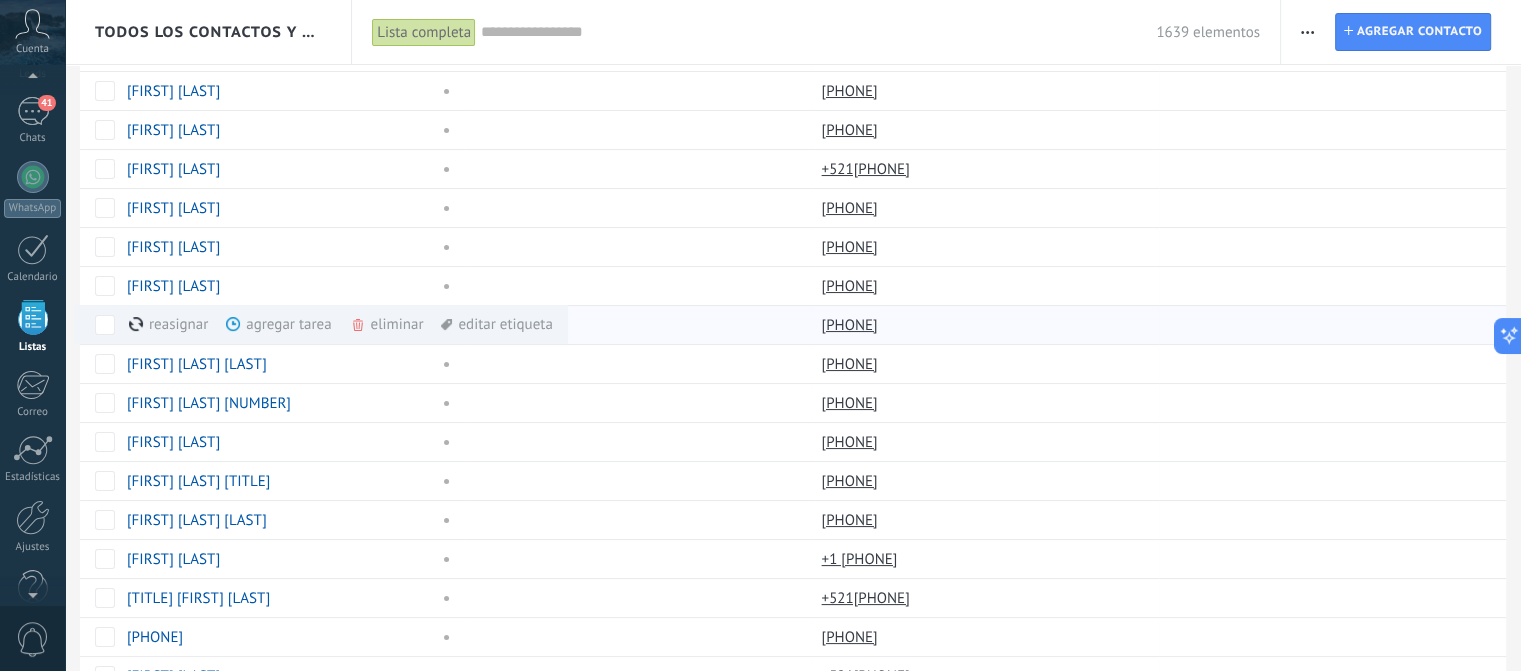 click on "eliminar màs" at bounding box center (421, 324) 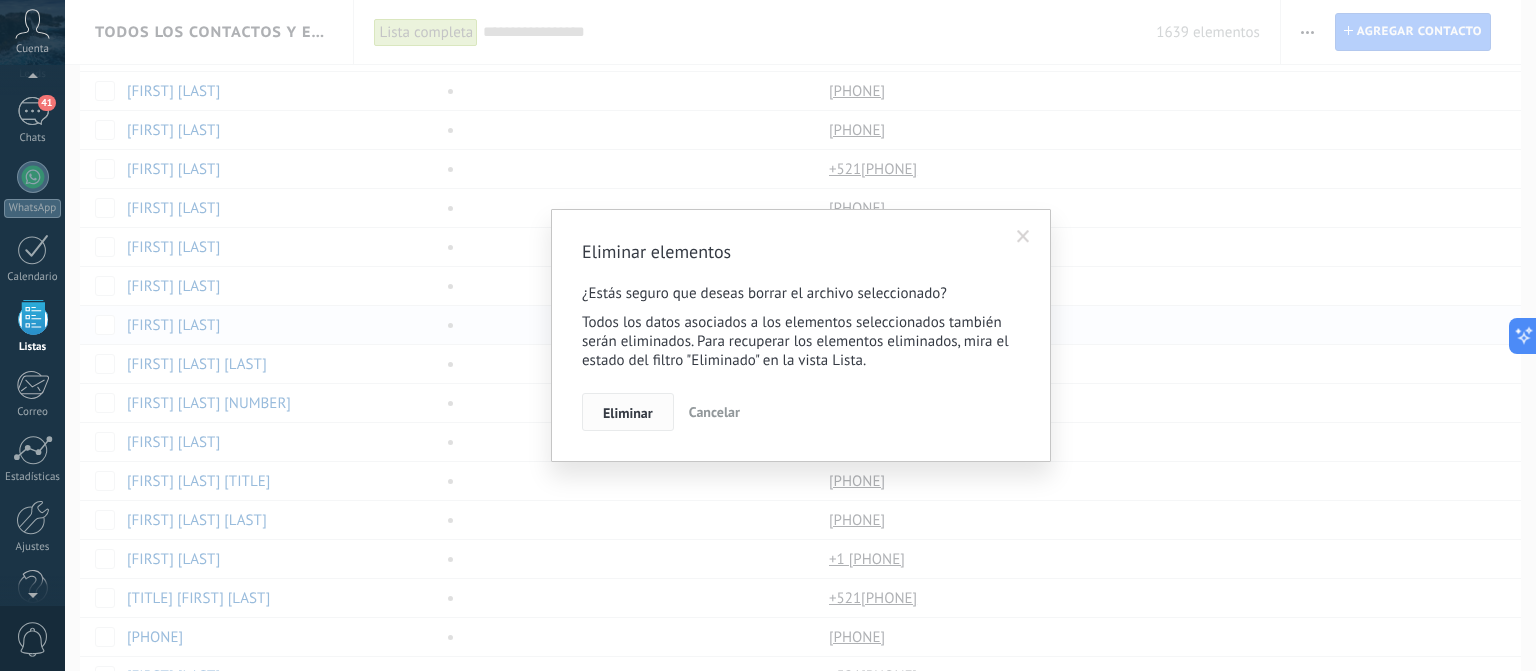 click on "Eliminar" at bounding box center [628, 413] 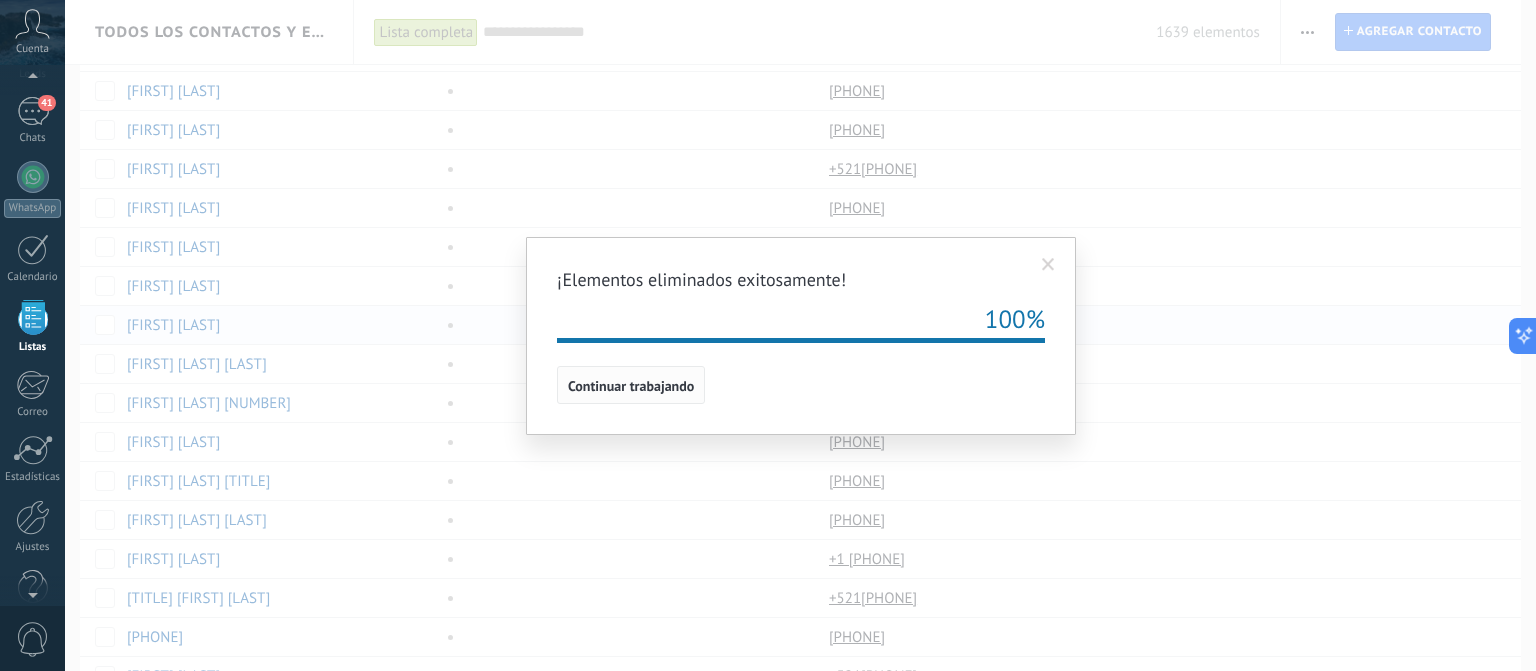 click on "Continuar trabajando" at bounding box center [631, 386] 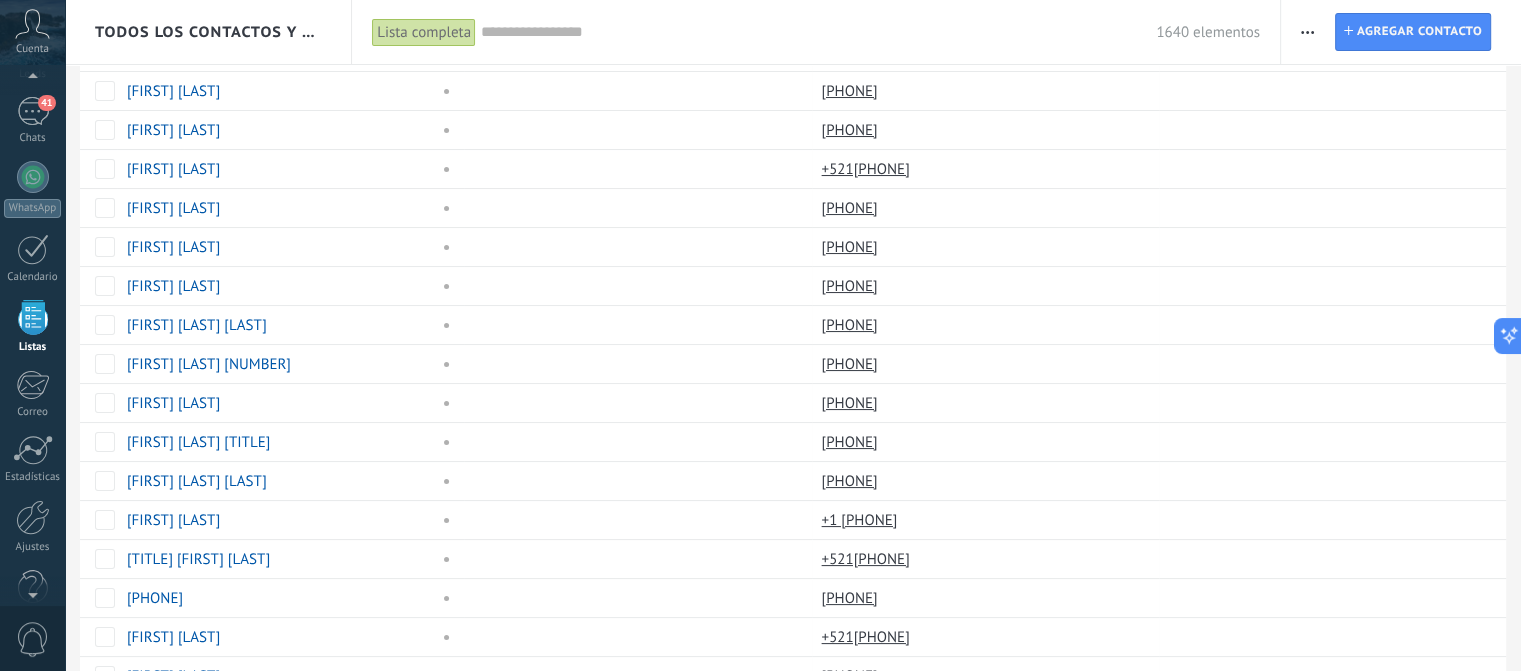 scroll, scrollTop: 0, scrollLeft: 0, axis: both 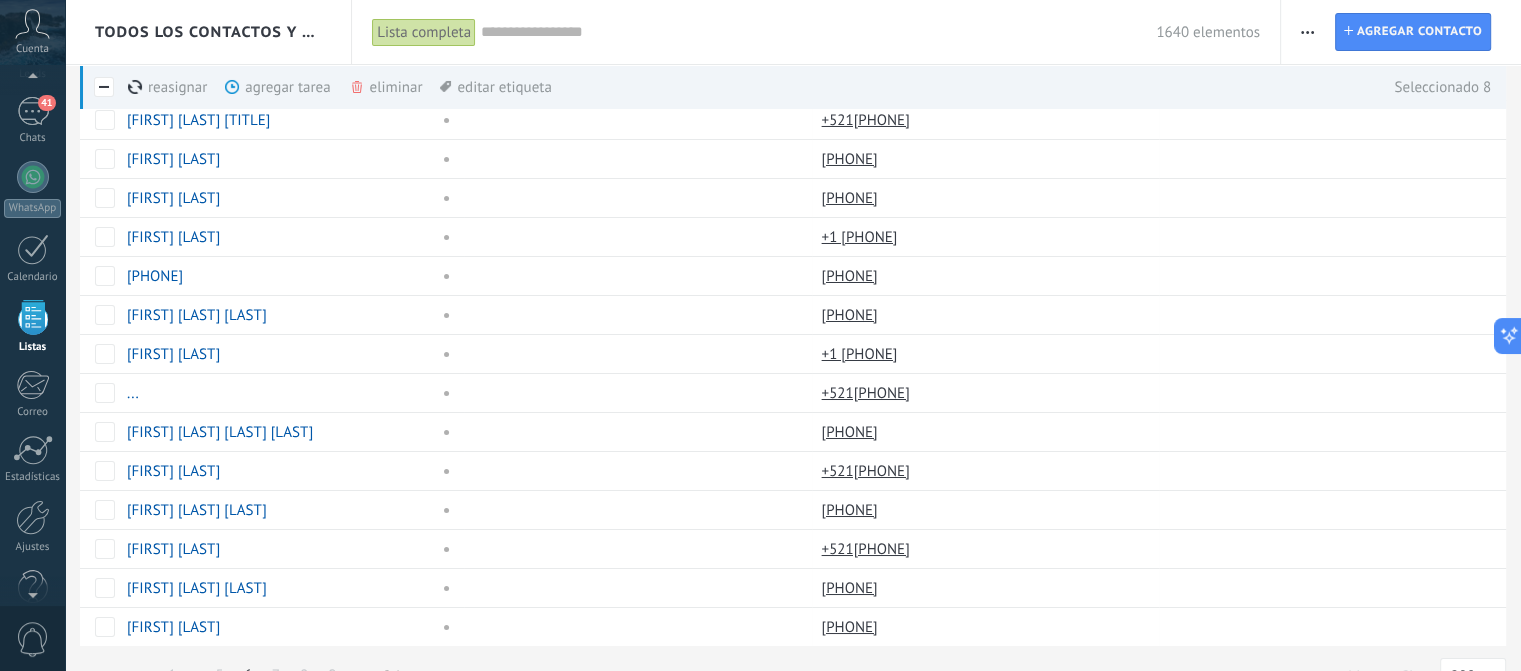 click on "eliminar màs" at bounding box center (420, 87) 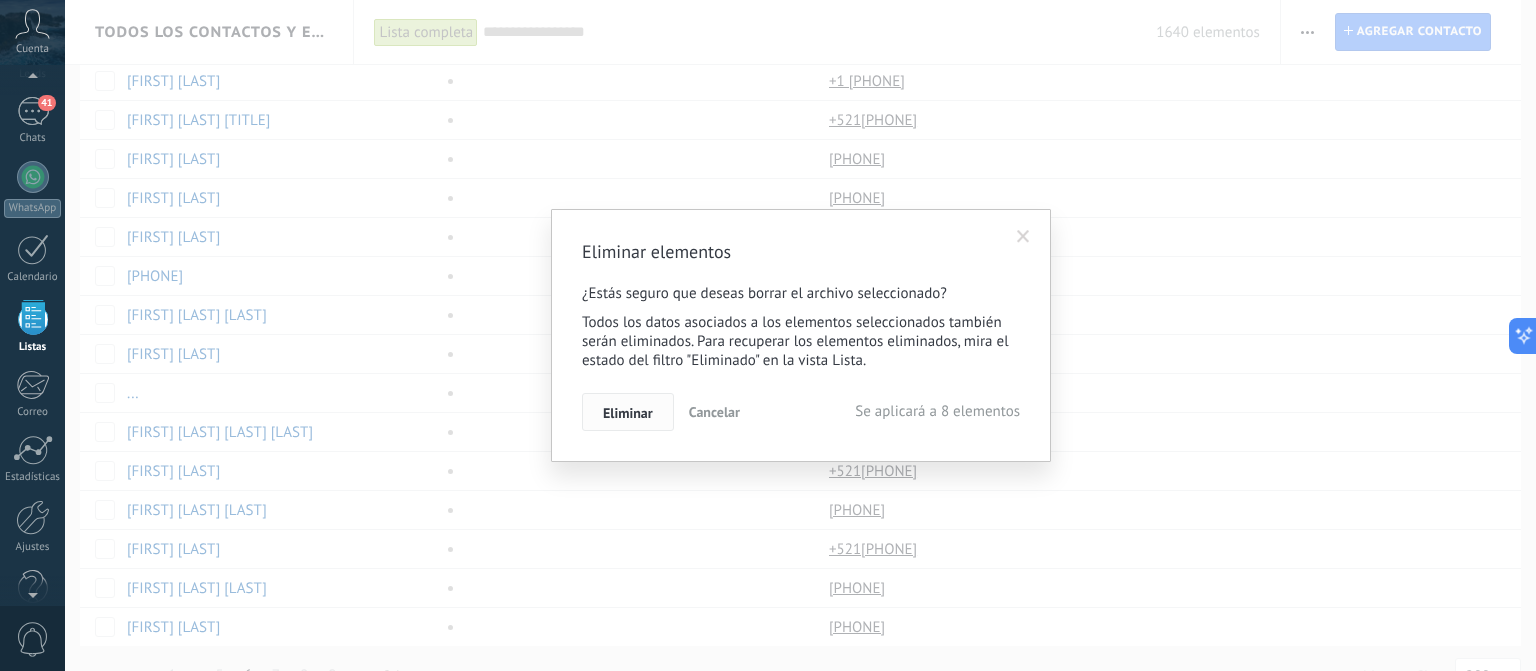 click on "Eliminar" at bounding box center [628, 413] 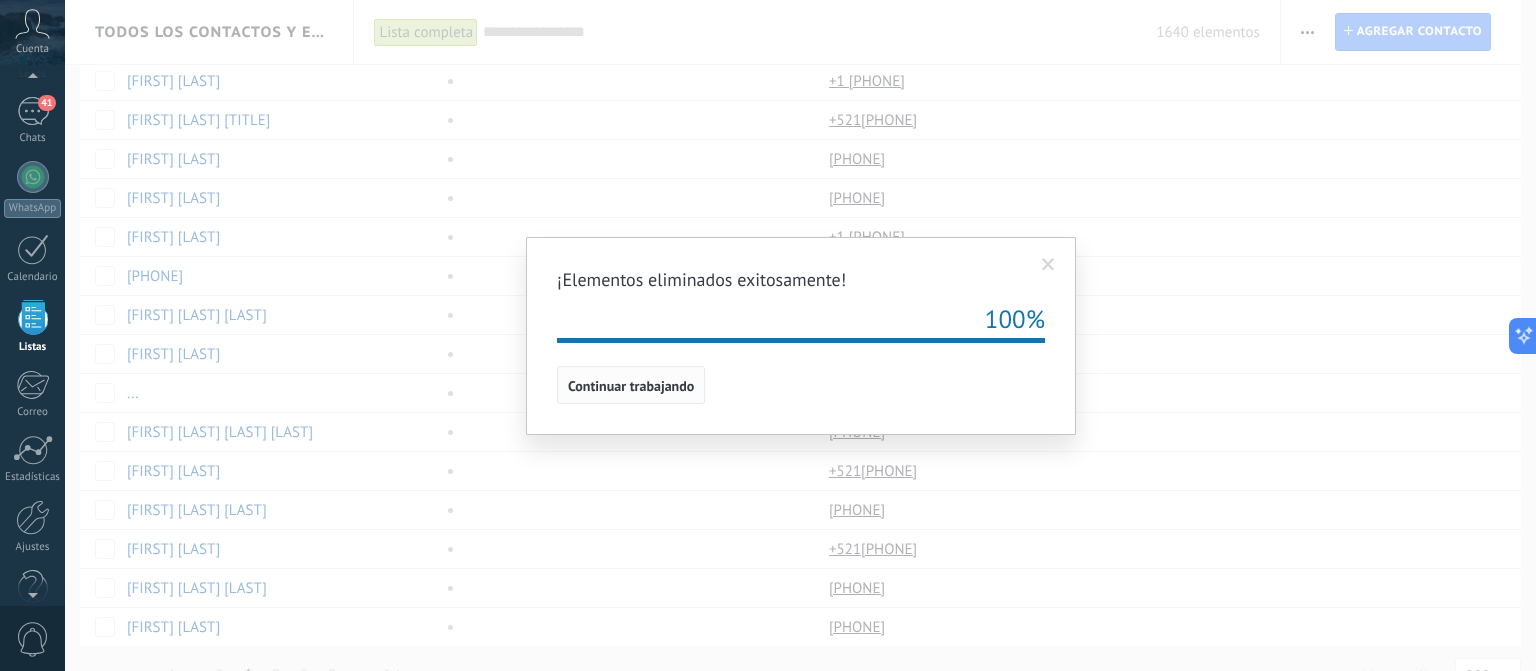 click on "Continuar trabajando" at bounding box center (631, 386) 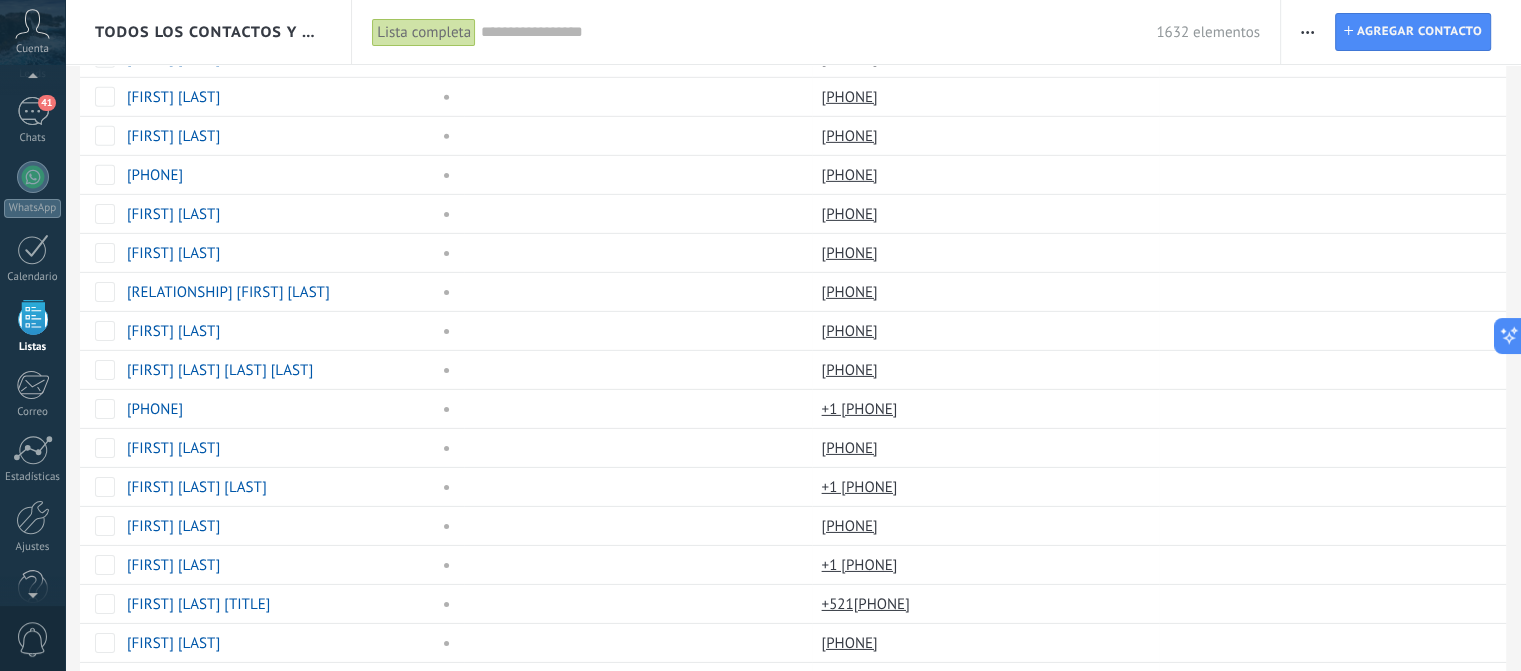 scroll, scrollTop: 7276, scrollLeft: 0, axis: vertical 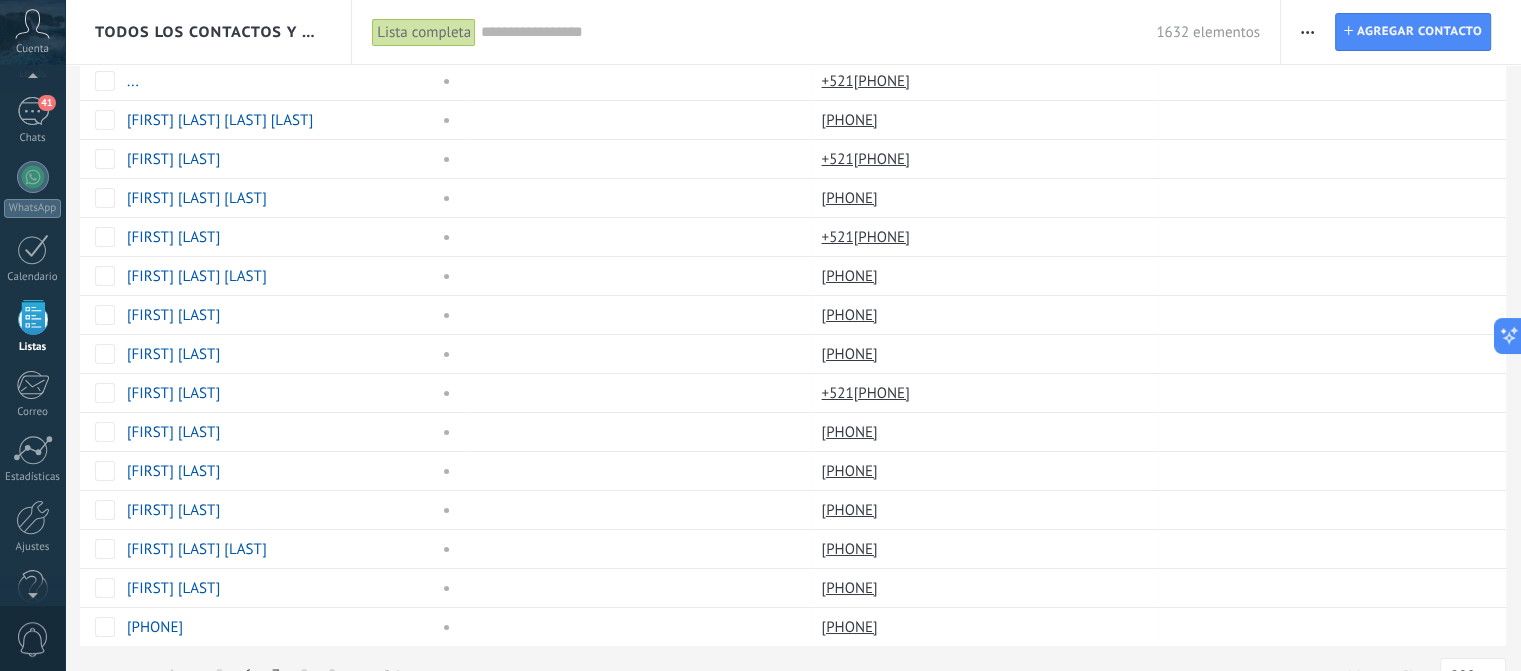 click on "7" at bounding box center (276, 675) 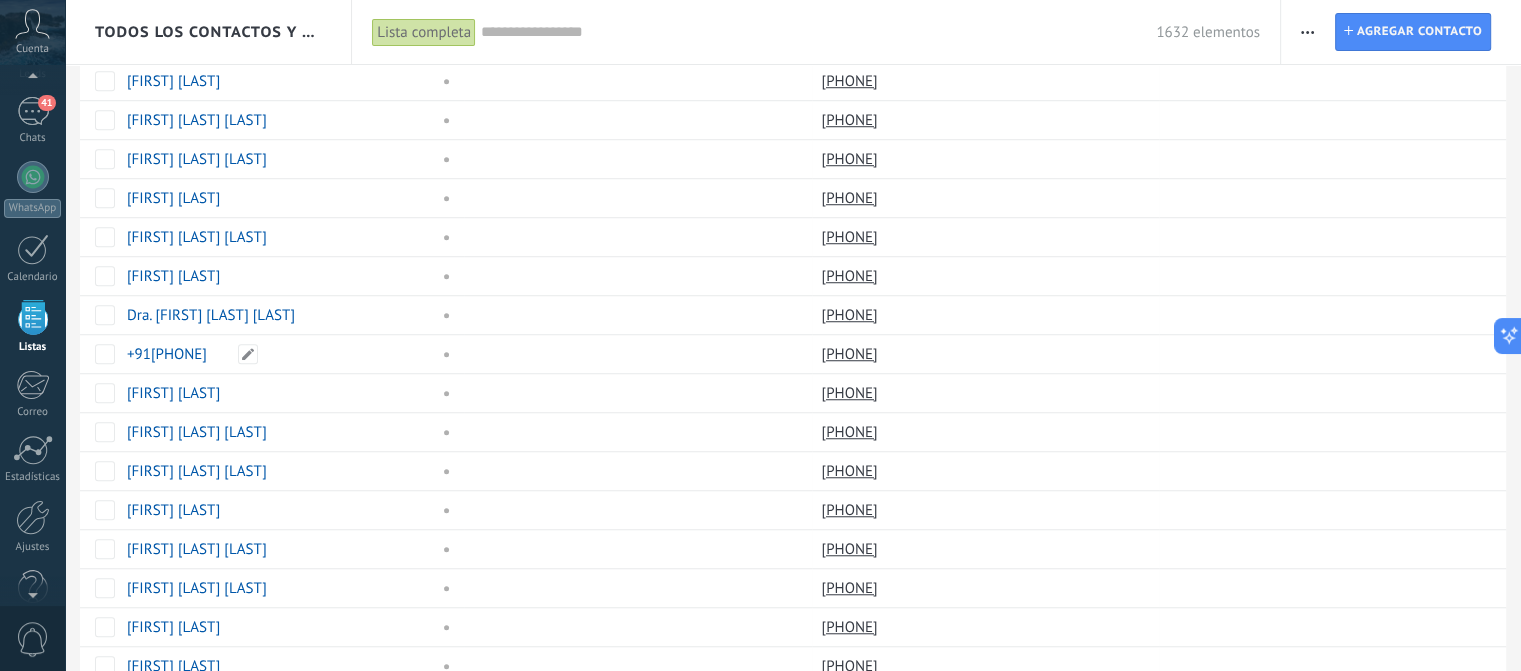 scroll, scrollTop: 1504, scrollLeft: 0, axis: vertical 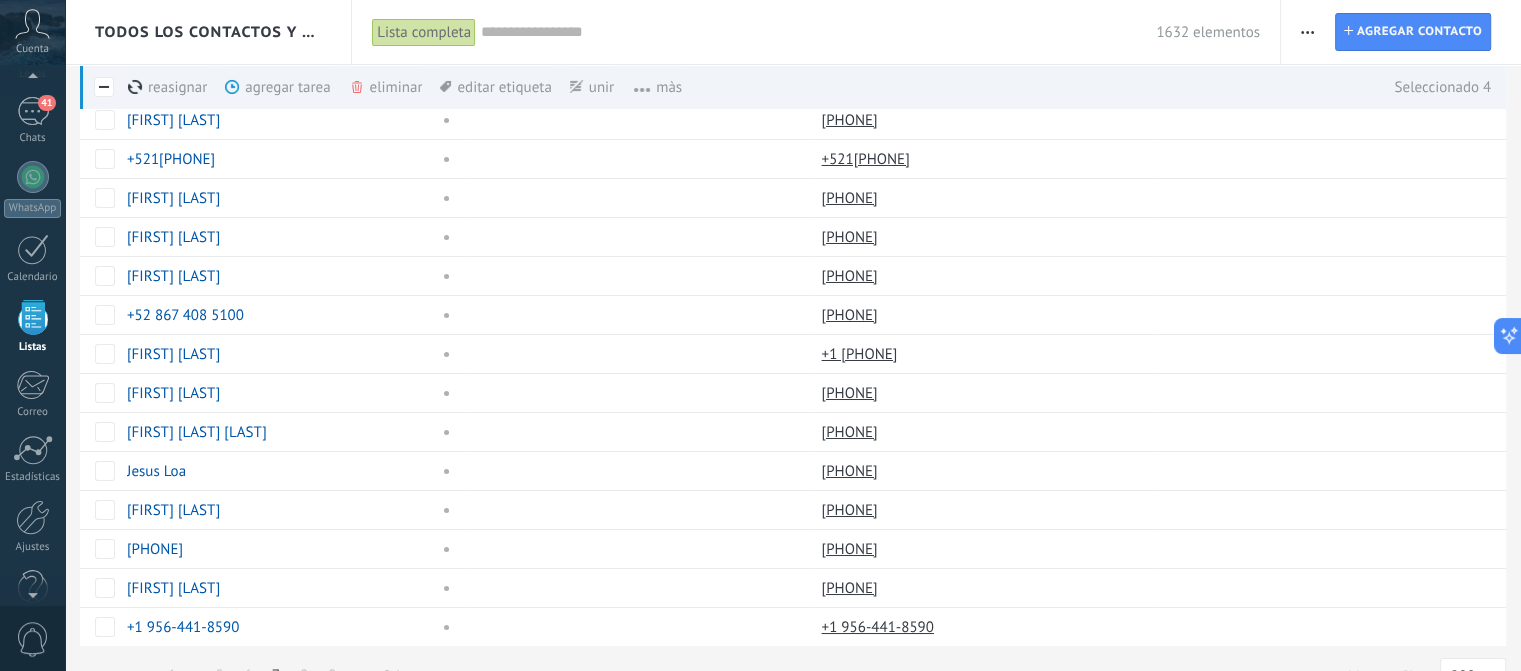 click on "eliminar màs" at bounding box center (420, 87) 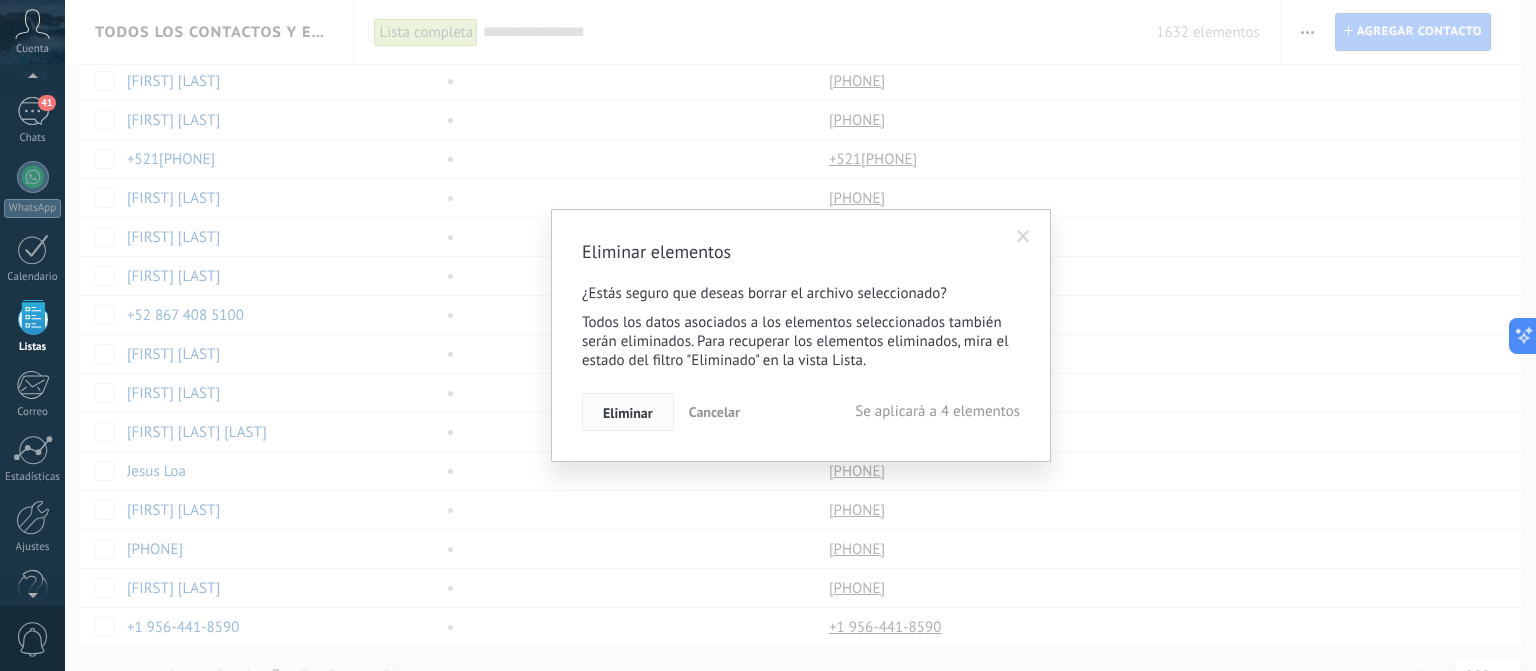 click on "Eliminar" at bounding box center [628, 413] 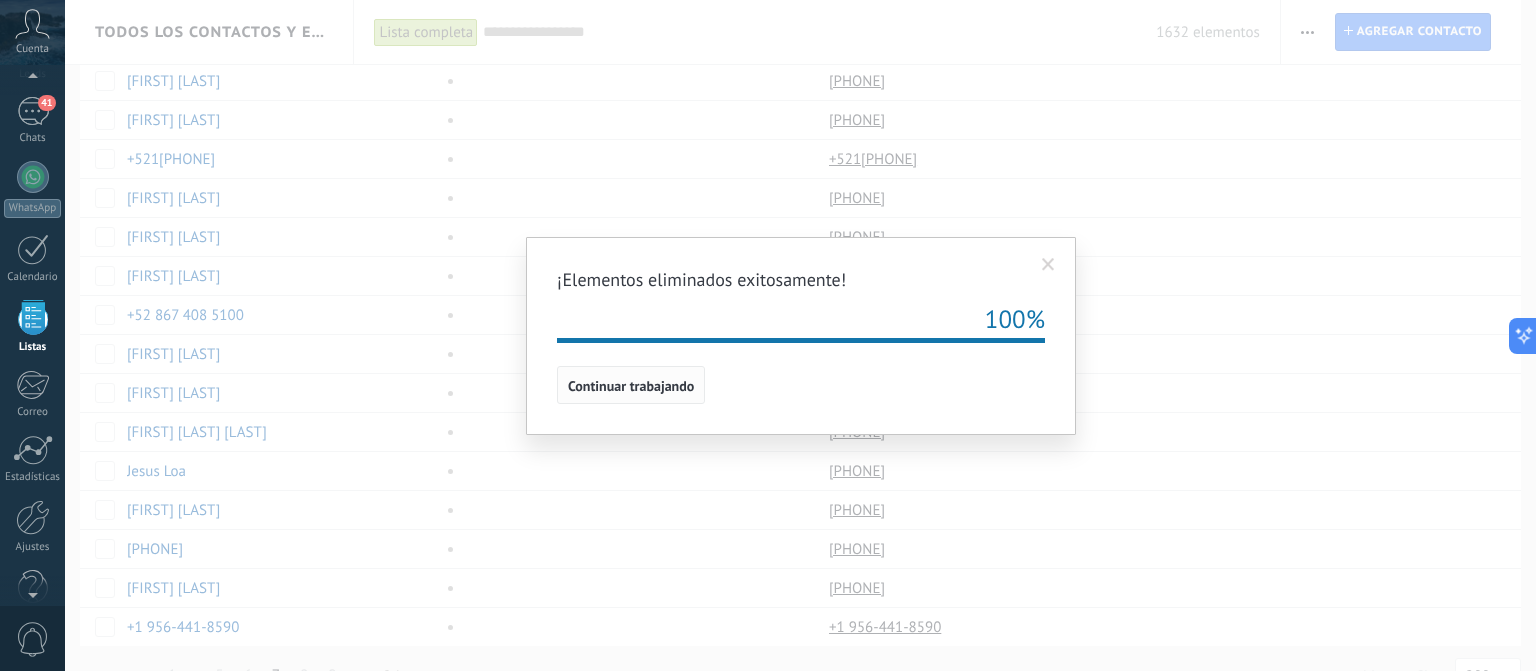 click on "Continuar trabajando" at bounding box center [631, 385] 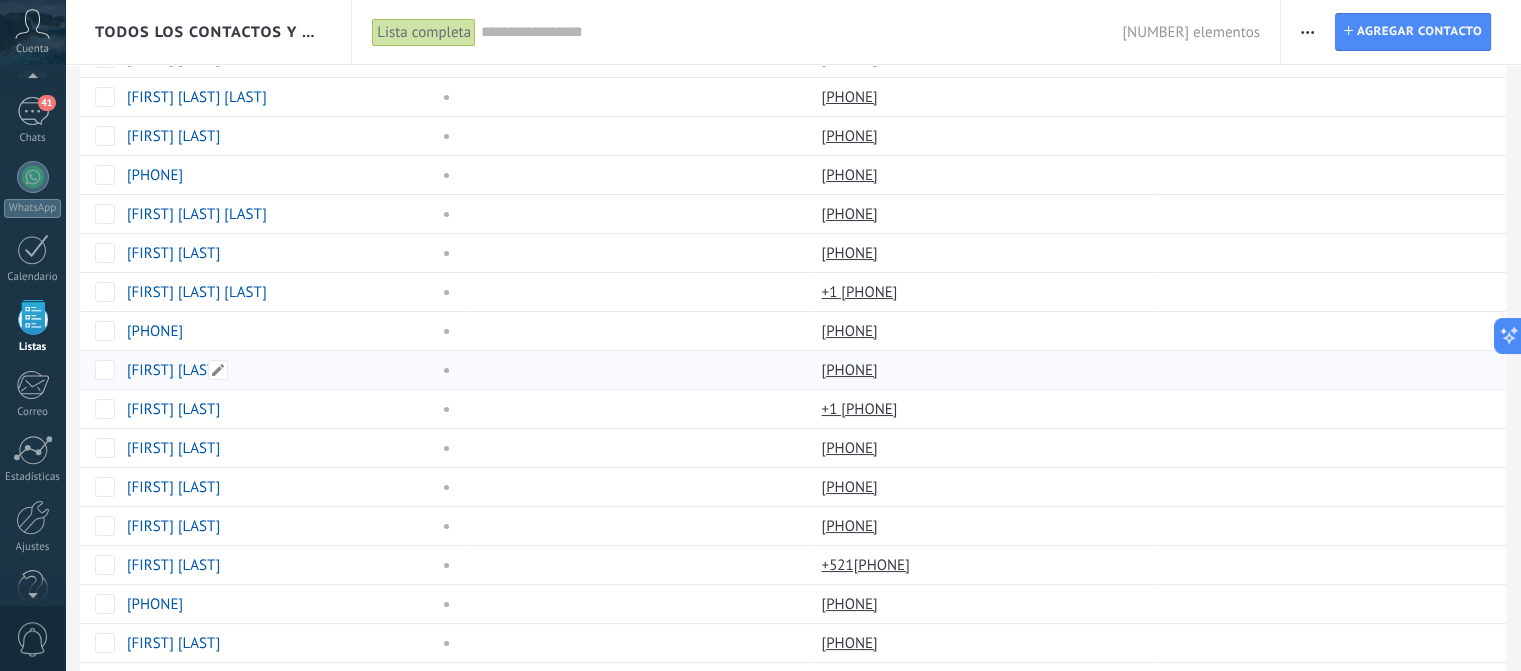 scroll, scrollTop: 100, scrollLeft: 0, axis: vertical 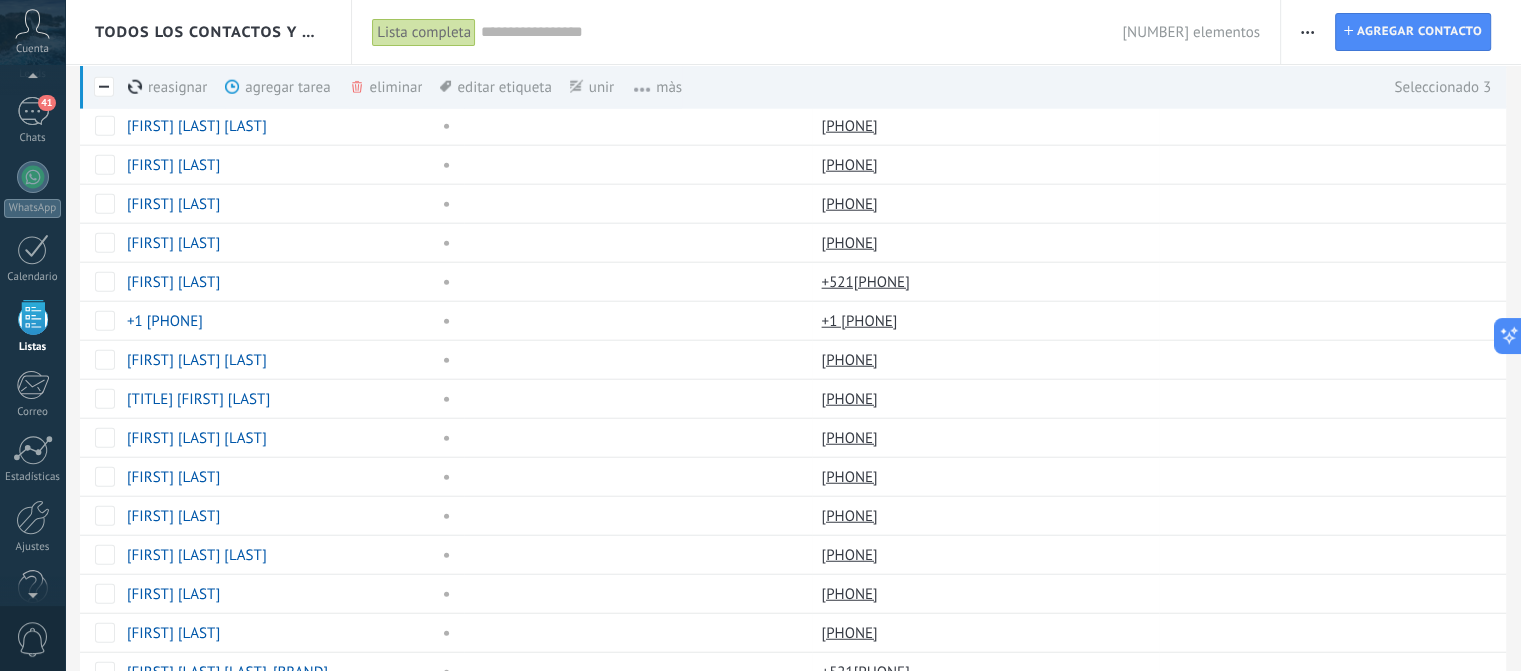 click 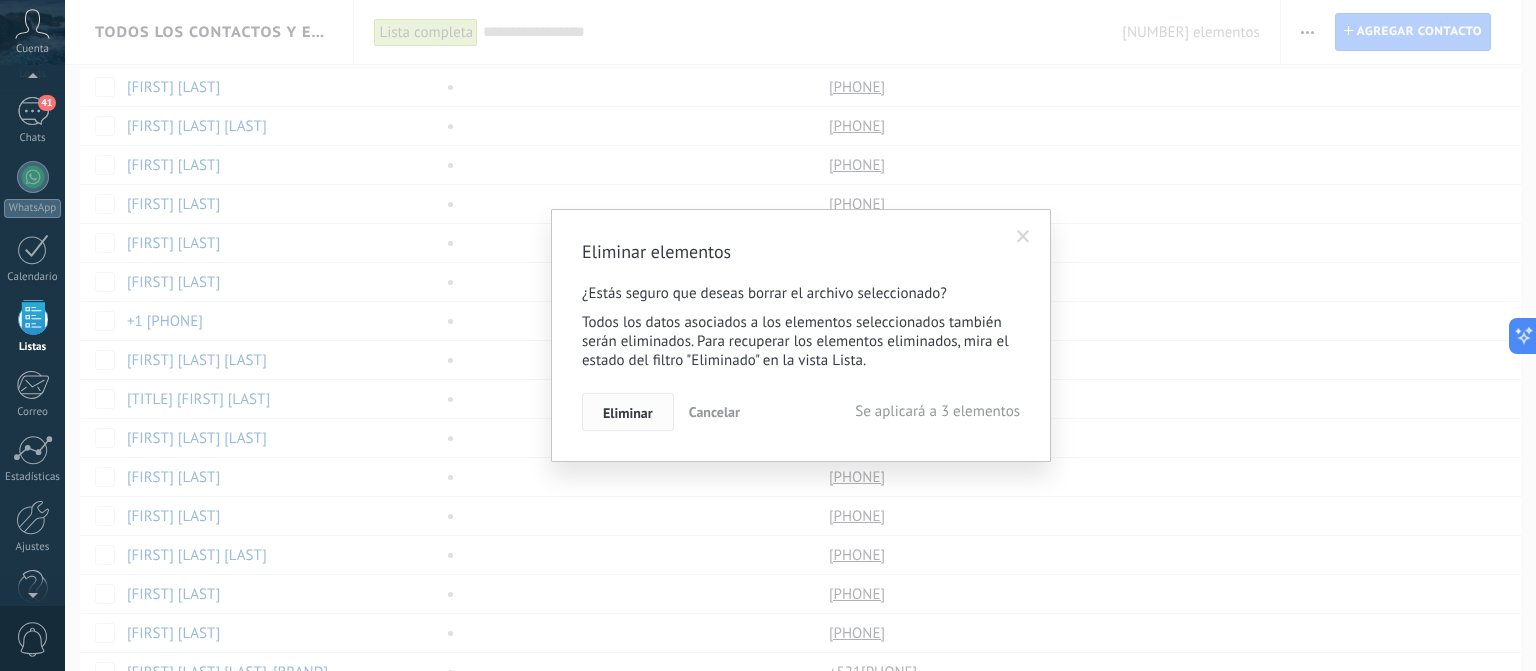 click on "Eliminar" at bounding box center [628, 413] 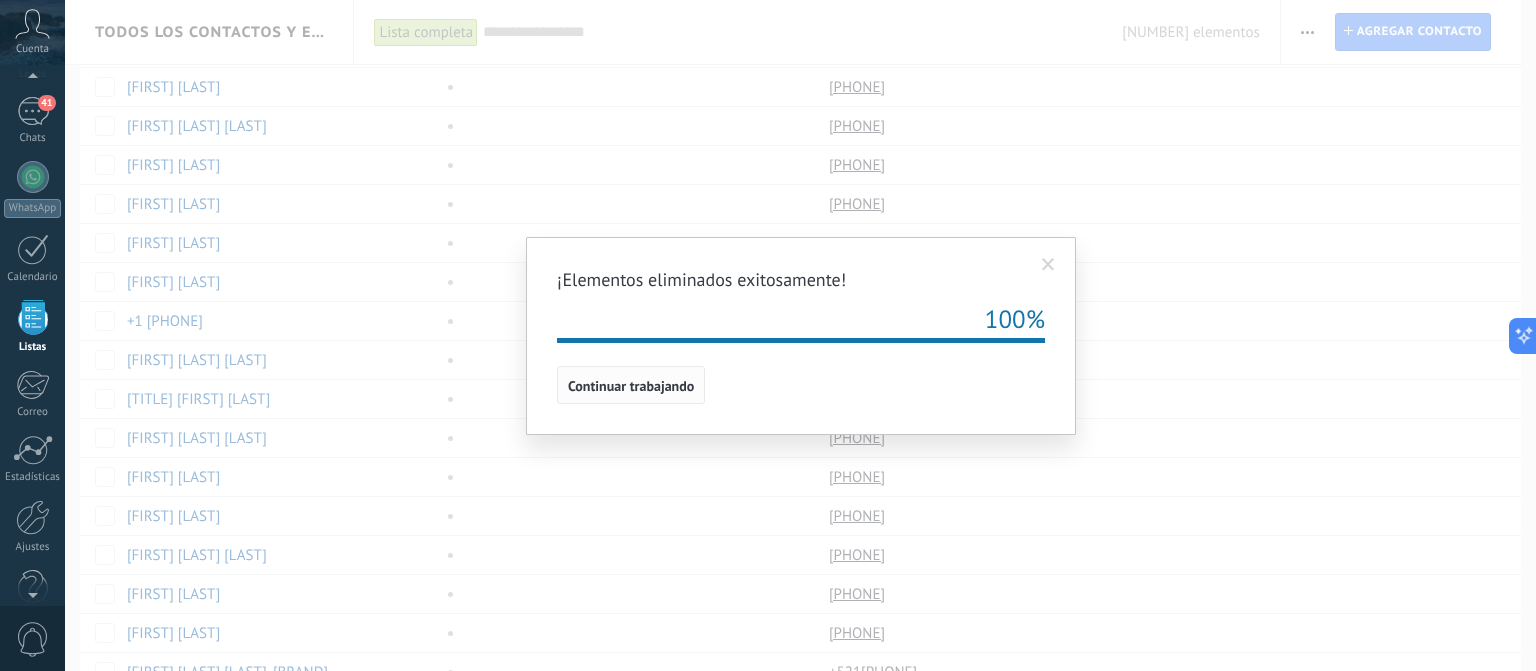 click on "Continuar trabajando" at bounding box center (631, 386) 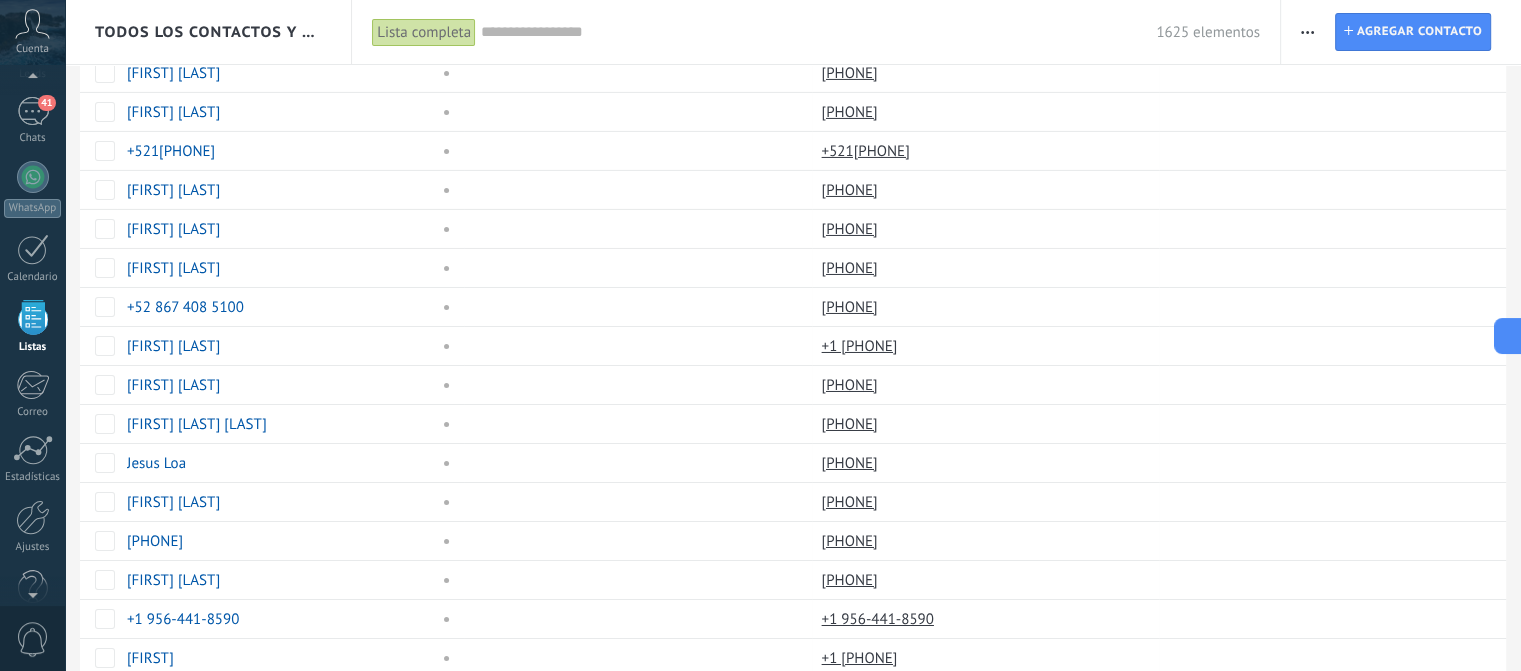 scroll, scrollTop: 7276, scrollLeft: 0, axis: vertical 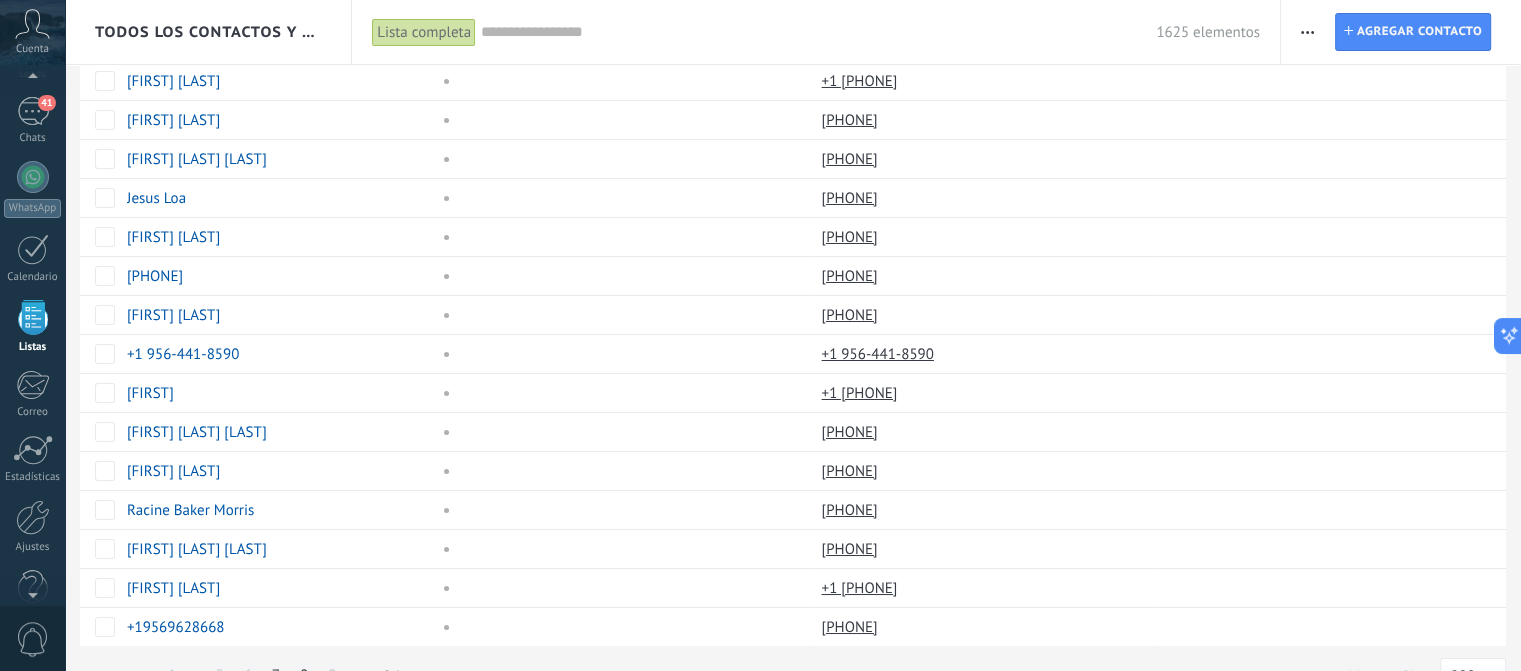 click on "8" at bounding box center [304, 675] 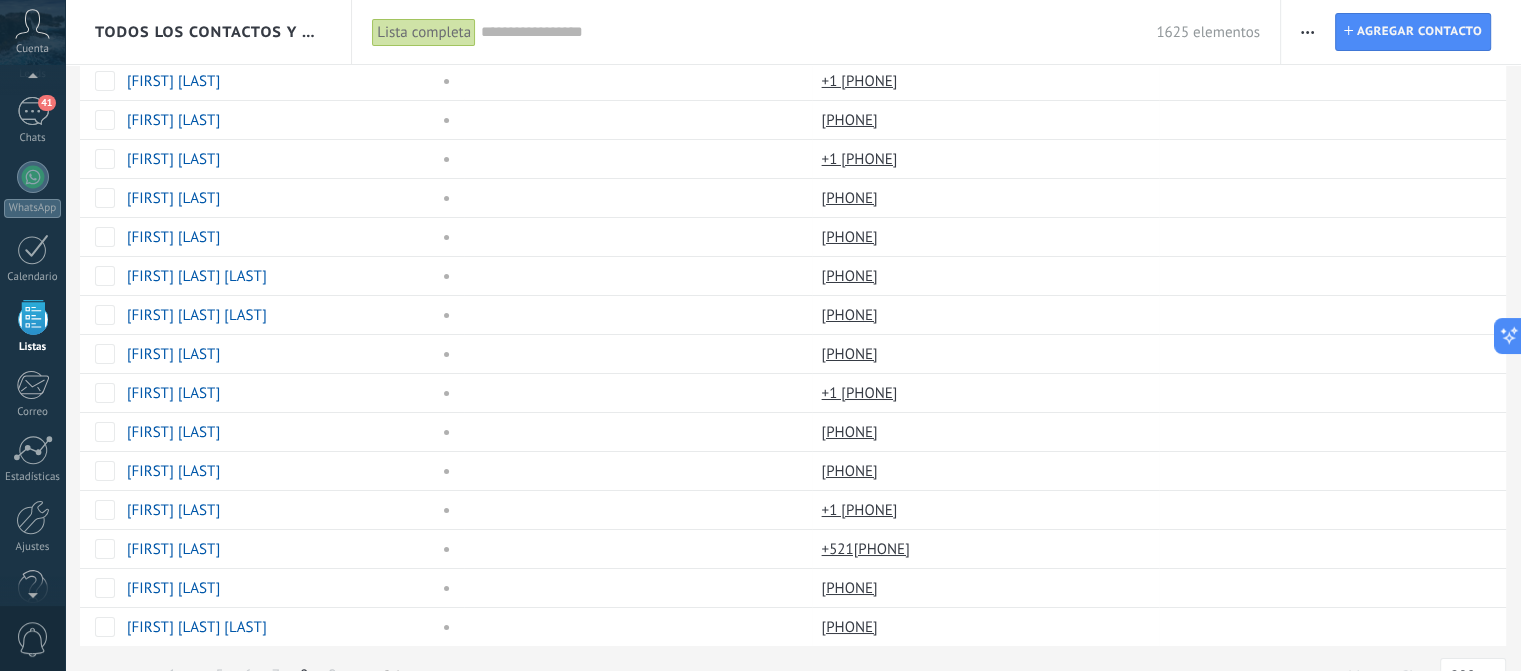 click on "8" at bounding box center (304, 675) 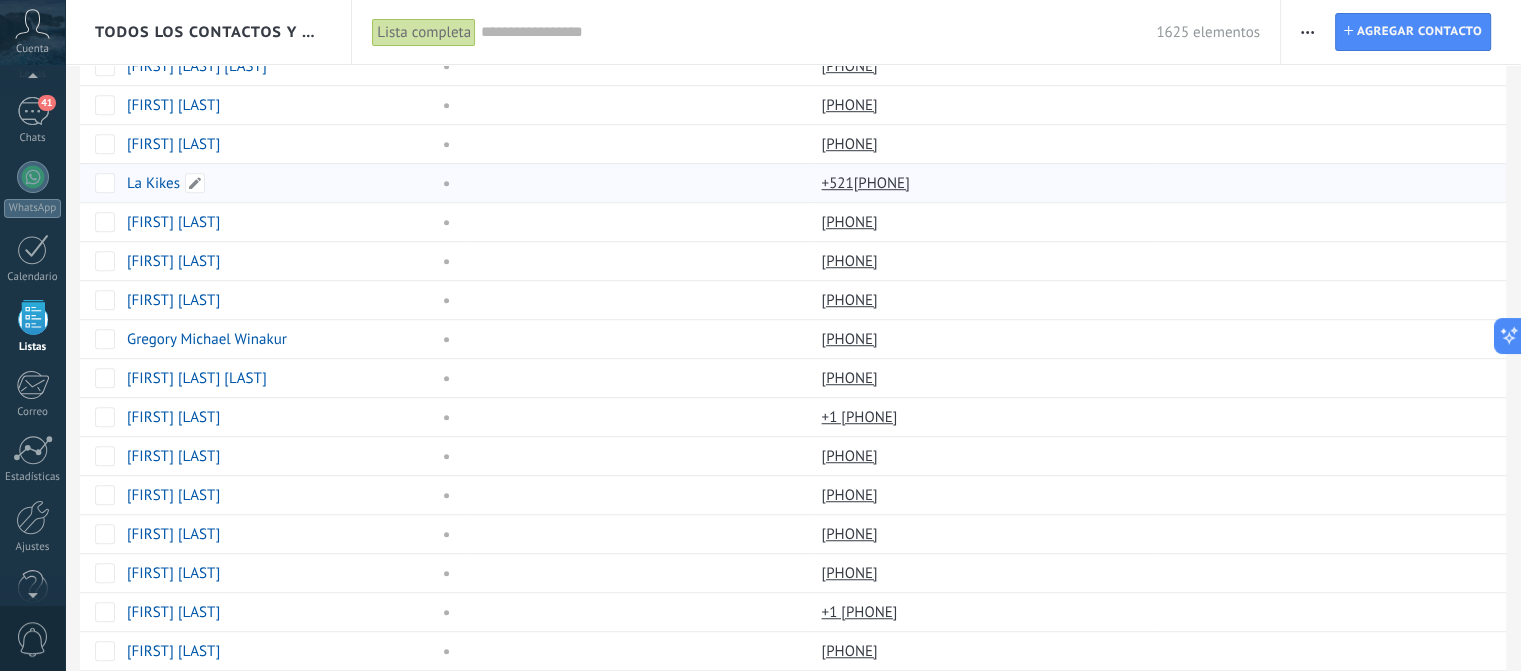 scroll, scrollTop: 1326, scrollLeft: 0, axis: vertical 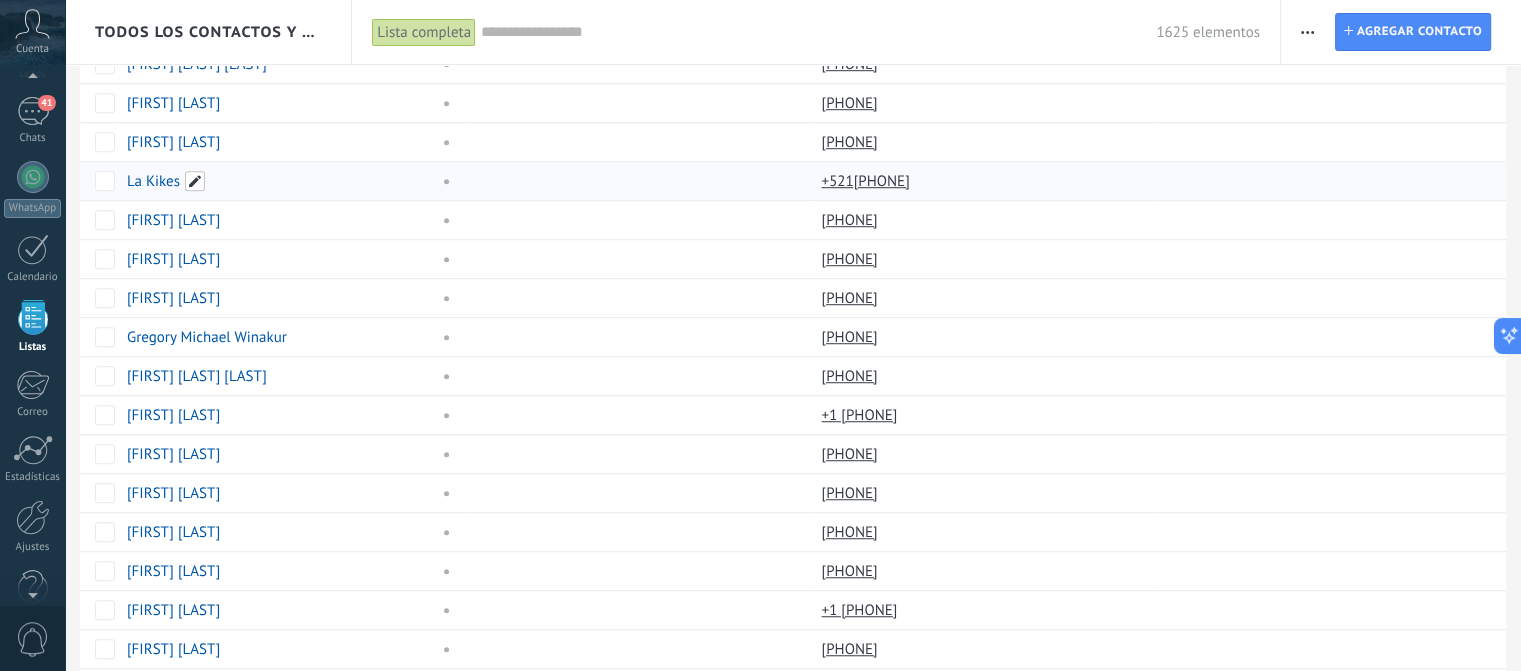 click at bounding box center [195, 181] 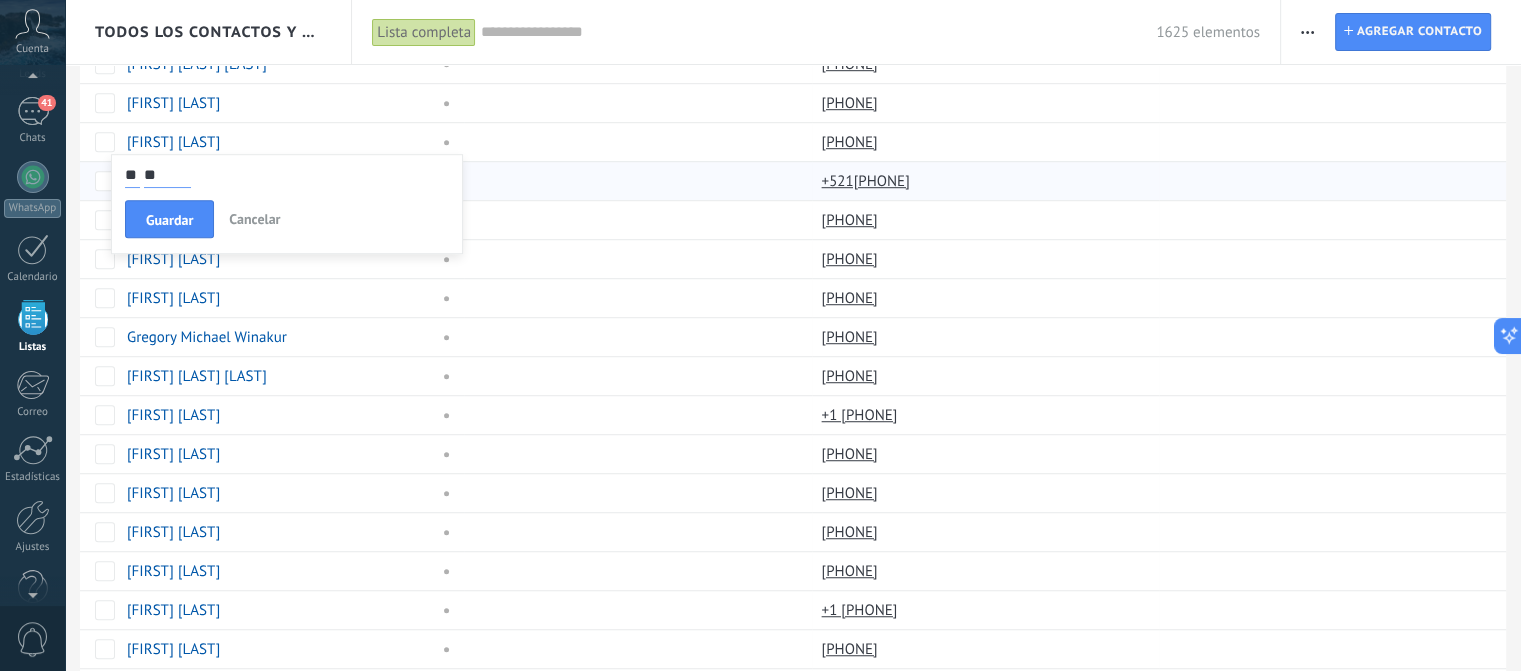type on "*" 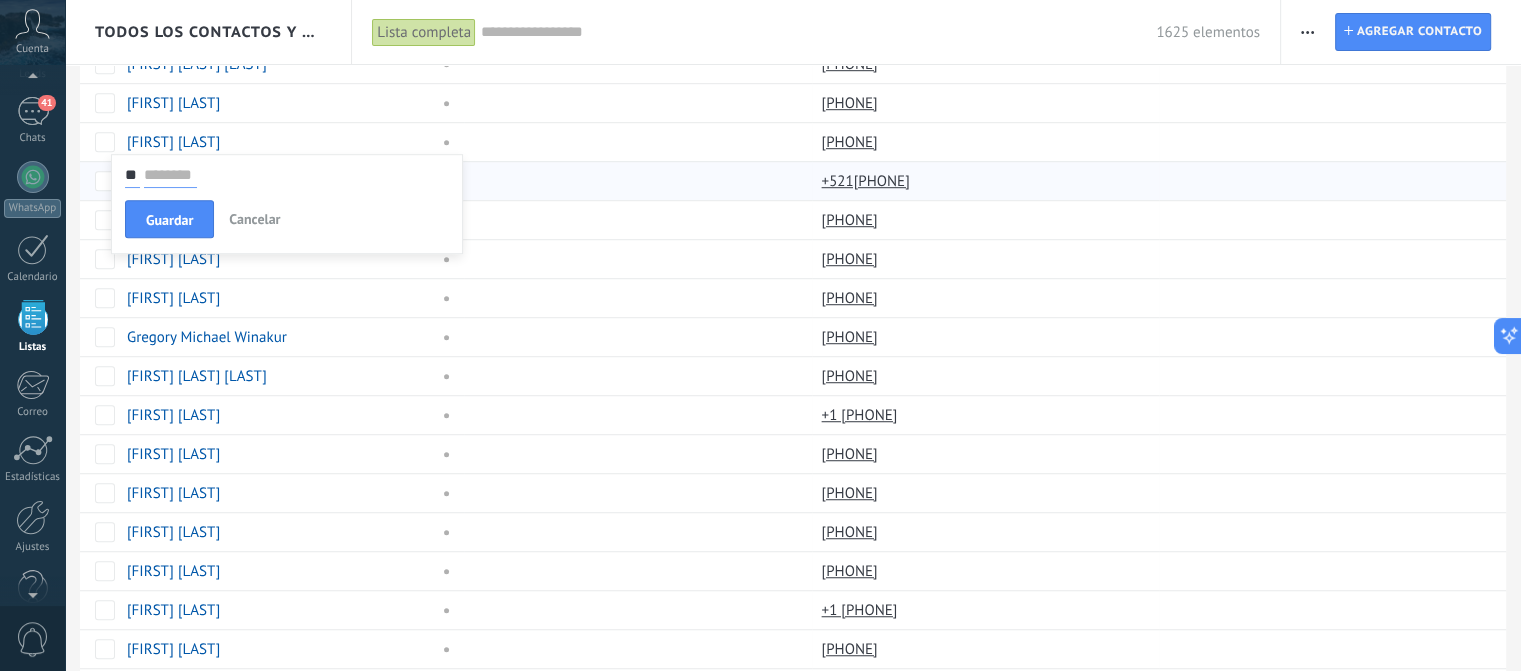 type 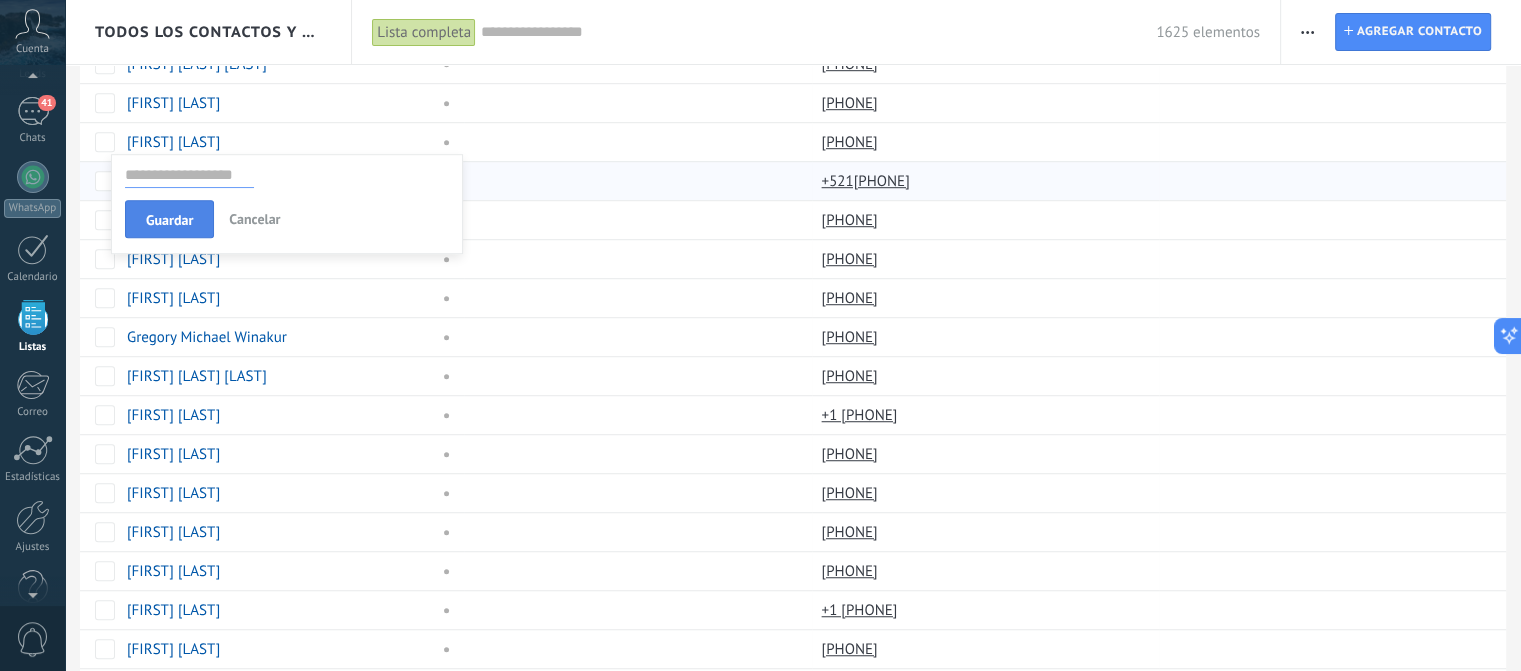 click on "Guardar" at bounding box center (169, 220) 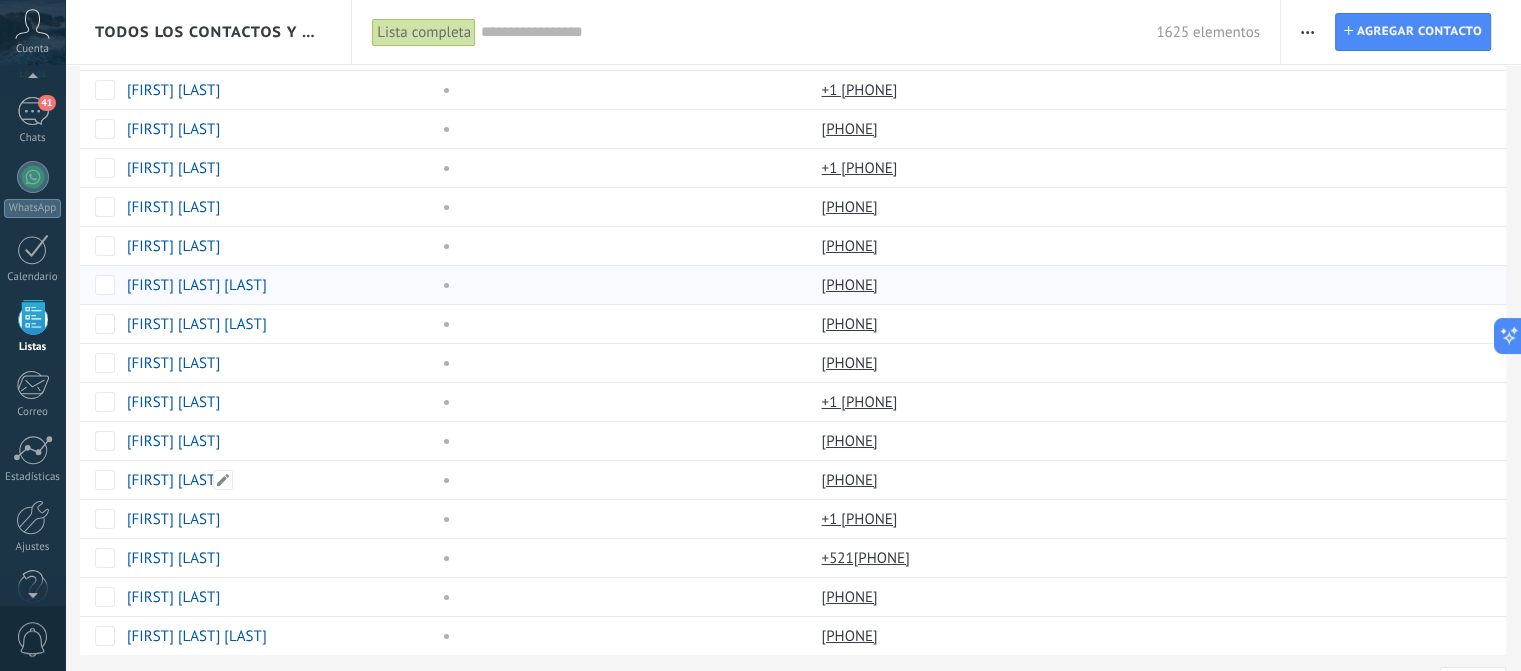 scroll, scrollTop: 7276, scrollLeft: 0, axis: vertical 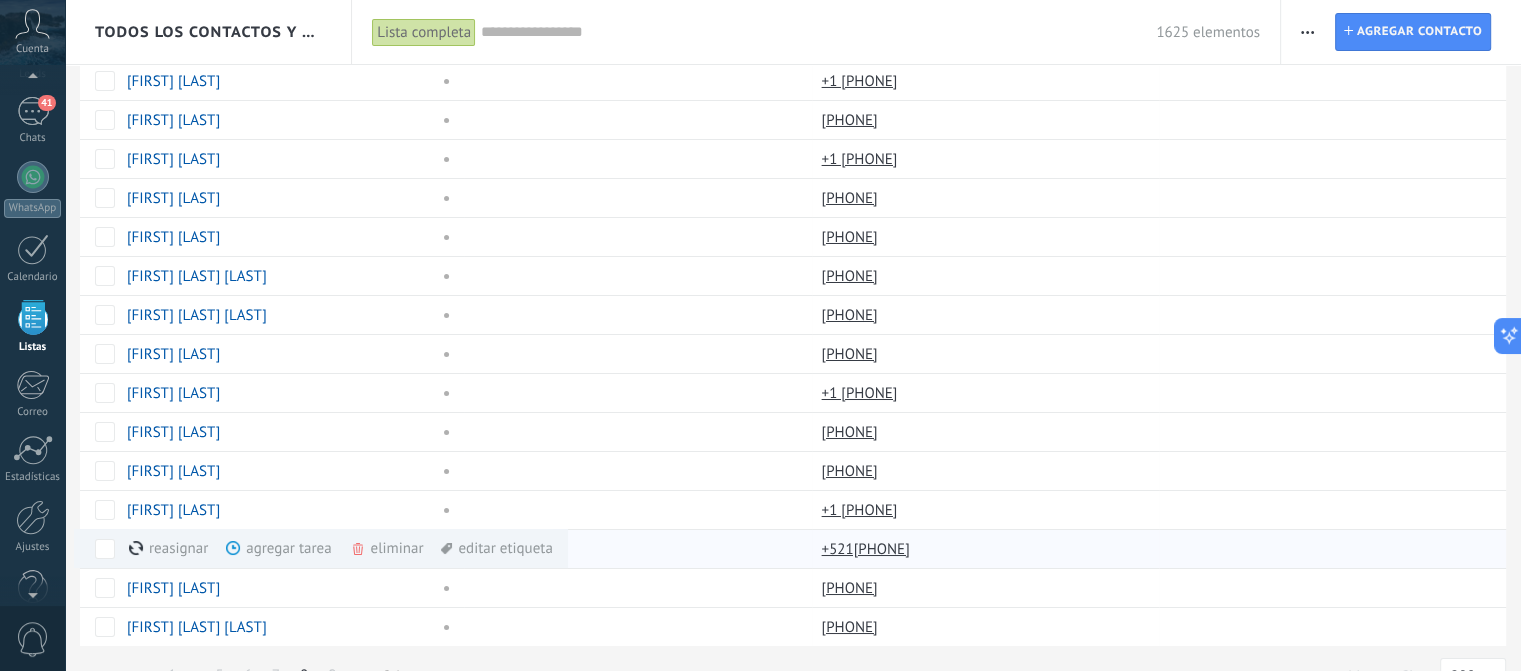 click on "eliminar màs" at bounding box center [421, 548] 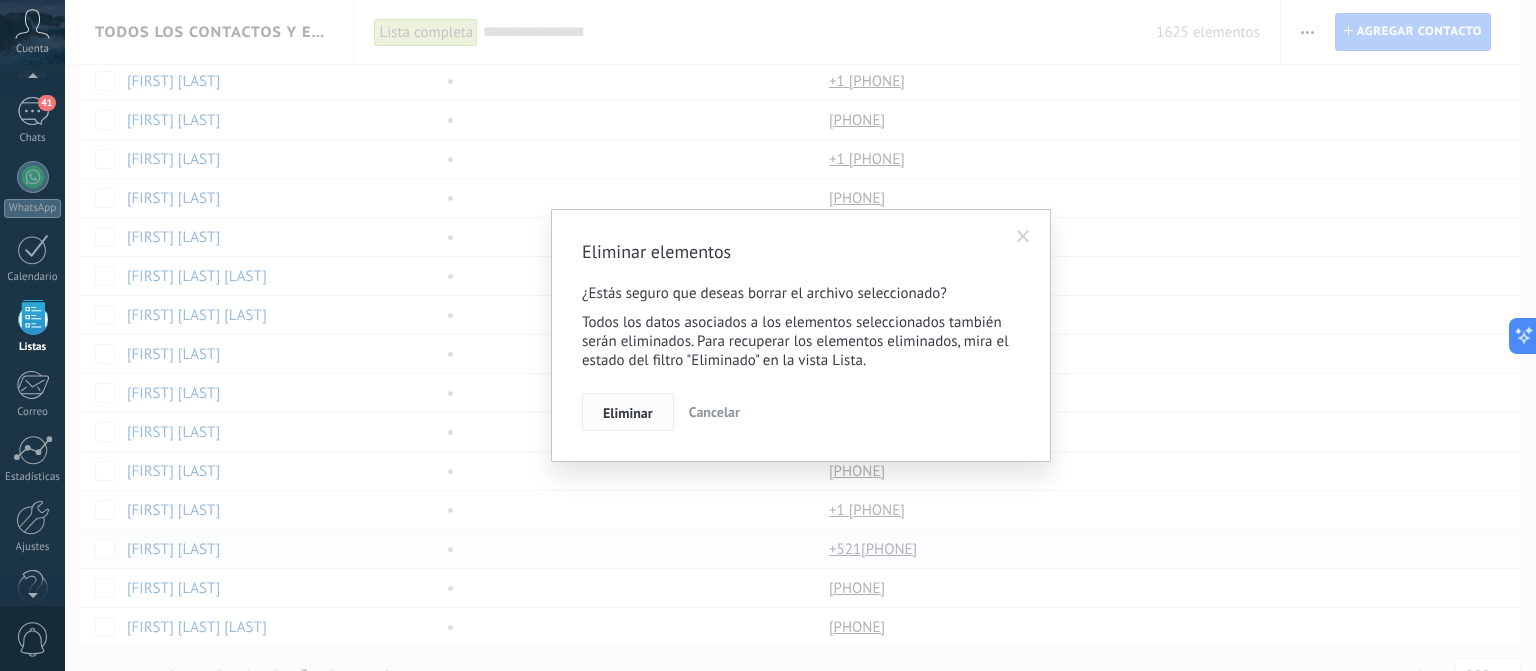 click on "Eliminar" at bounding box center (628, 413) 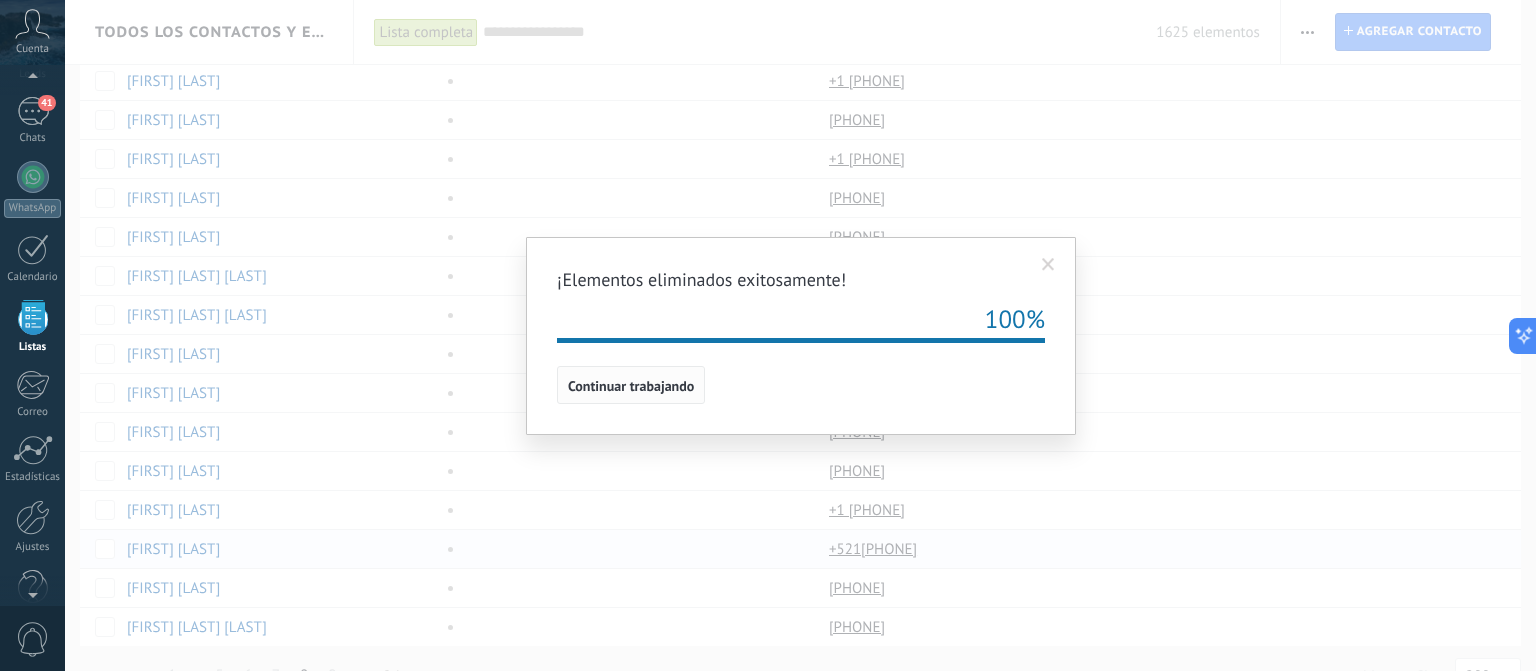 click on "Continuar trabajando" at bounding box center [631, 385] 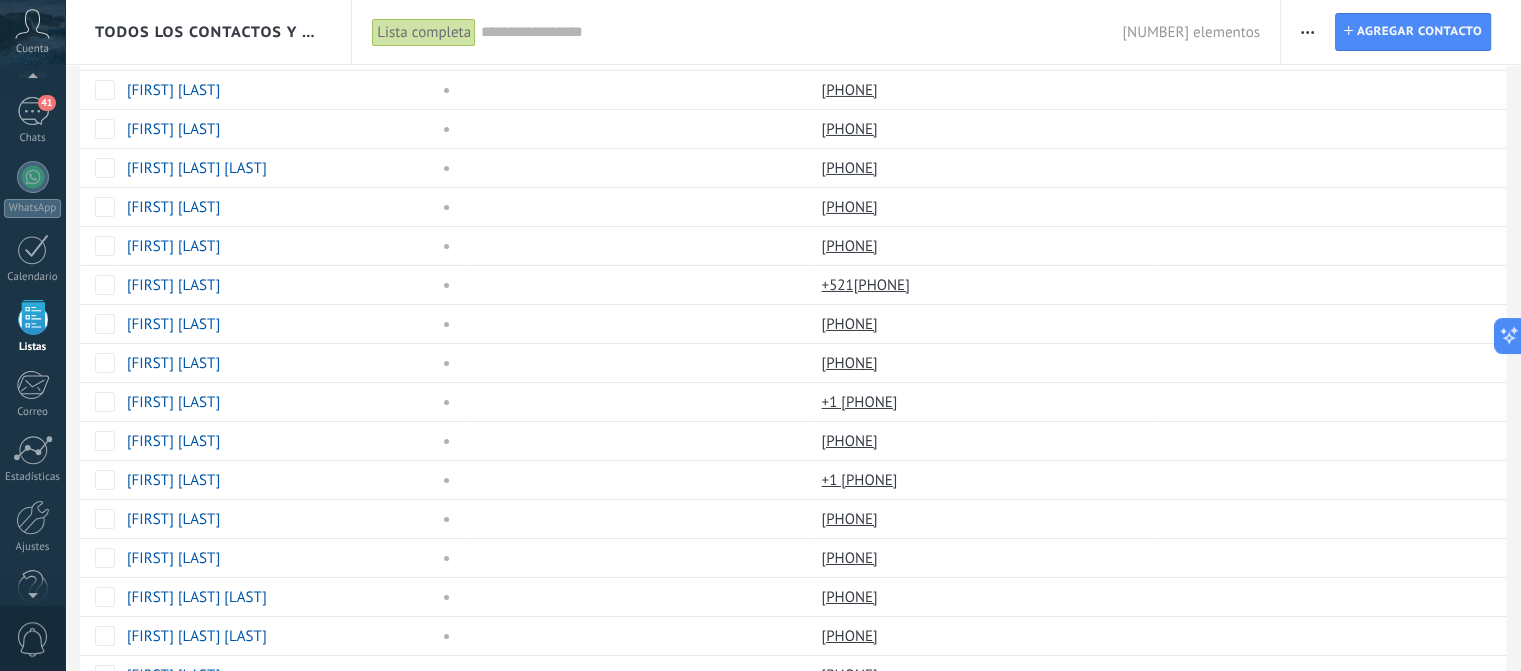scroll, scrollTop: 7276, scrollLeft: 0, axis: vertical 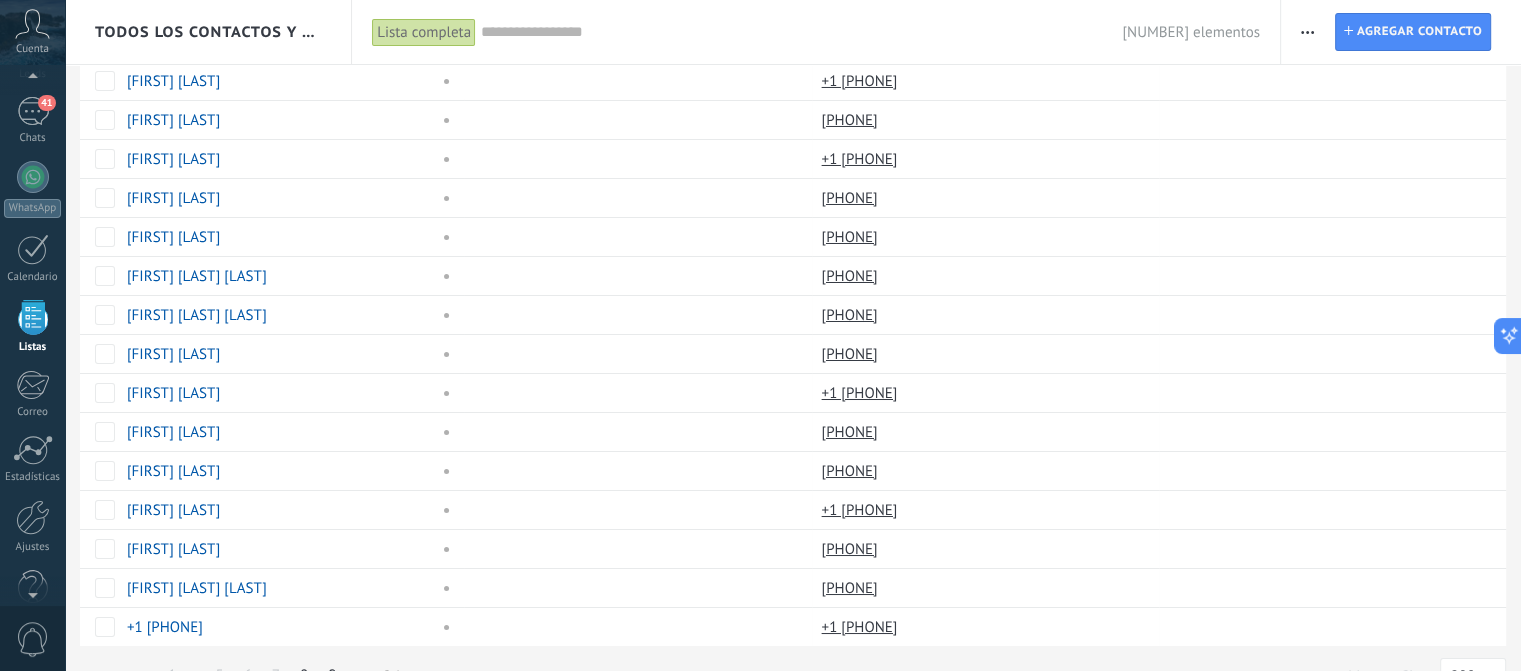 click on "9" at bounding box center (332, 675) 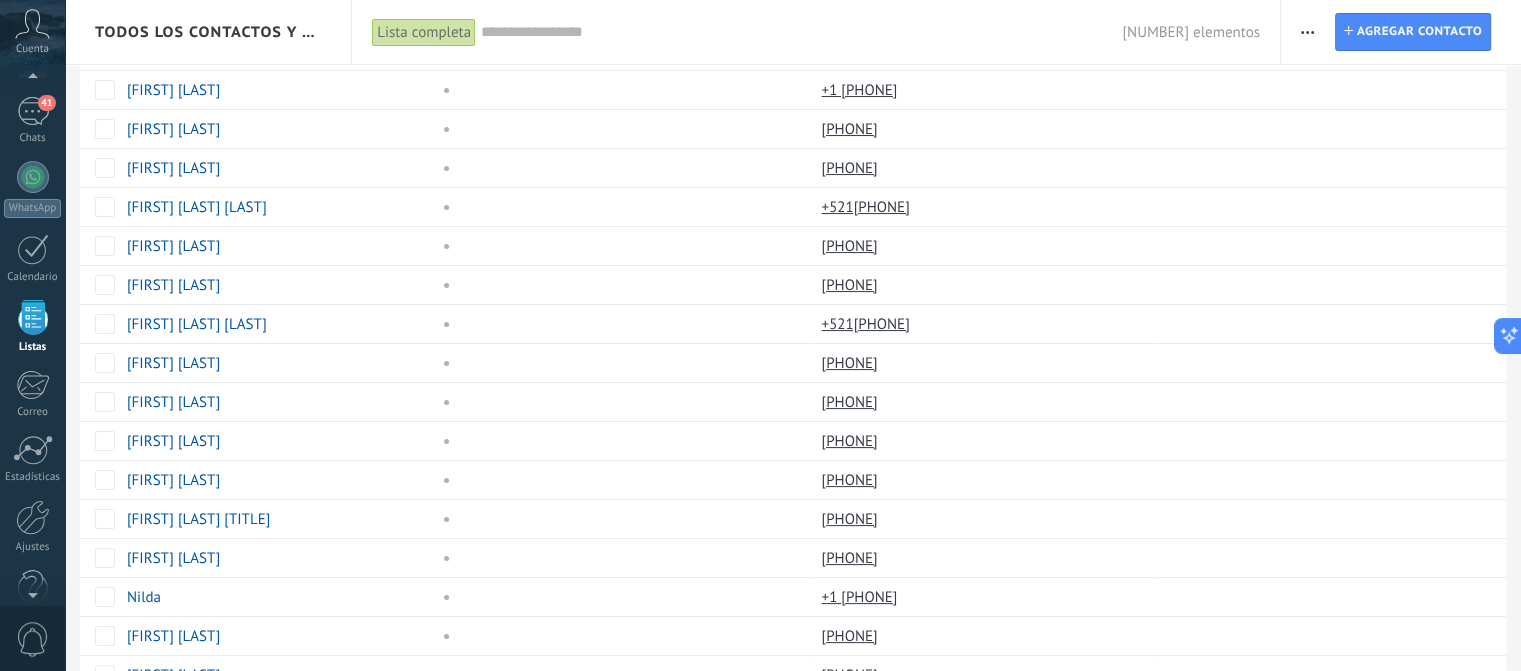 scroll, scrollTop: 0, scrollLeft: 0, axis: both 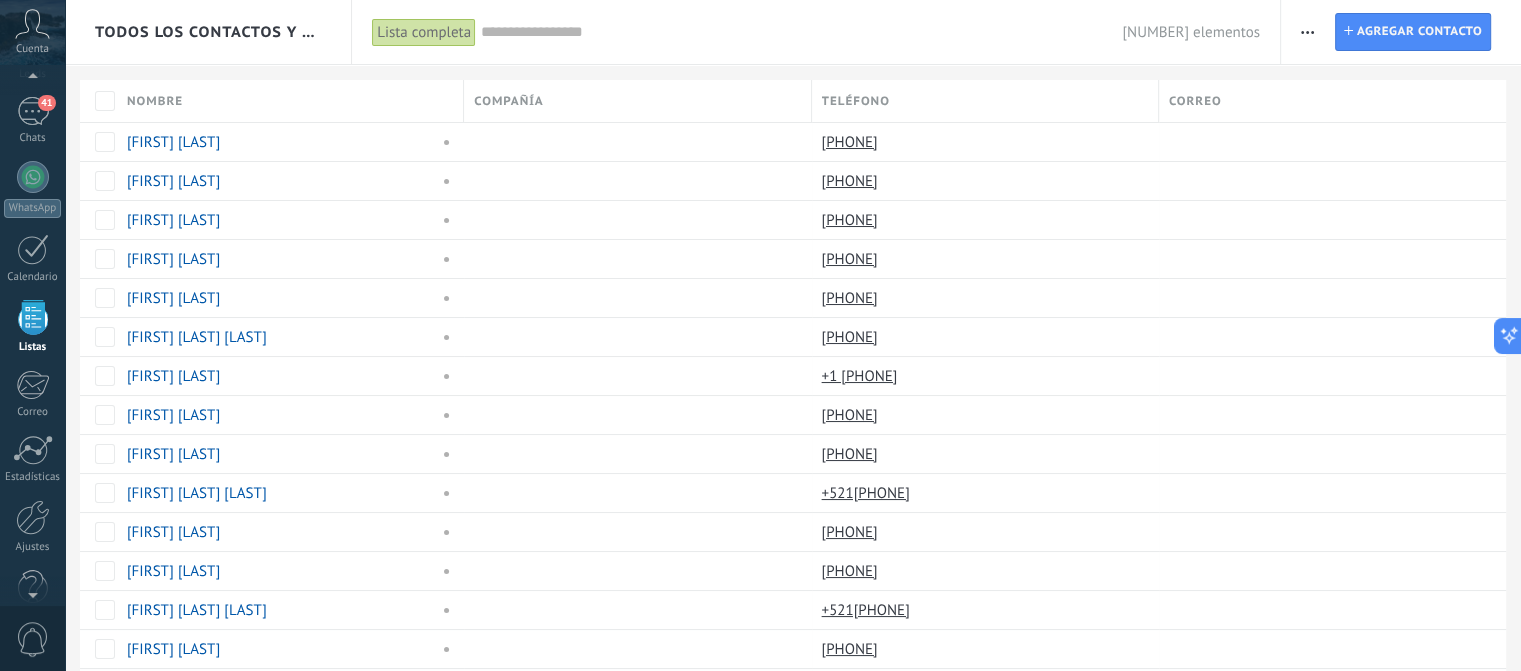 click on "Lista completa" at bounding box center [424, 32] 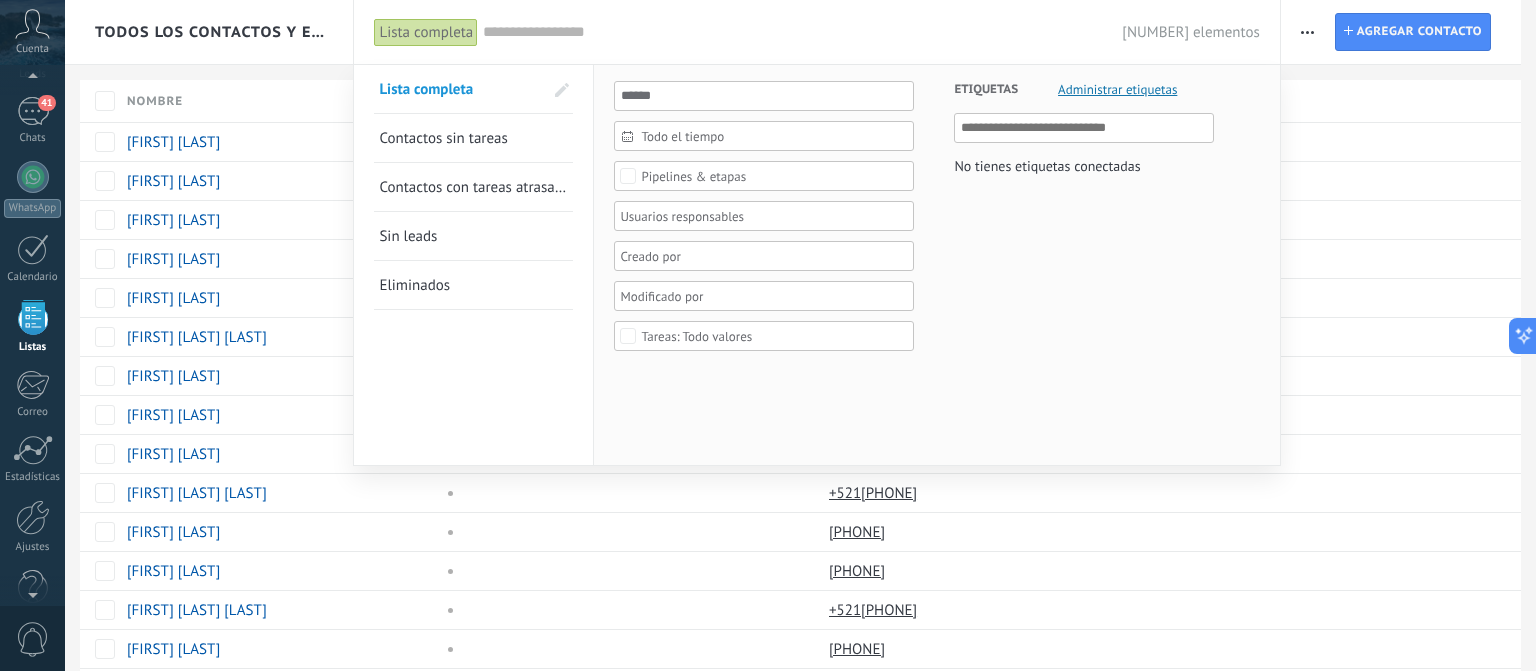 click at bounding box center (768, 335) 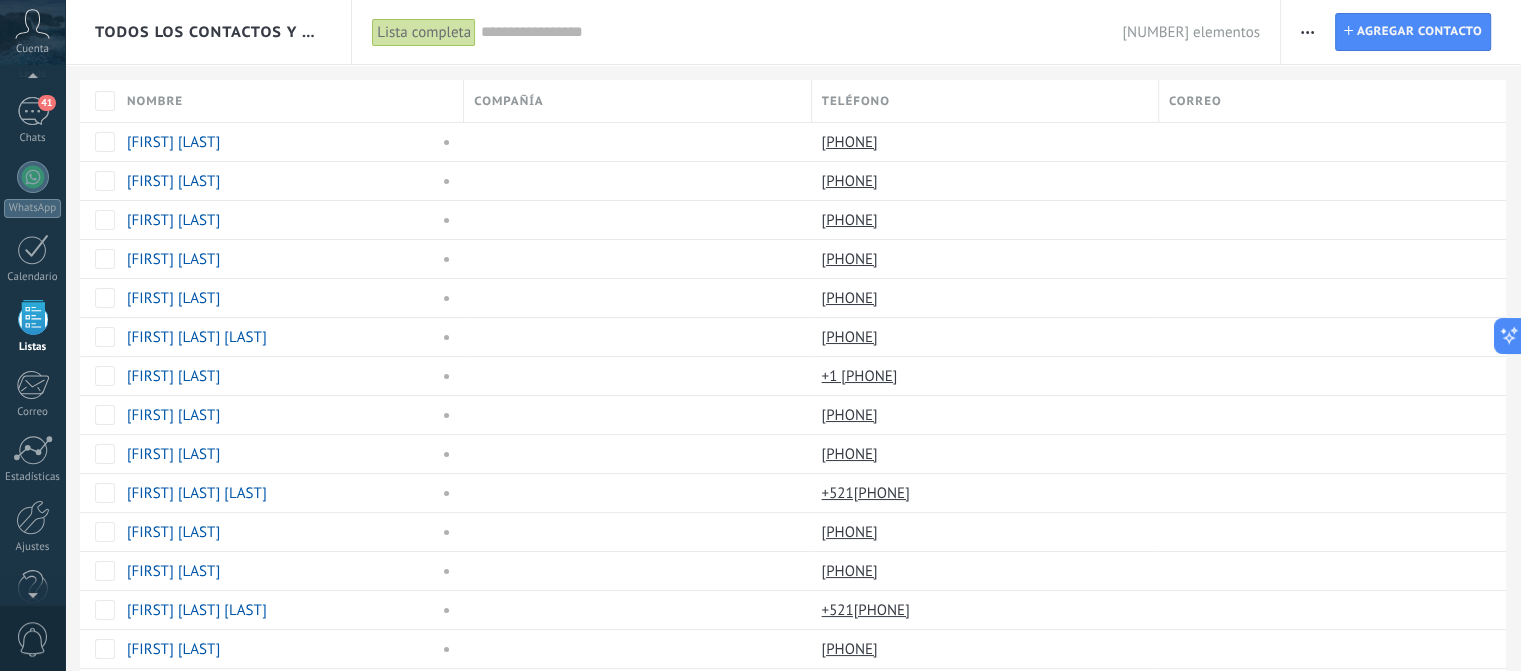 click at bounding box center (801, 32) 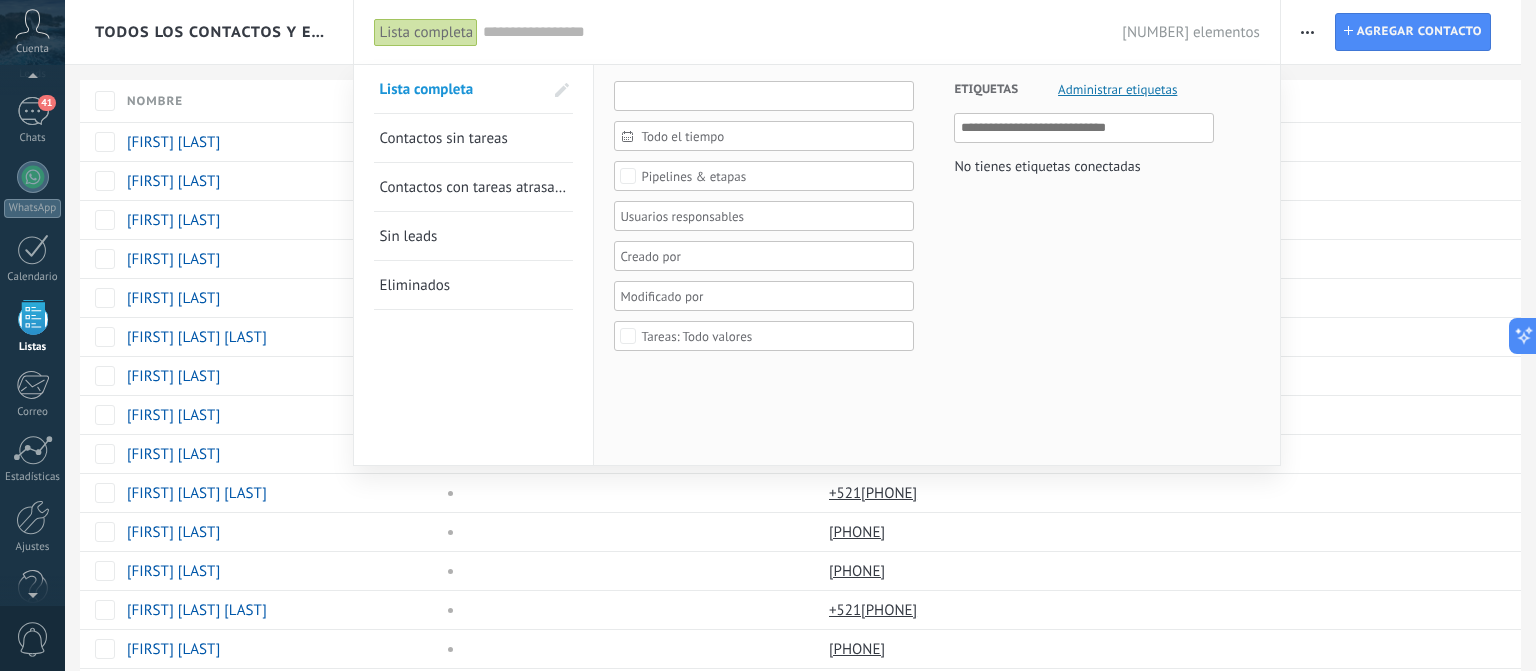 click at bounding box center (764, 96) 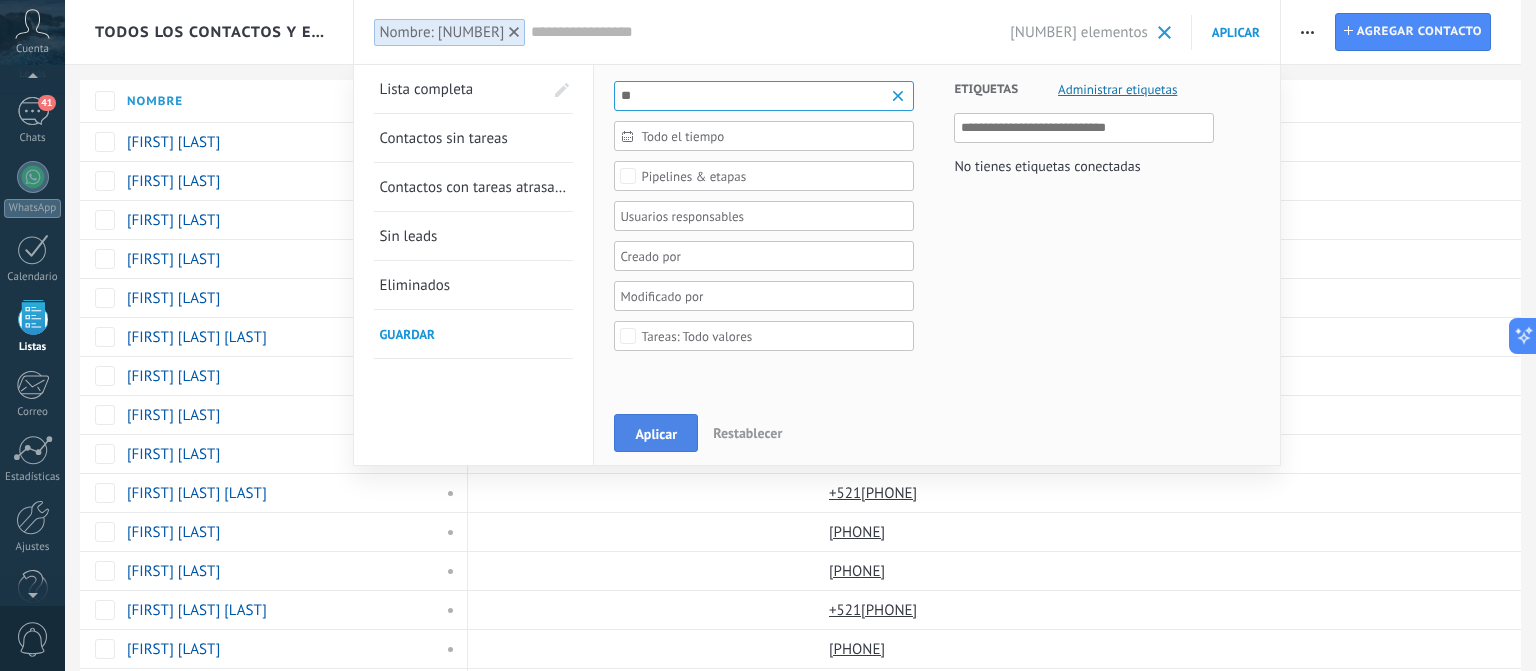 type on "**" 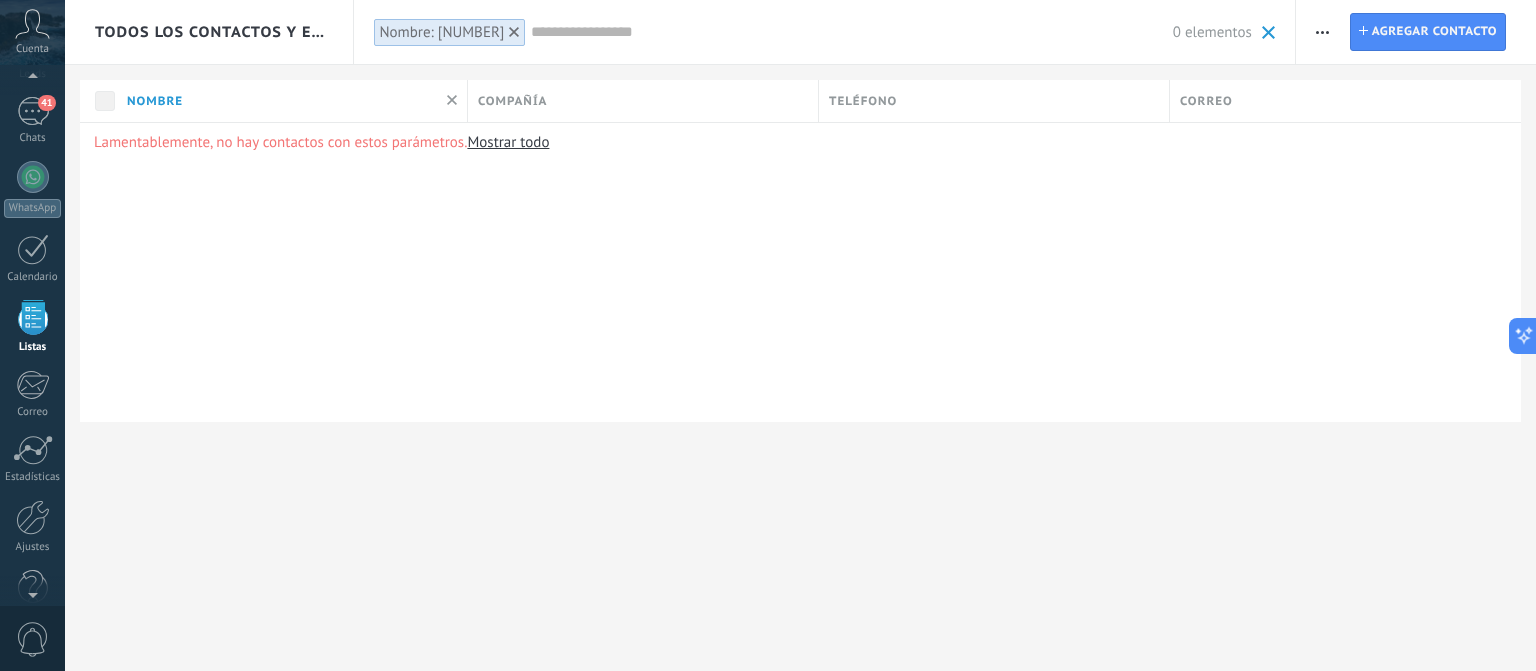 click 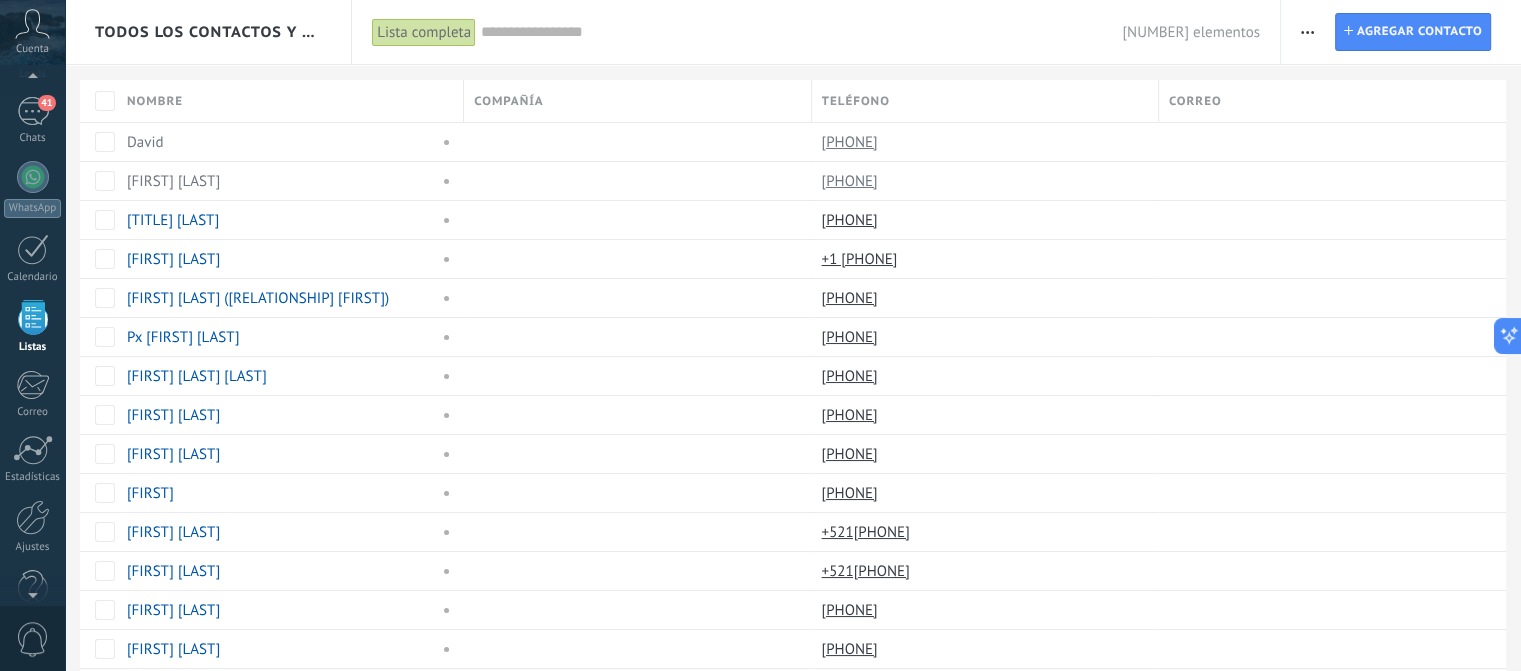 click on "Lista completa" at bounding box center (424, 32) 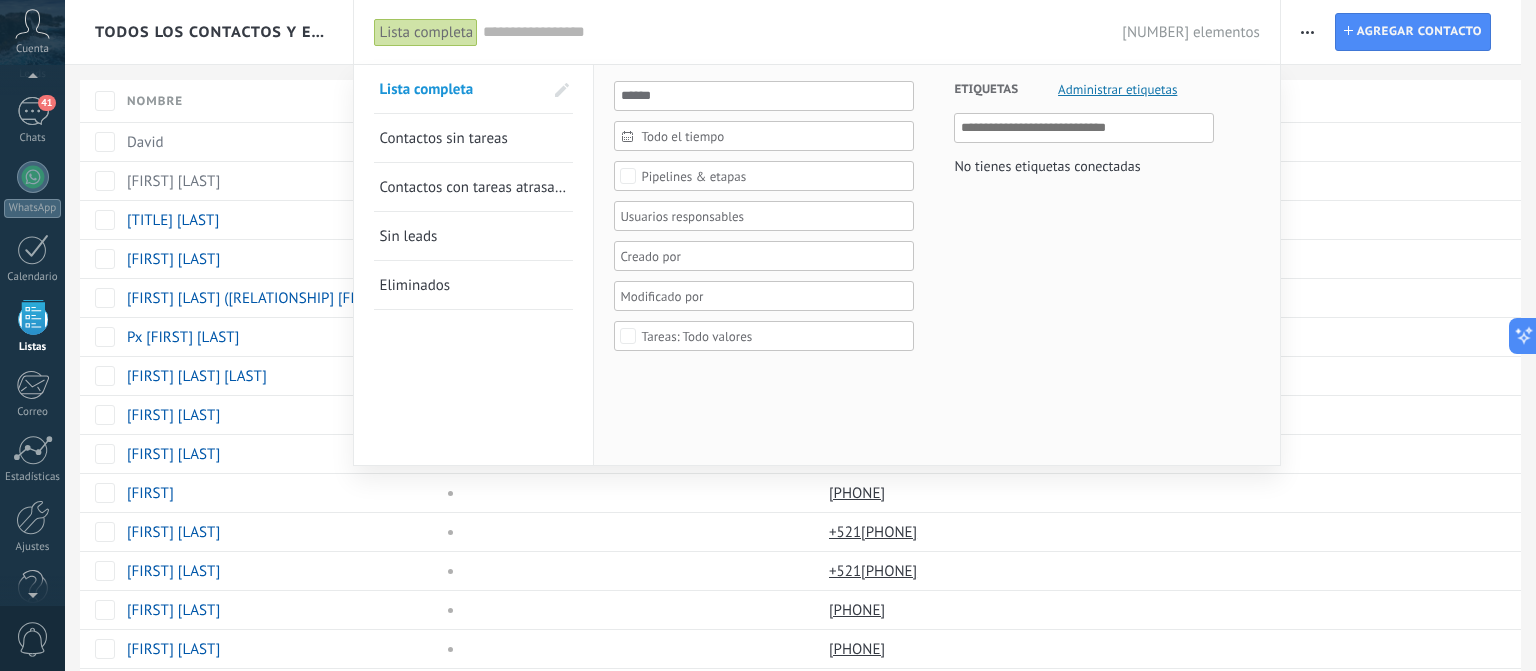 click at bounding box center [802, 32] 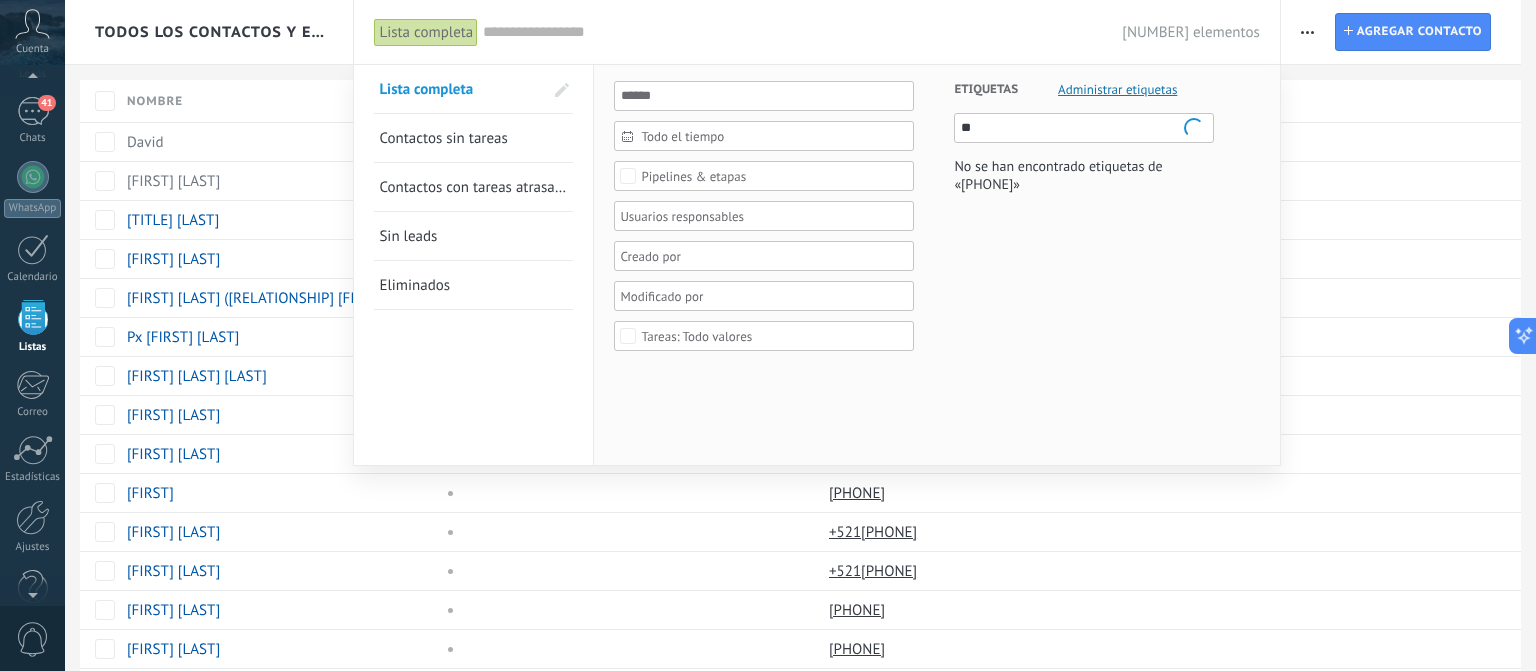 type on "*" 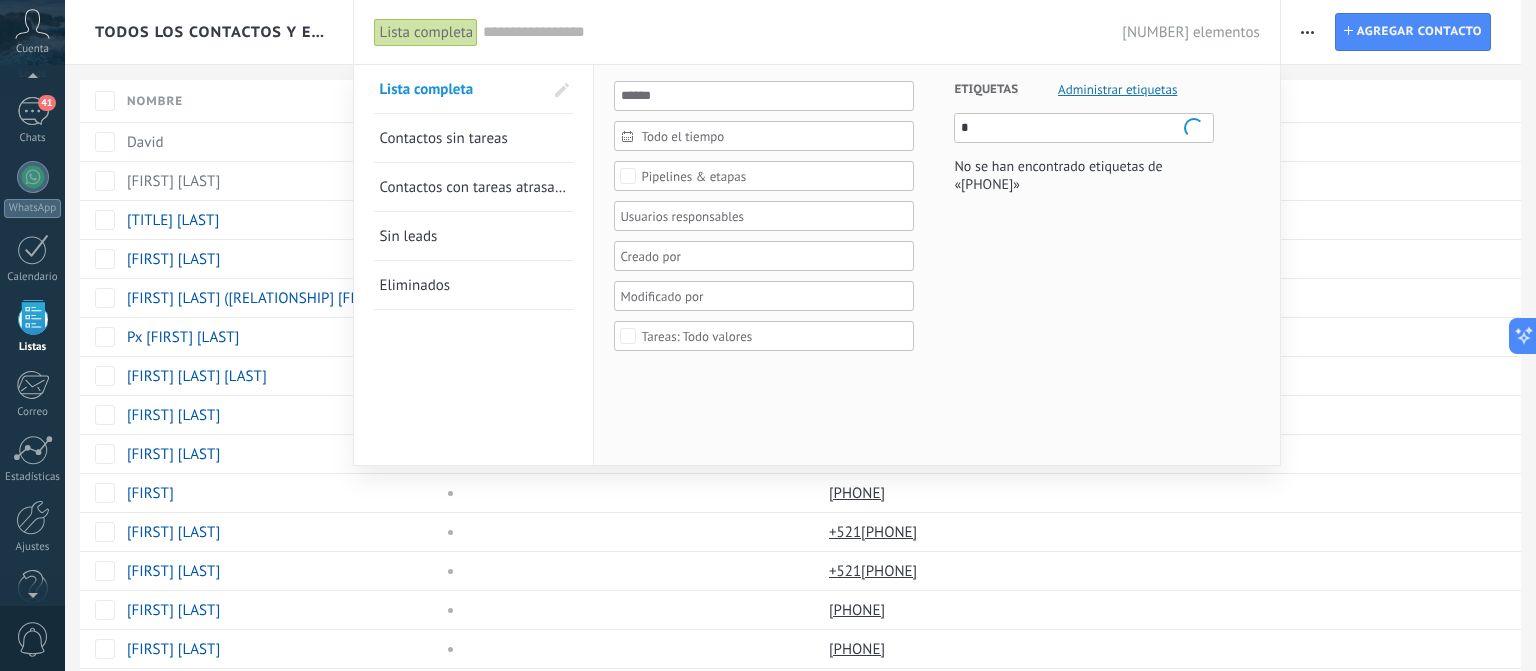 type 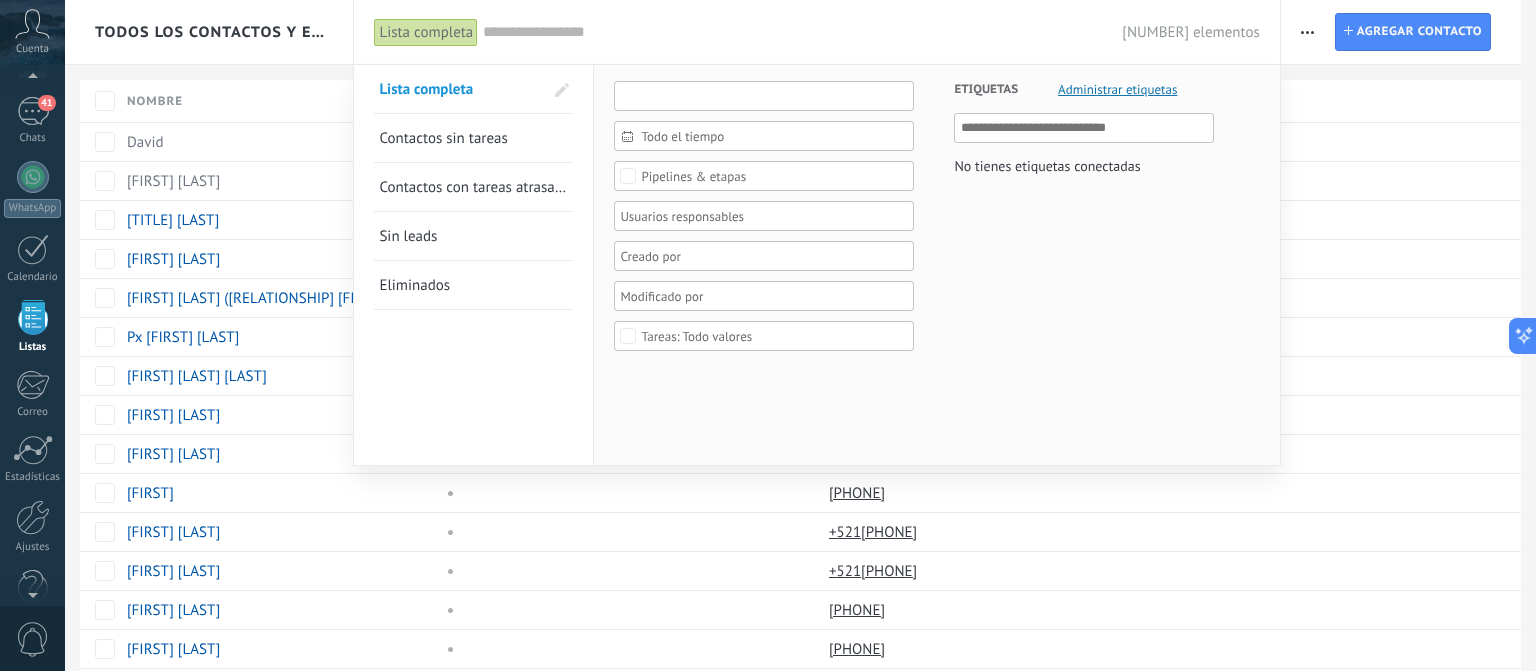 click at bounding box center (764, 96) 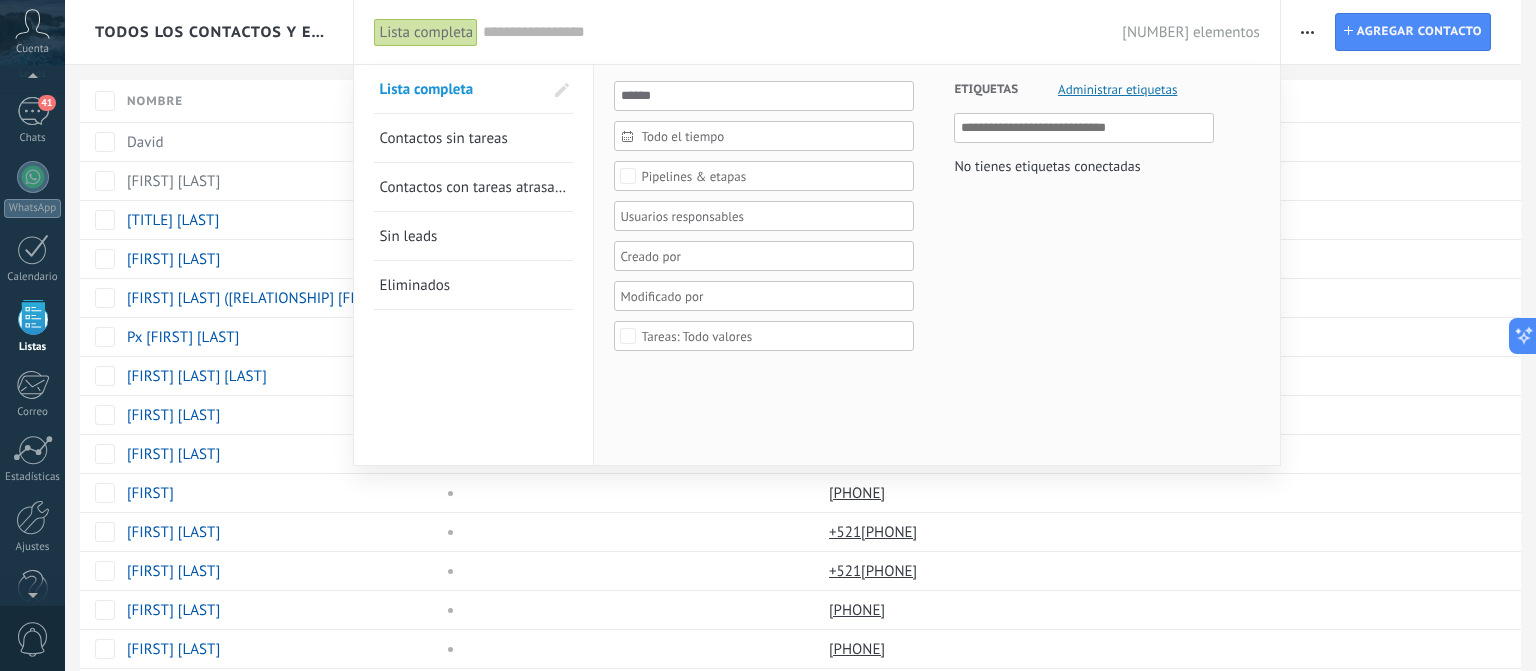 click at bounding box center (562, 90) 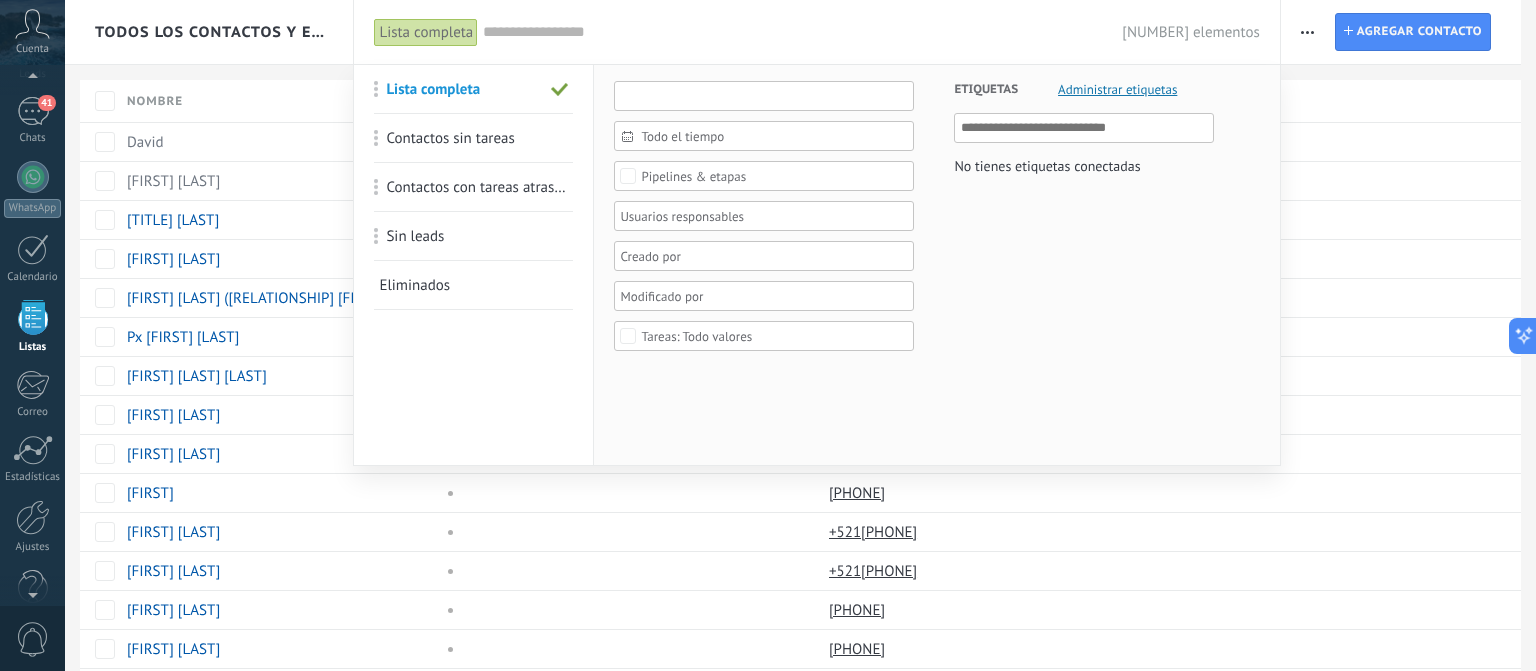 click at bounding box center [764, 96] 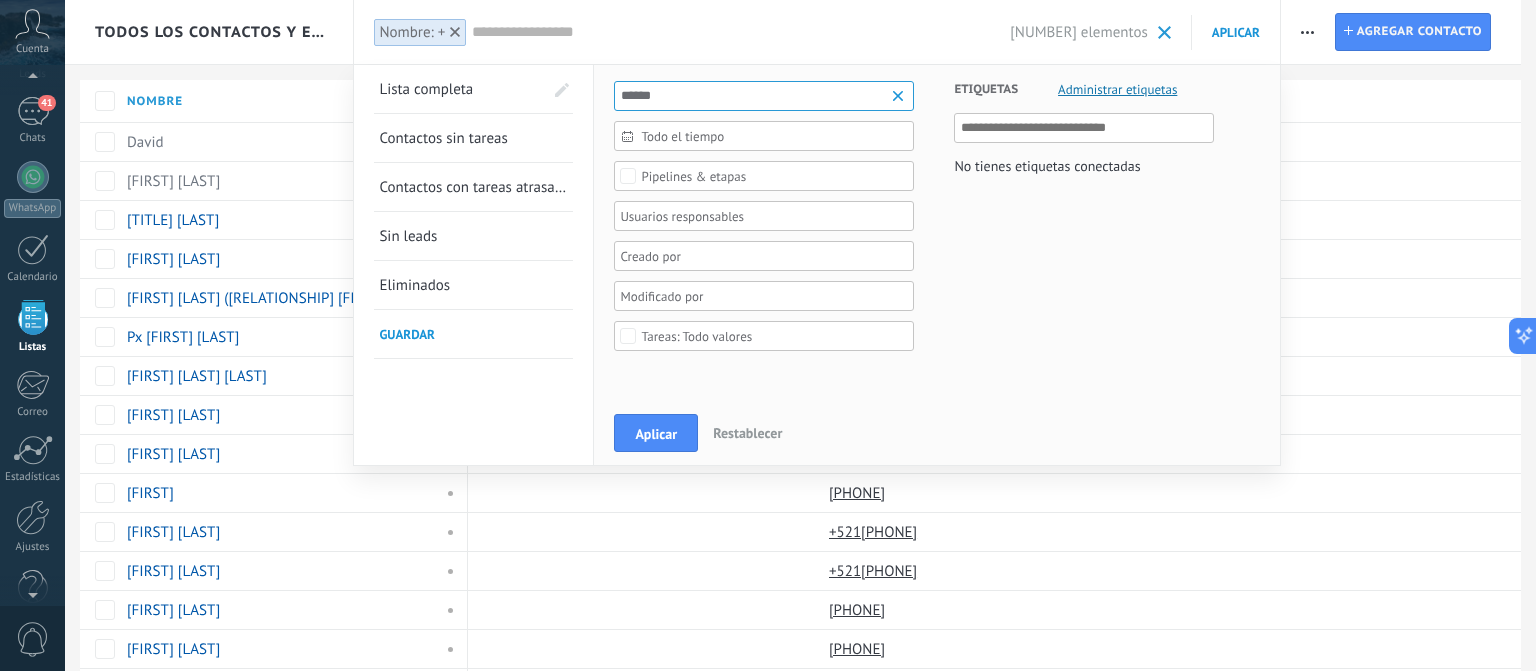 type on "******" 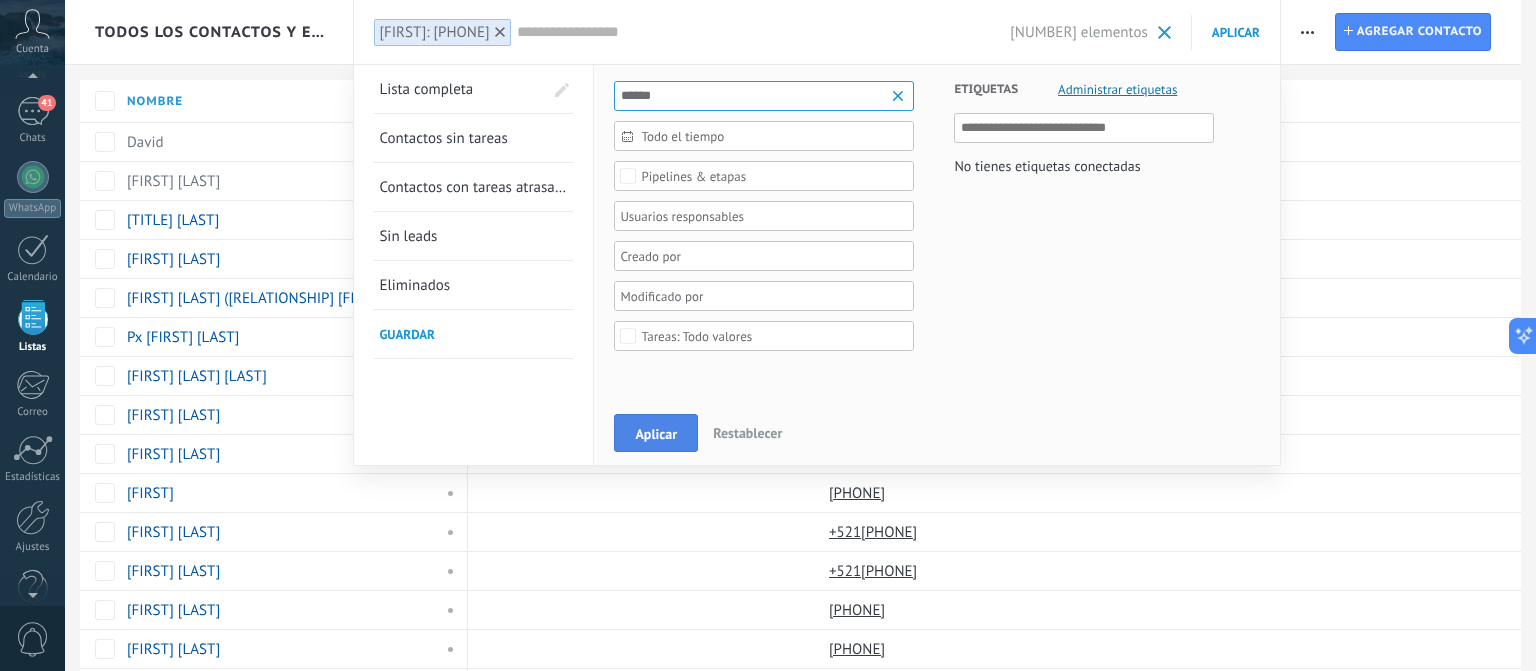 click on "Aplicar" at bounding box center [656, 434] 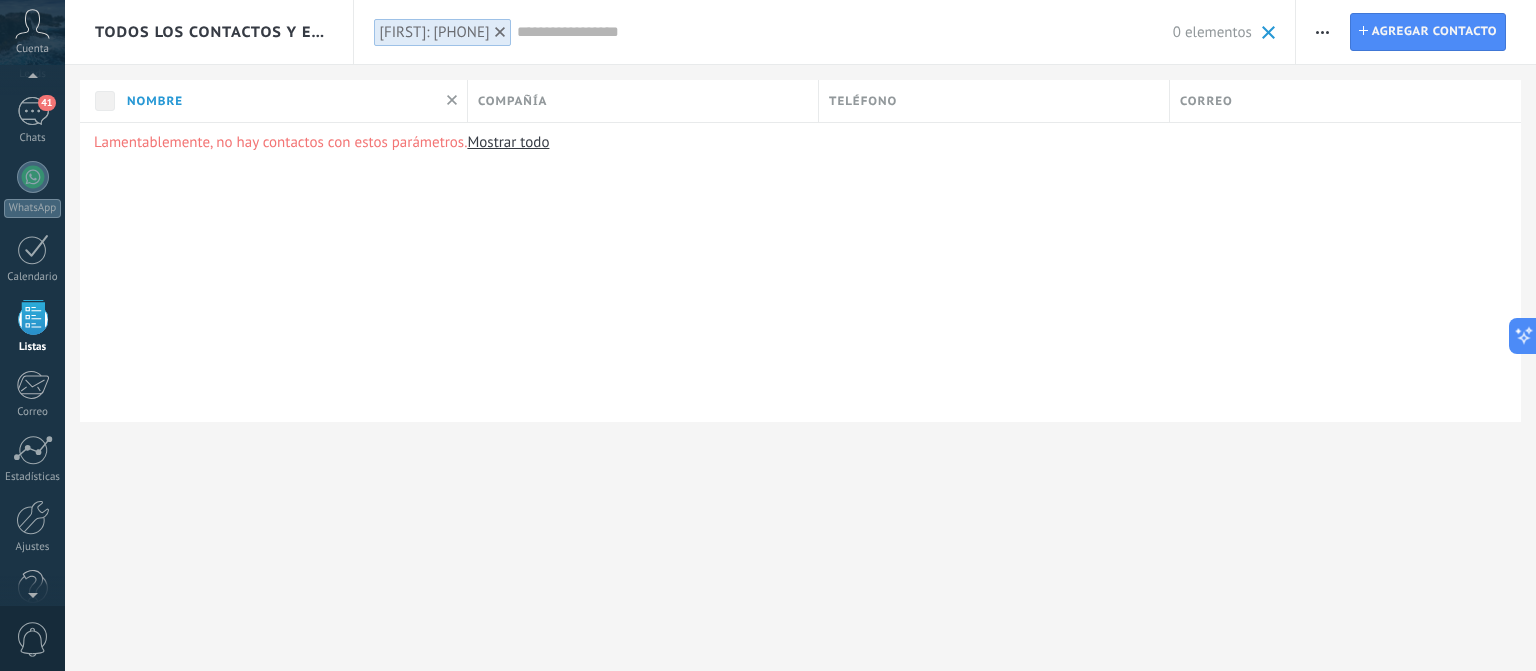 click 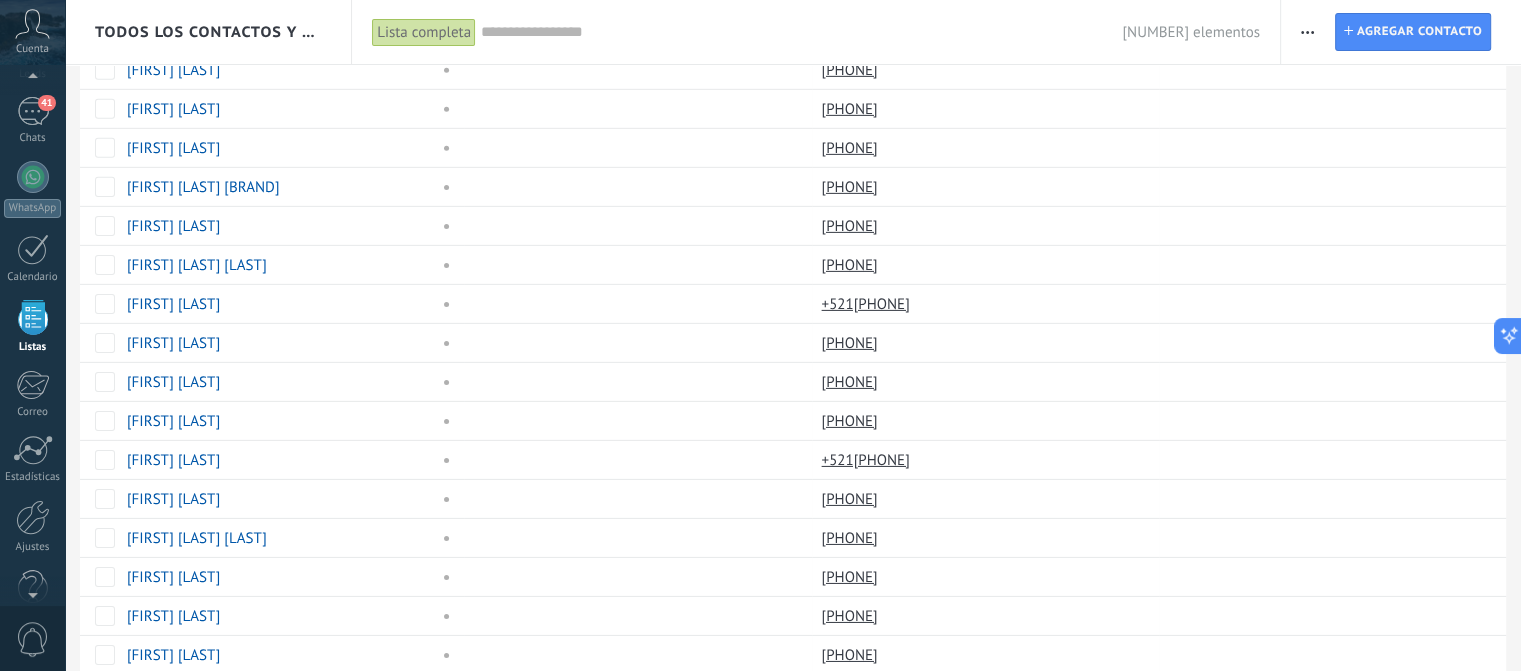 scroll, scrollTop: 7276, scrollLeft: 0, axis: vertical 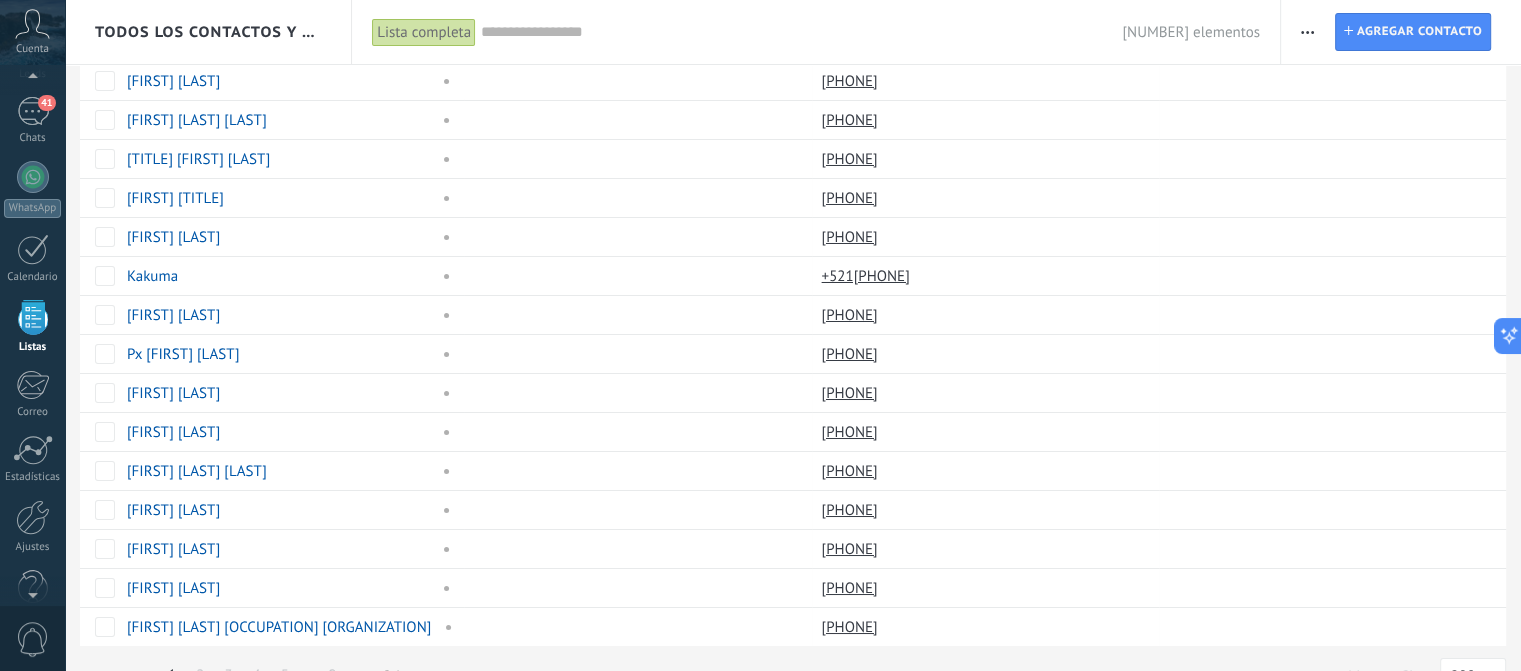 click on "1" at bounding box center [172, 675] 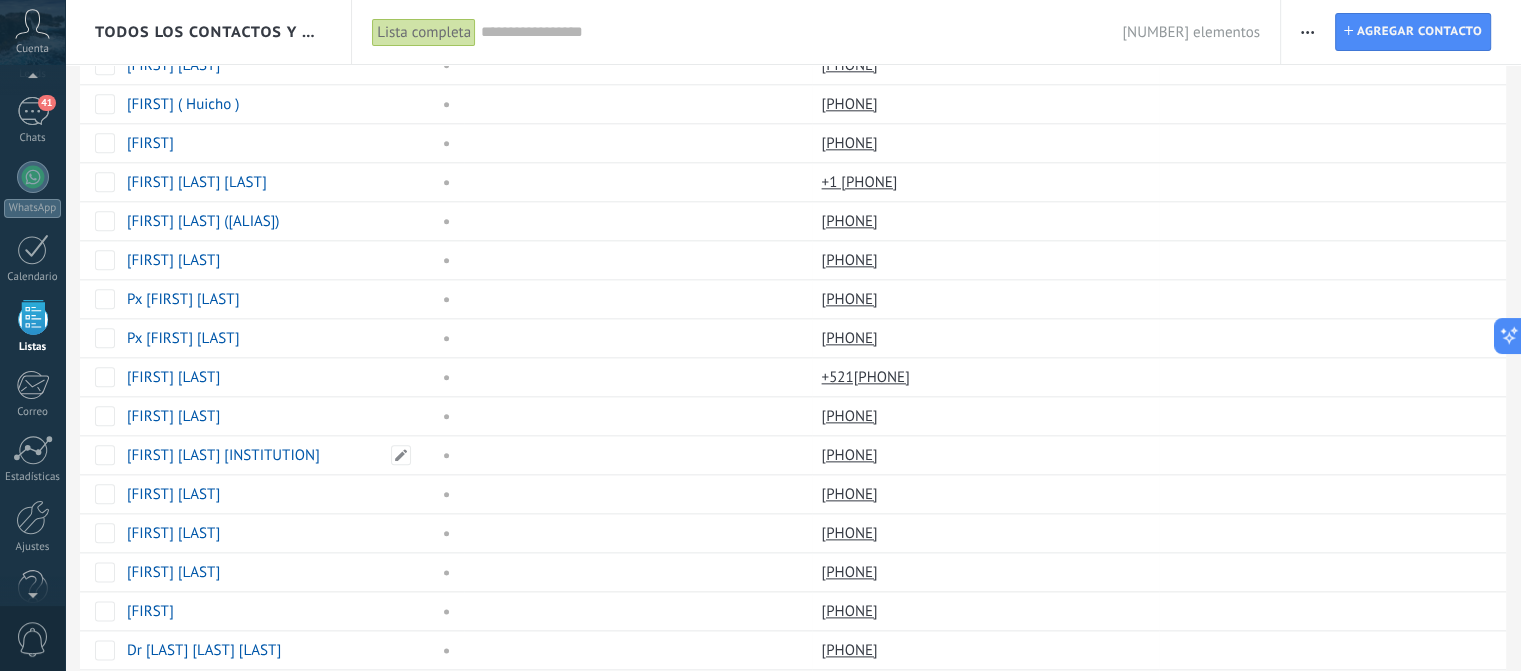 scroll, scrollTop: 2300, scrollLeft: 0, axis: vertical 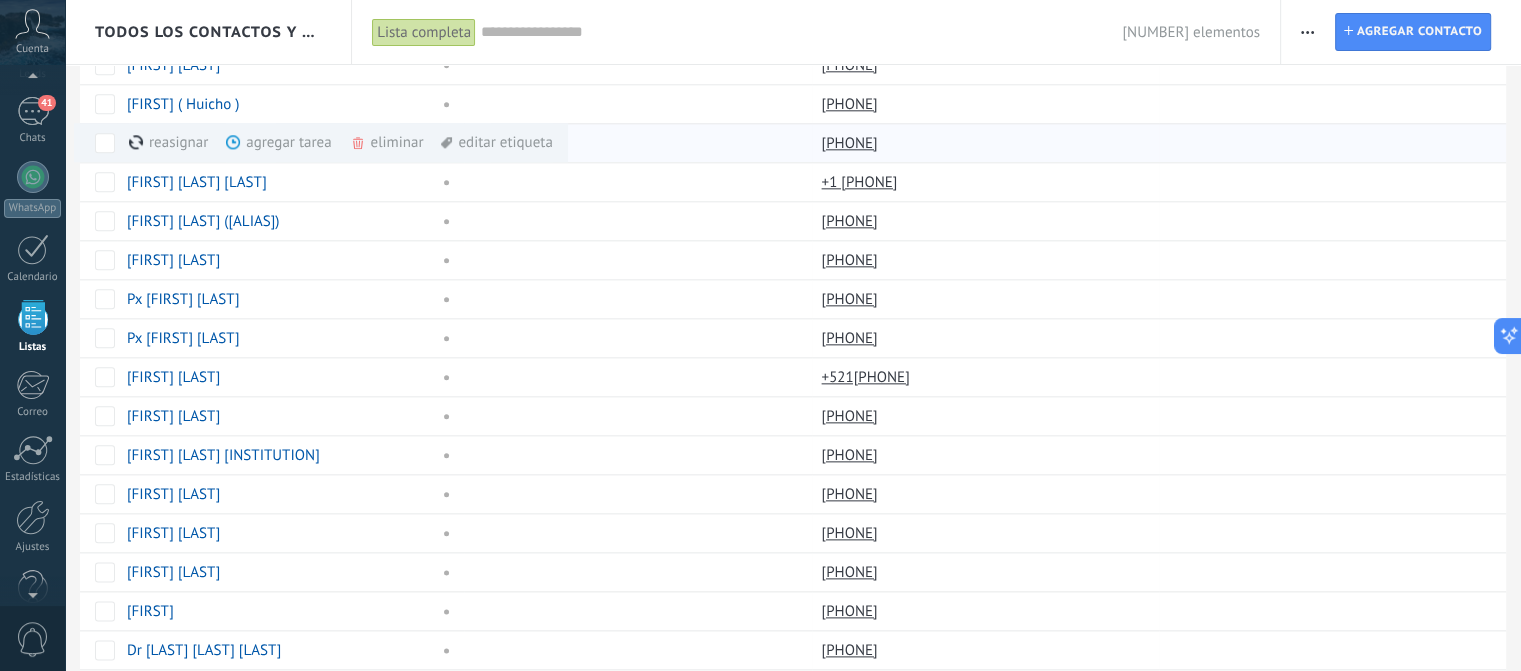 click on "eliminar màs" at bounding box center (421, 142) 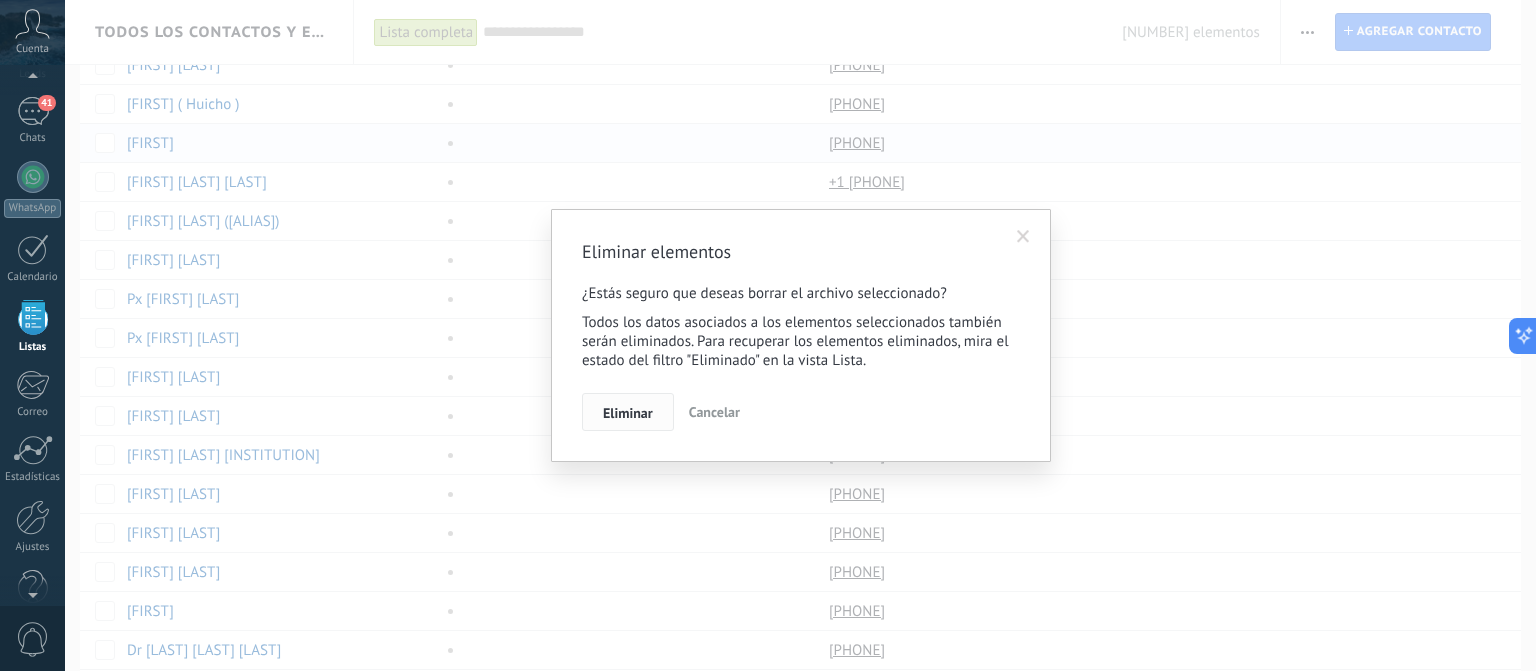 click on "Eliminar" at bounding box center (628, 413) 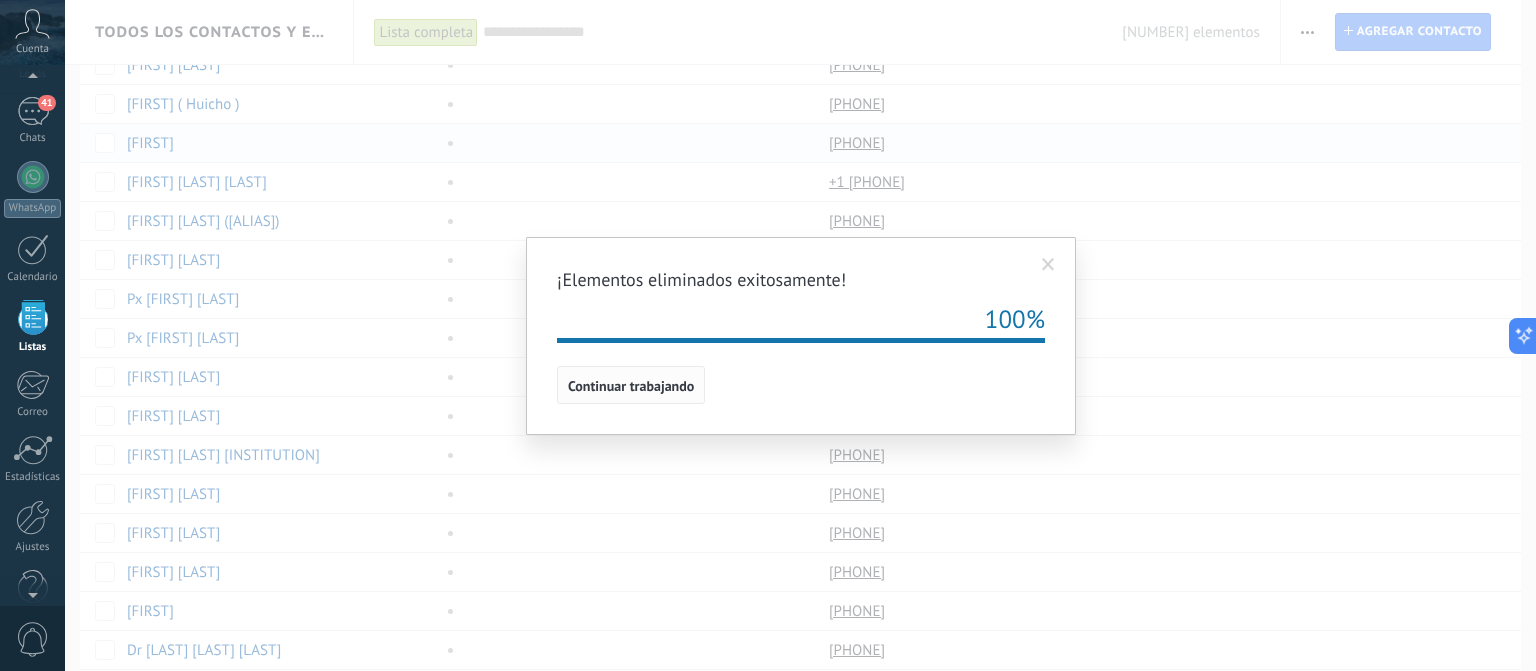 click on "Continuar trabajando" at bounding box center [631, 386] 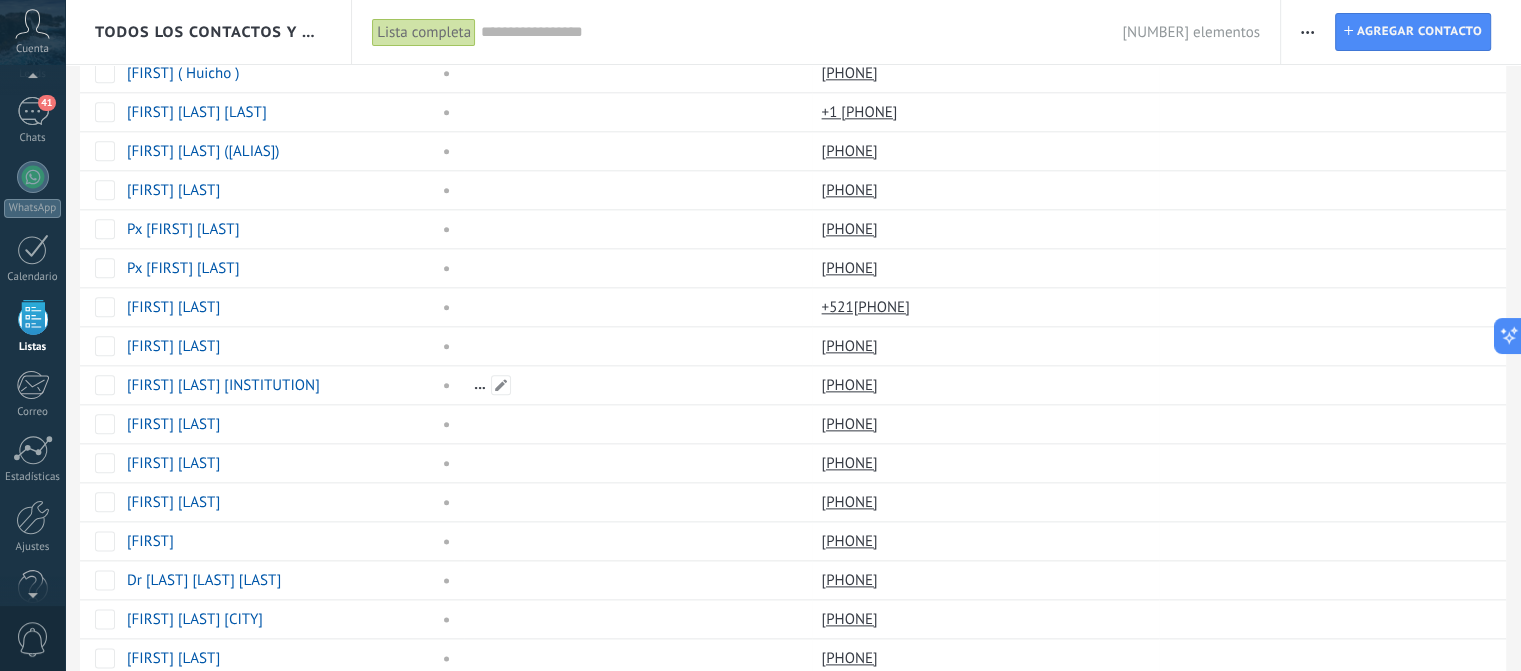 scroll, scrollTop: 2328, scrollLeft: 0, axis: vertical 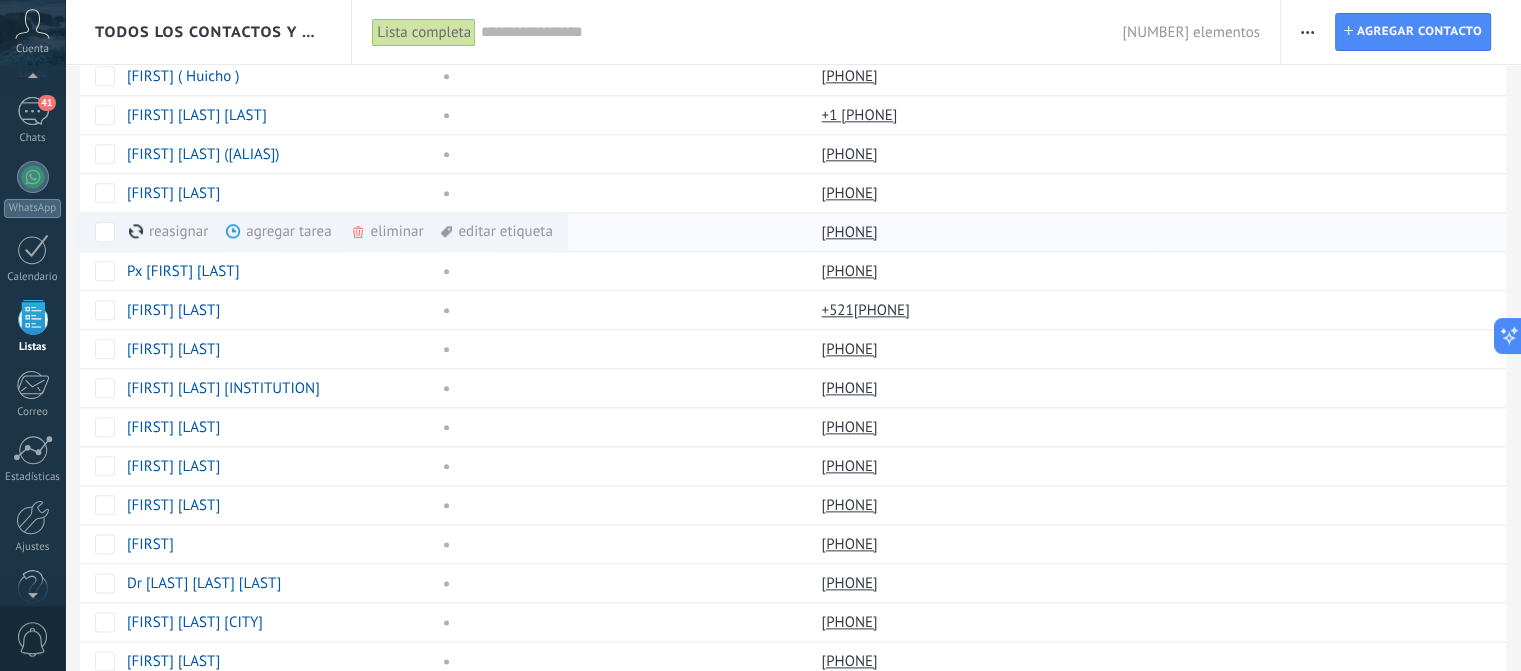 click on "eliminar màs" at bounding box center [421, 231] 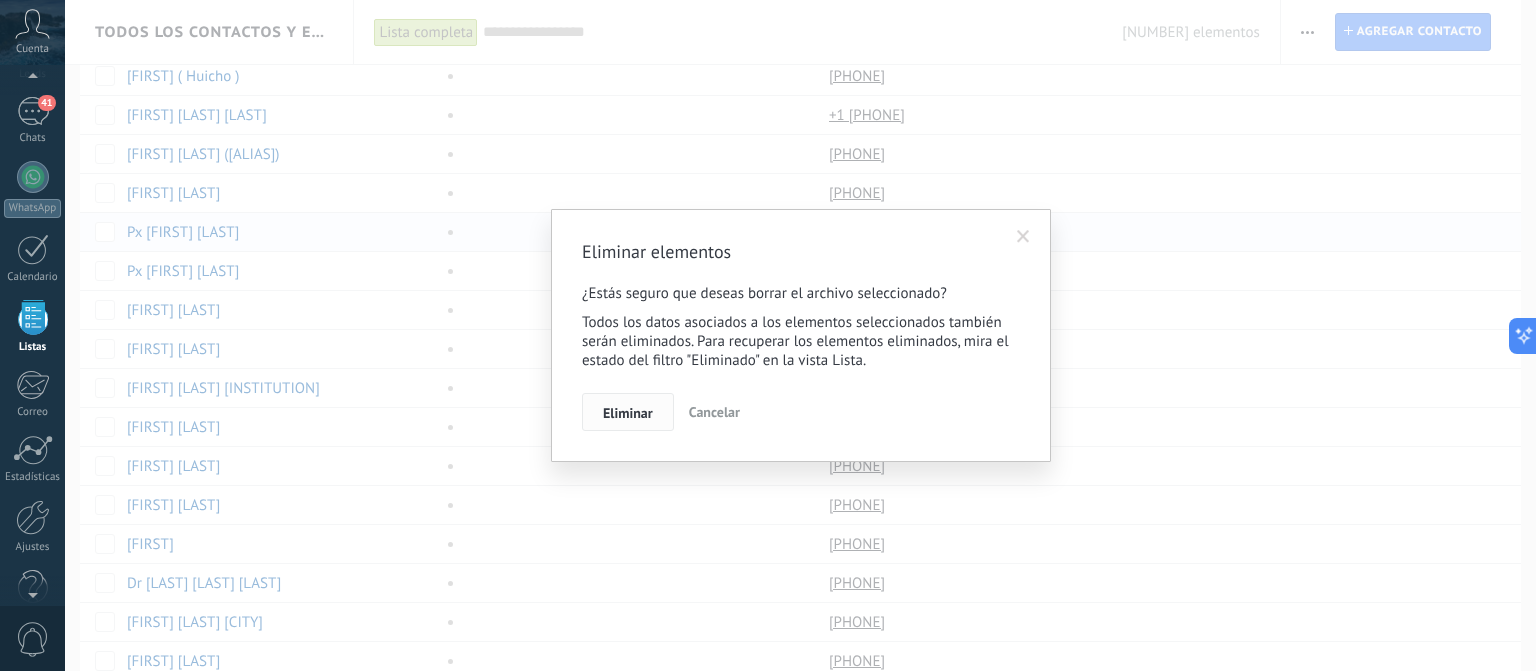 click on "Eliminar" at bounding box center [628, 413] 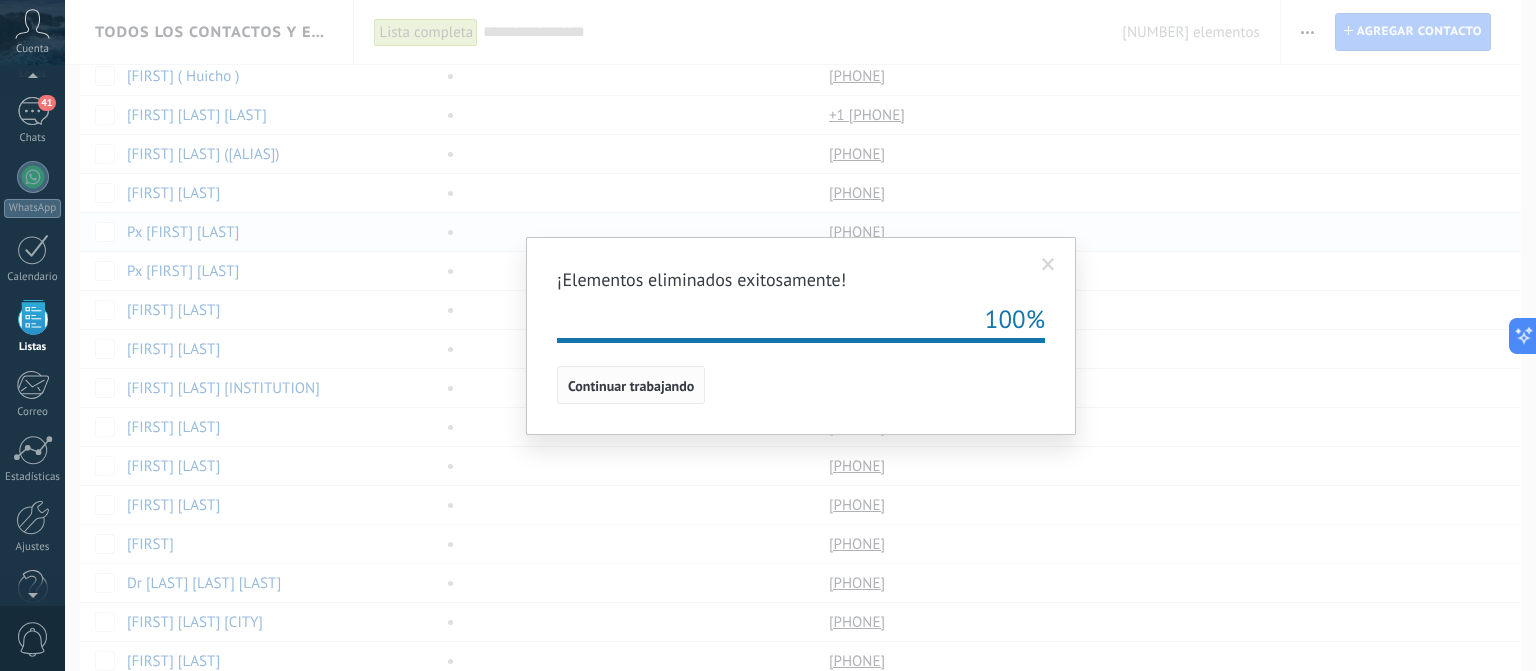 click on "Continuar trabajando" at bounding box center (631, 385) 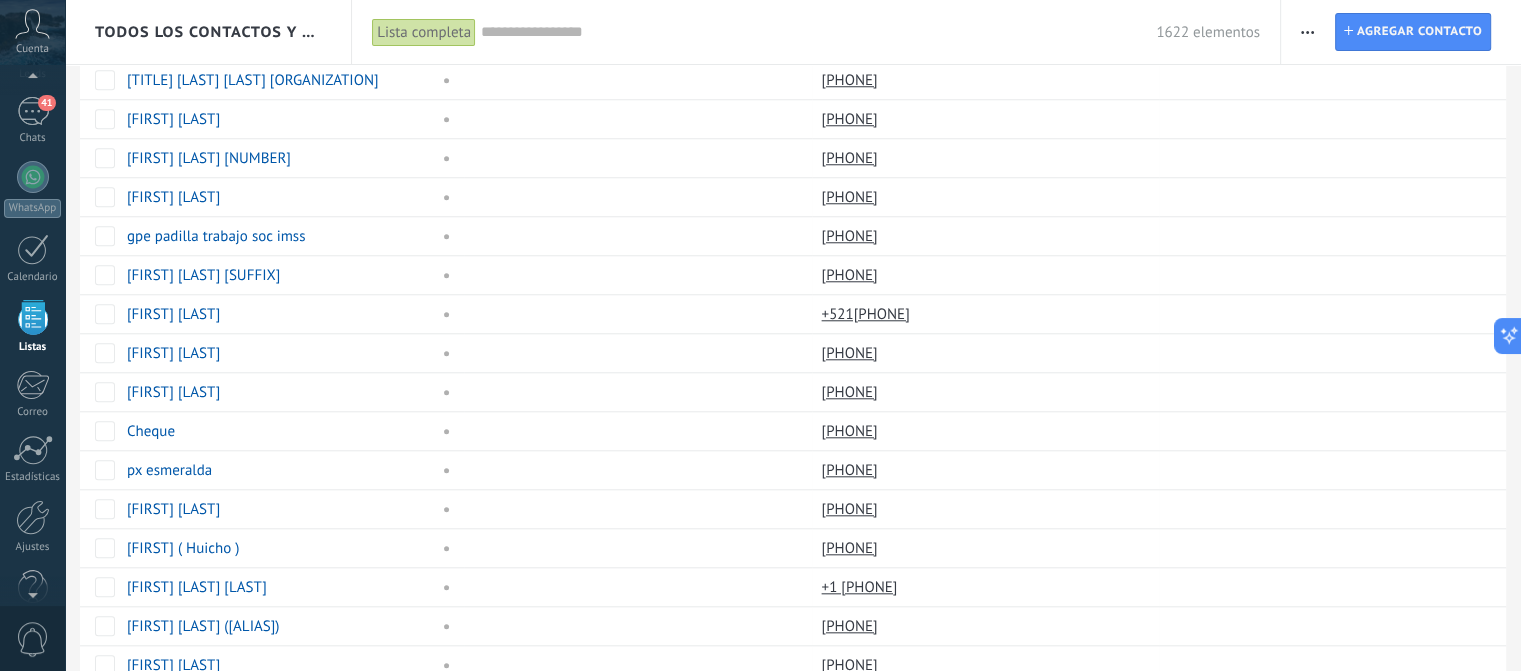 scroll, scrollTop: 1857, scrollLeft: 0, axis: vertical 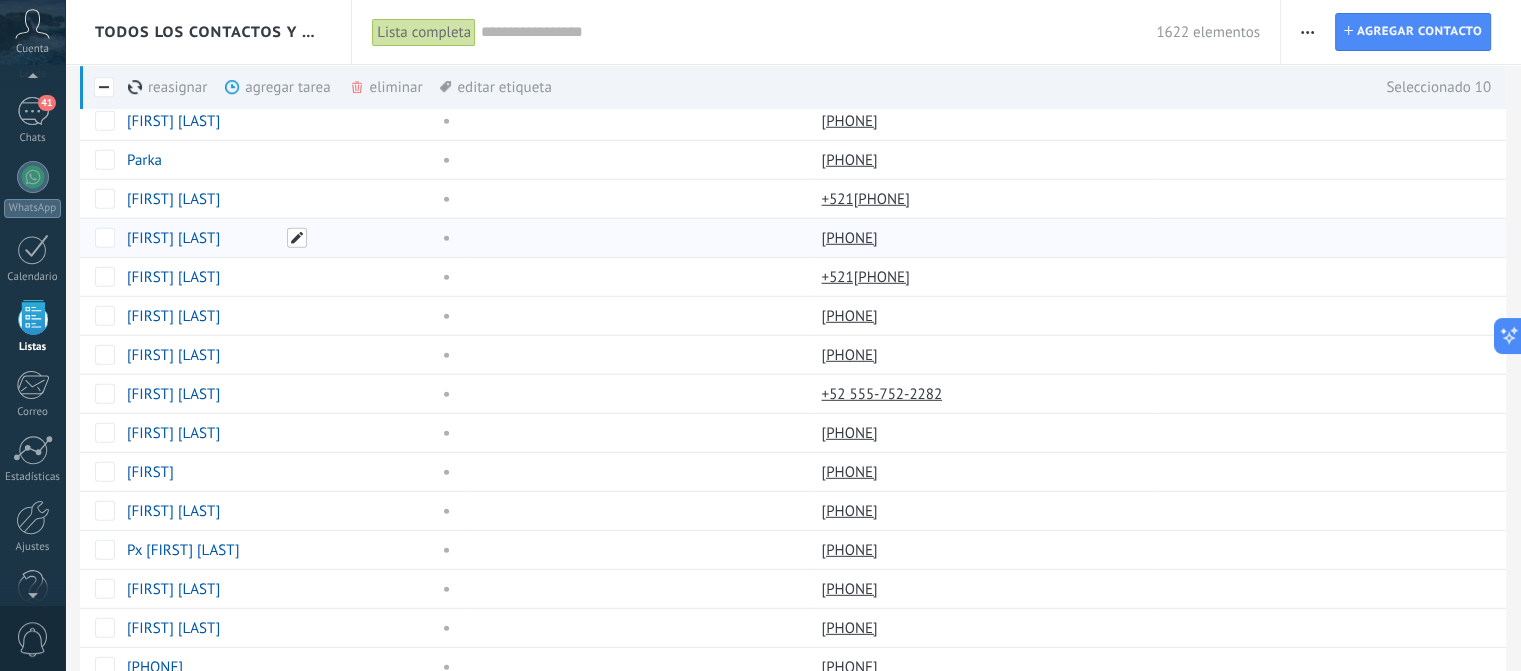 click at bounding box center (297, 238) 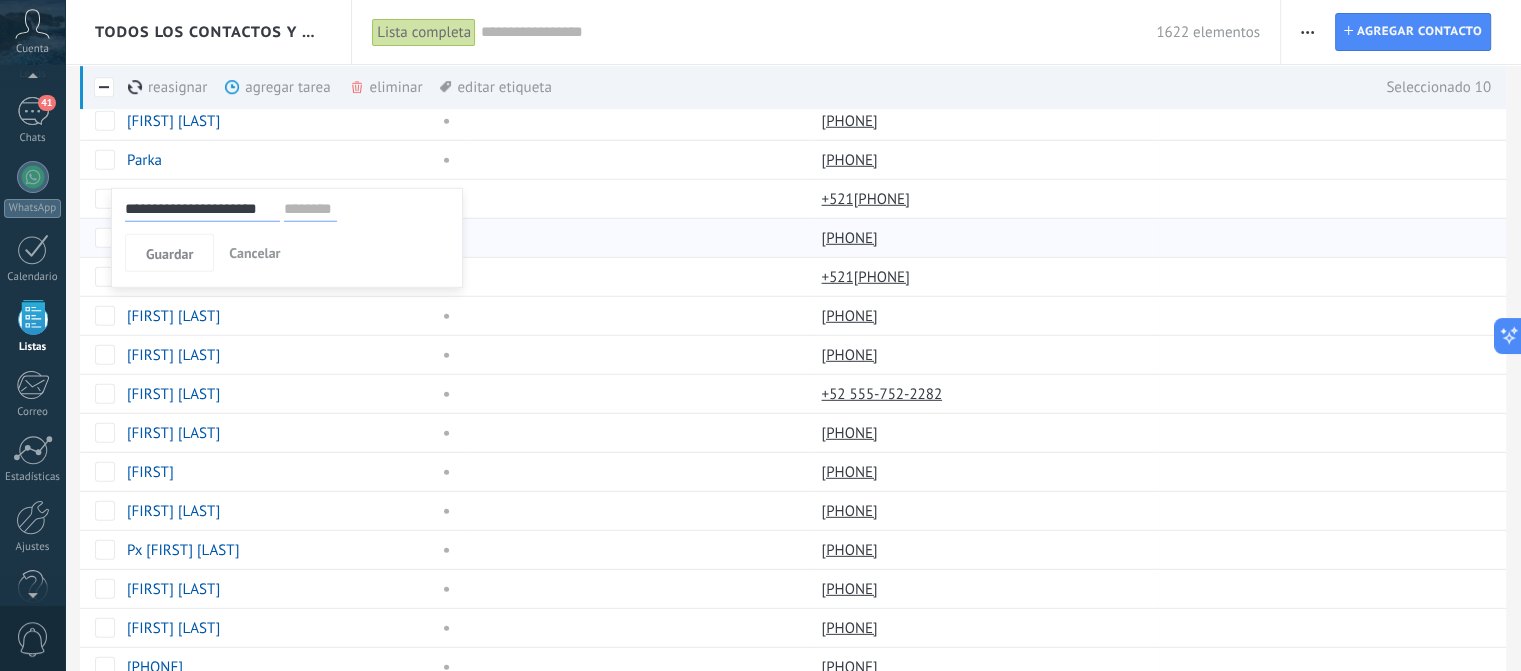 click on "**********" at bounding box center (202, 209) 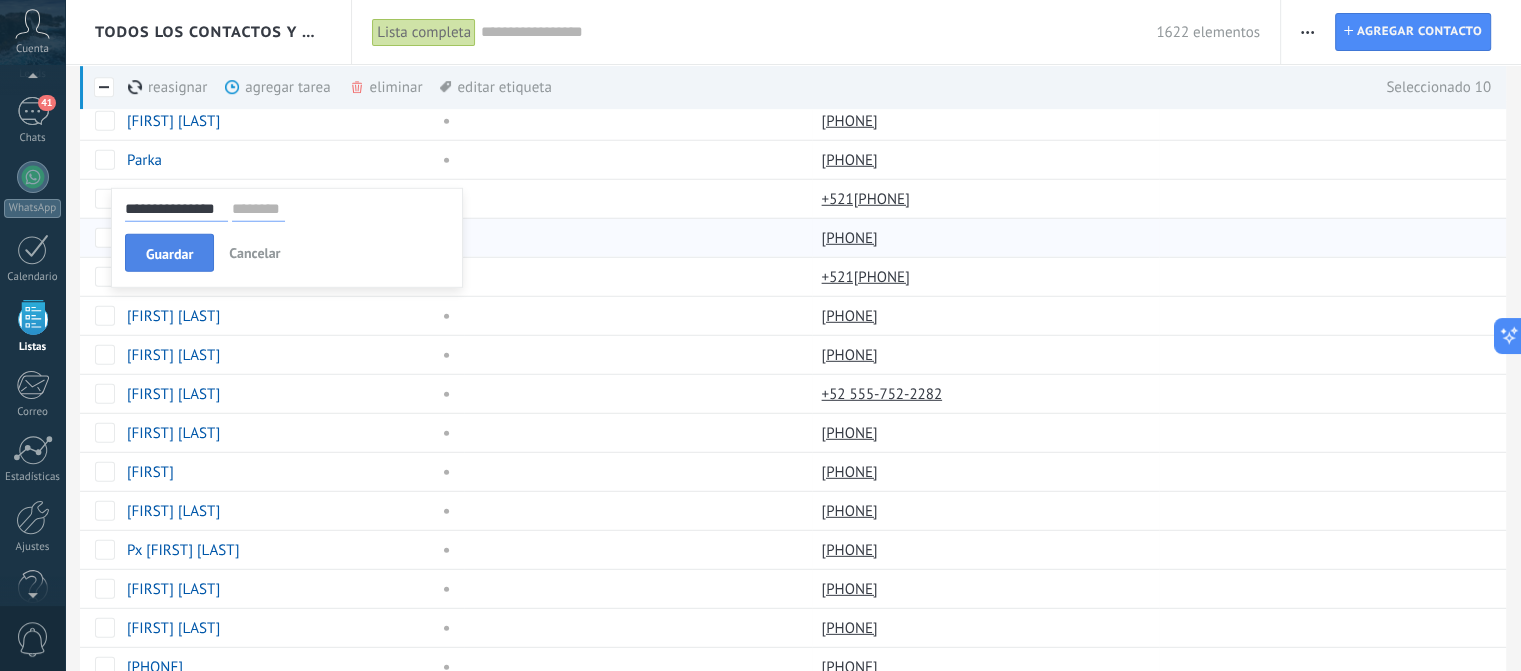 type on "**********" 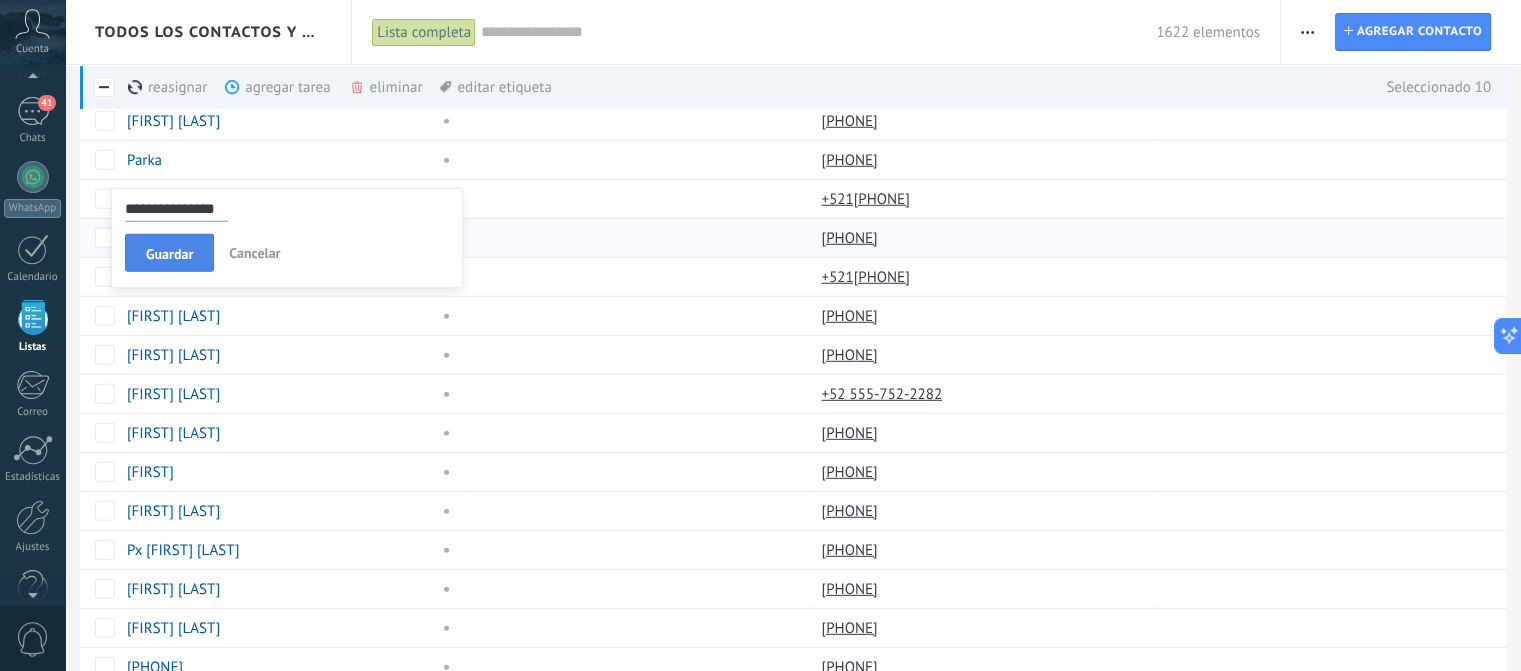 click on "Guardar" at bounding box center [169, 253] 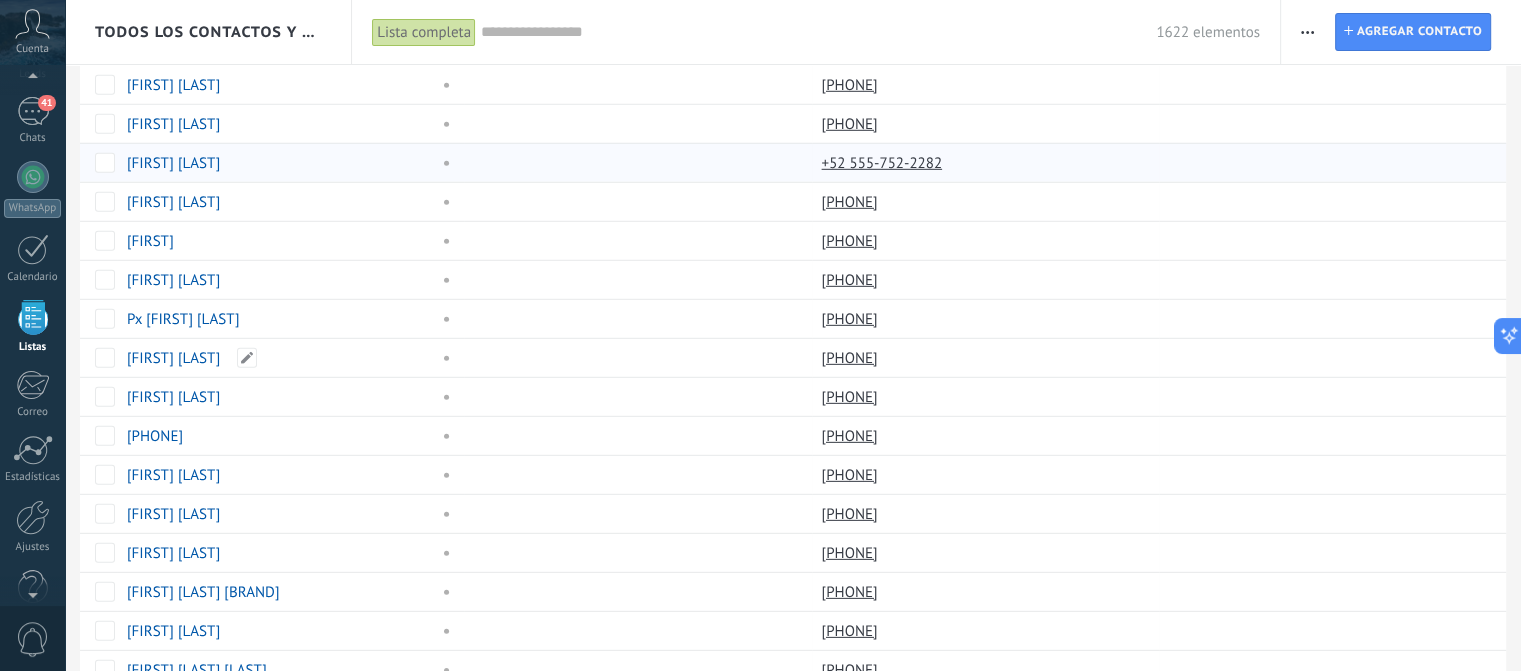 scroll, scrollTop: 5963, scrollLeft: 0, axis: vertical 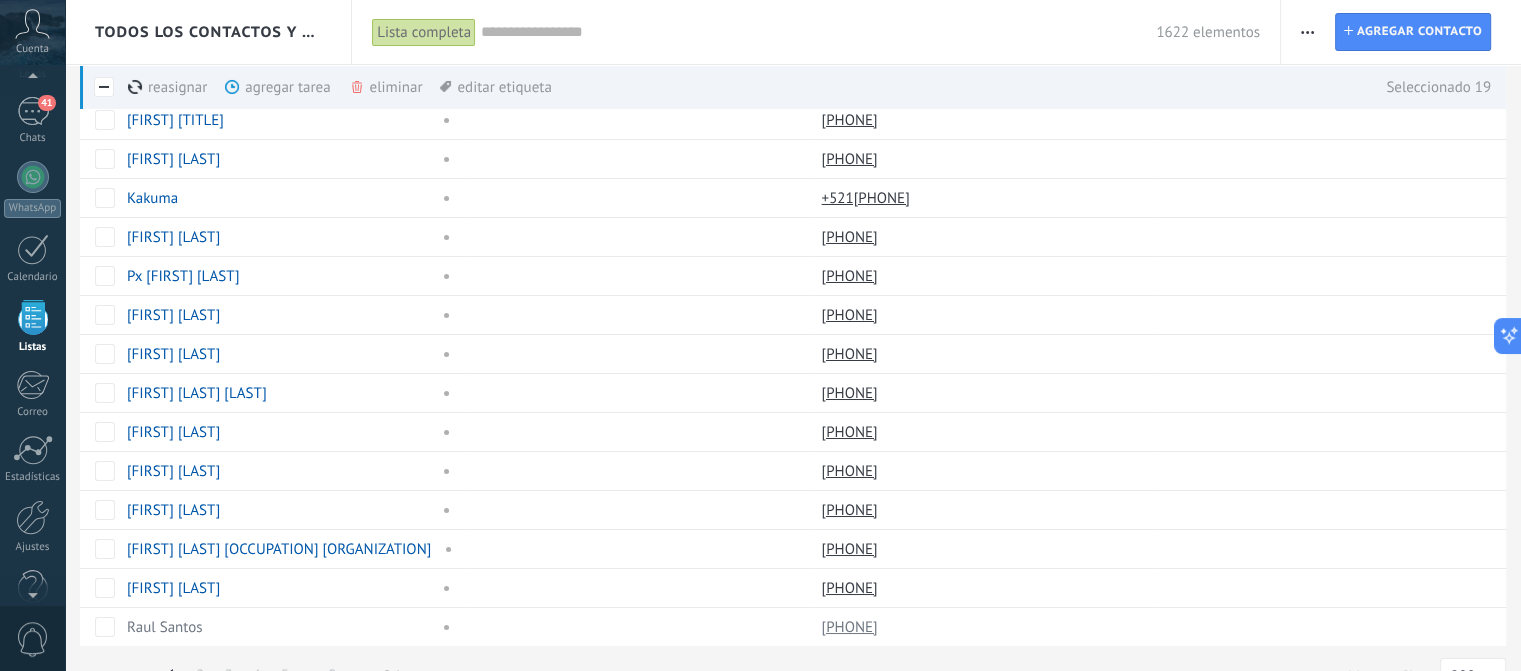 click on "eliminar màs" at bounding box center (420, 87) 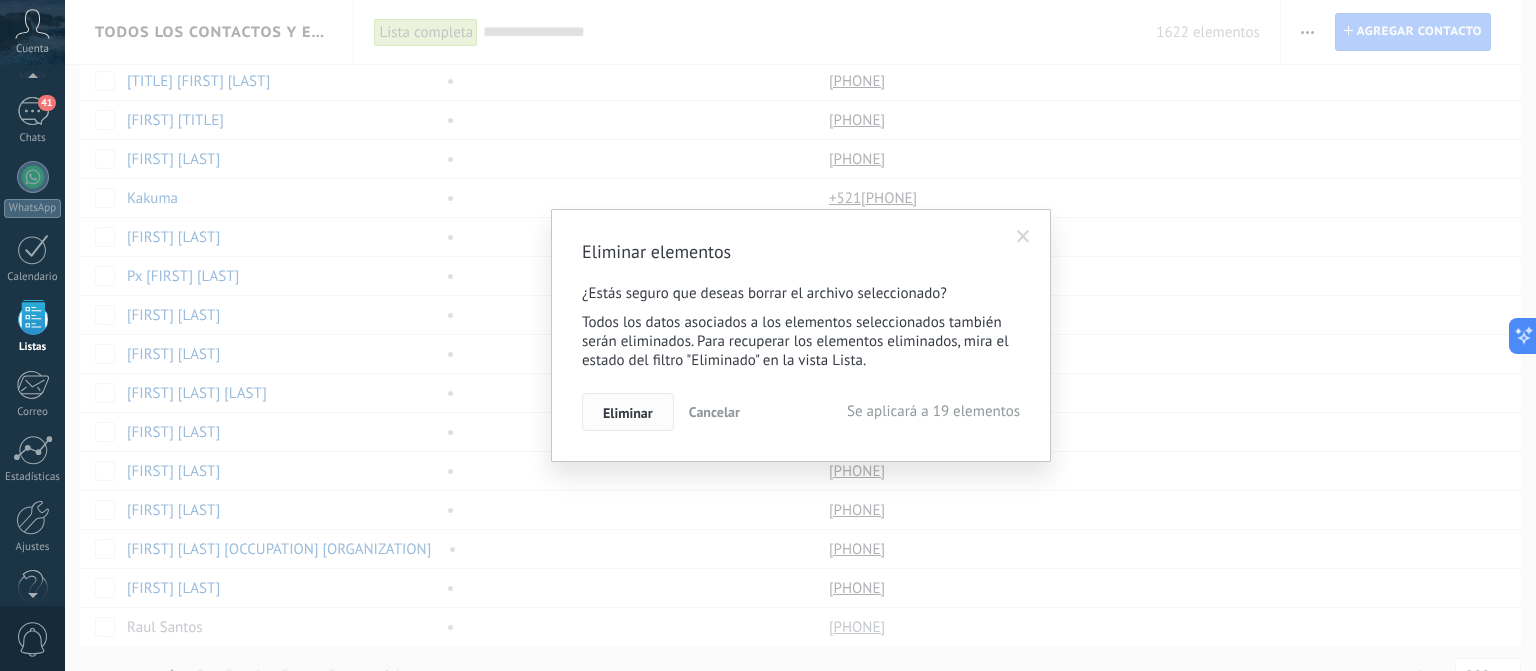 click on "Eliminar" at bounding box center (628, 413) 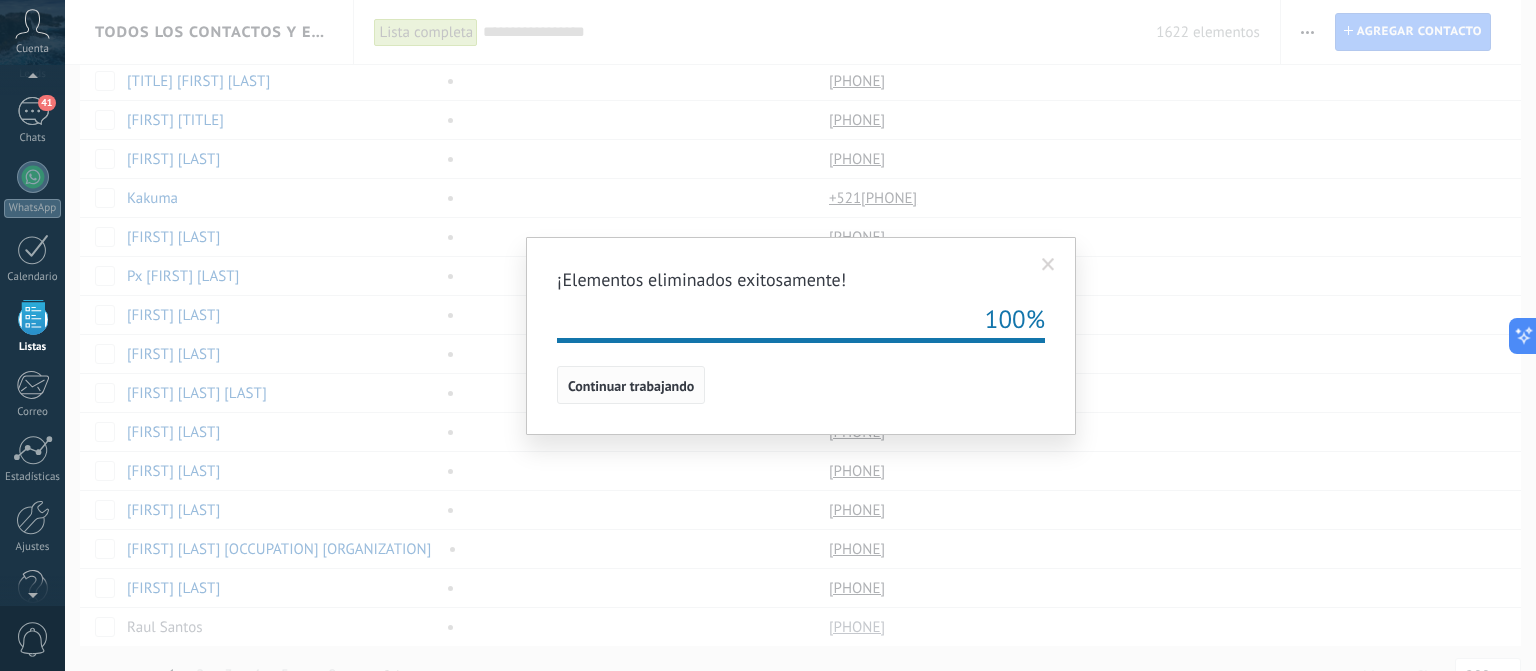 click on "Continuar trabajando" at bounding box center [631, 386] 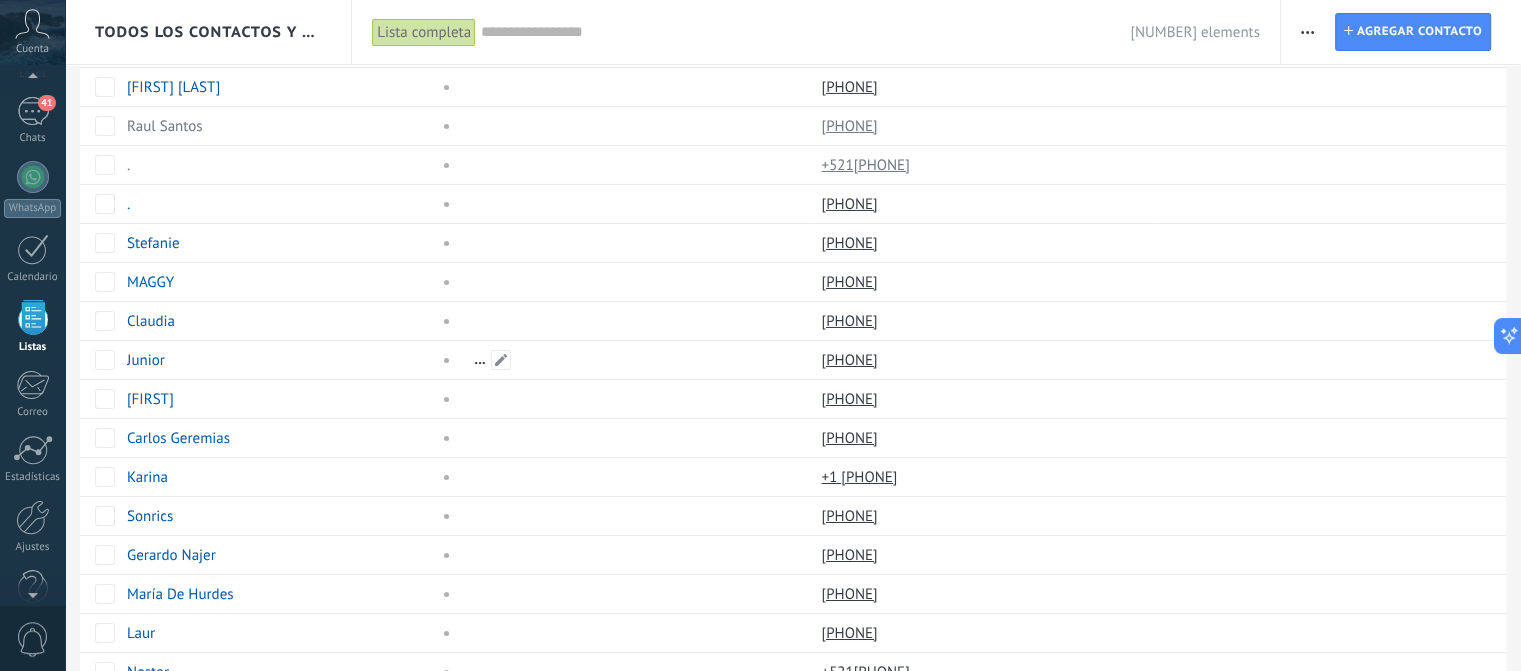 scroll, scrollTop: 7276, scrollLeft: 0, axis: vertical 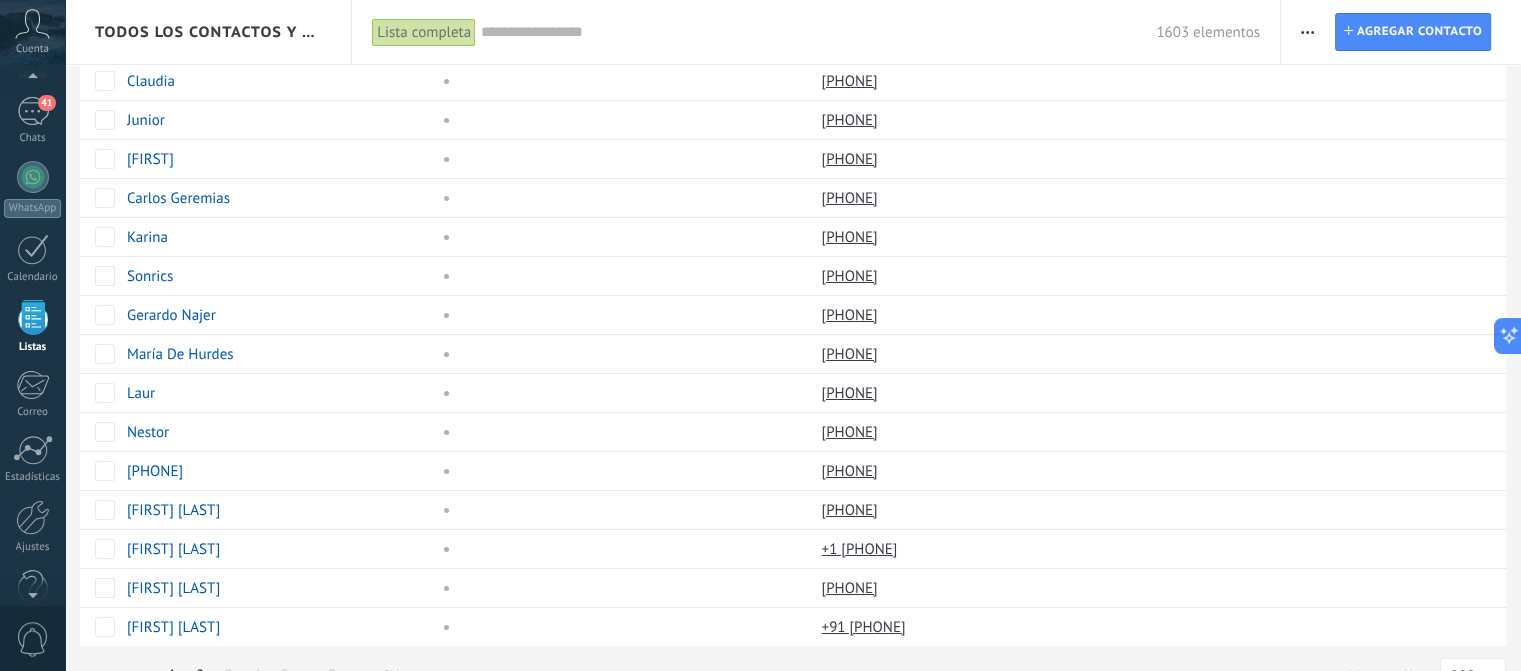 click on "2" at bounding box center (200, 675) 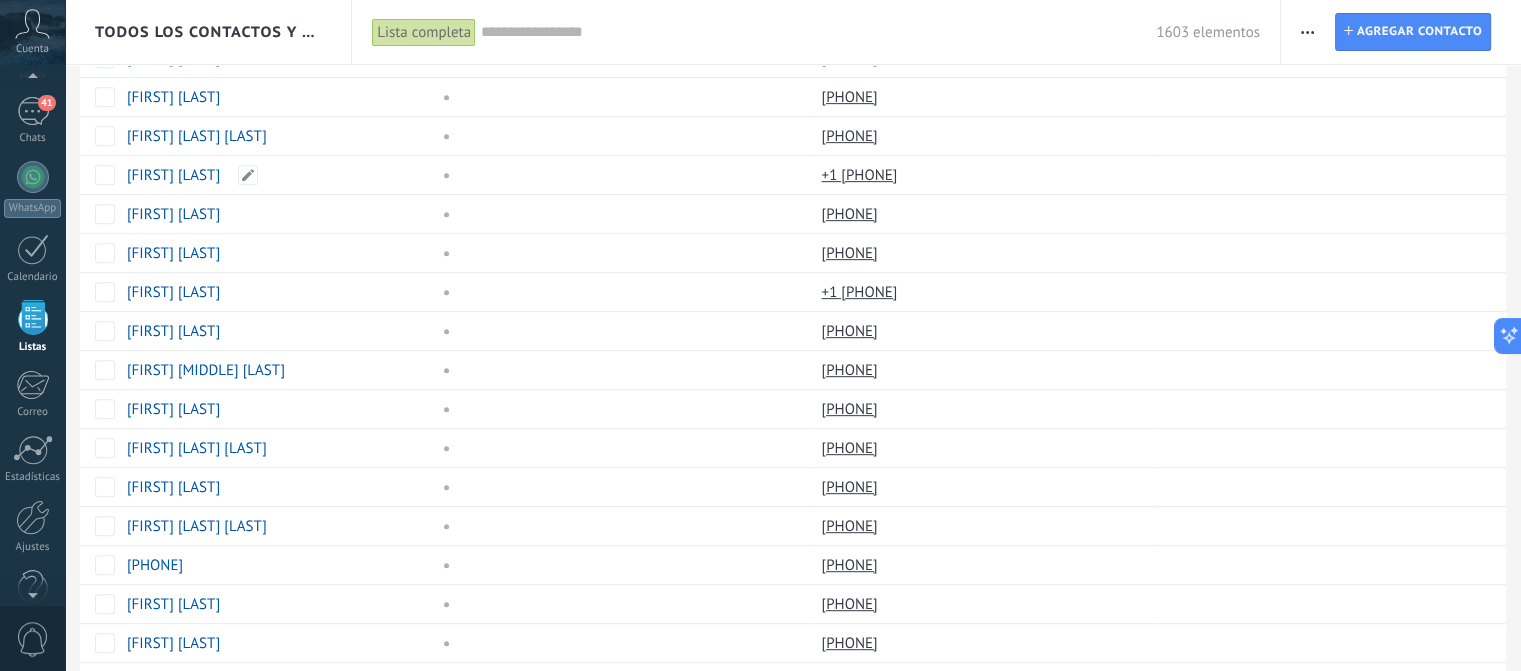 scroll, scrollTop: 904, scrollLeft: 0, axis: vertical 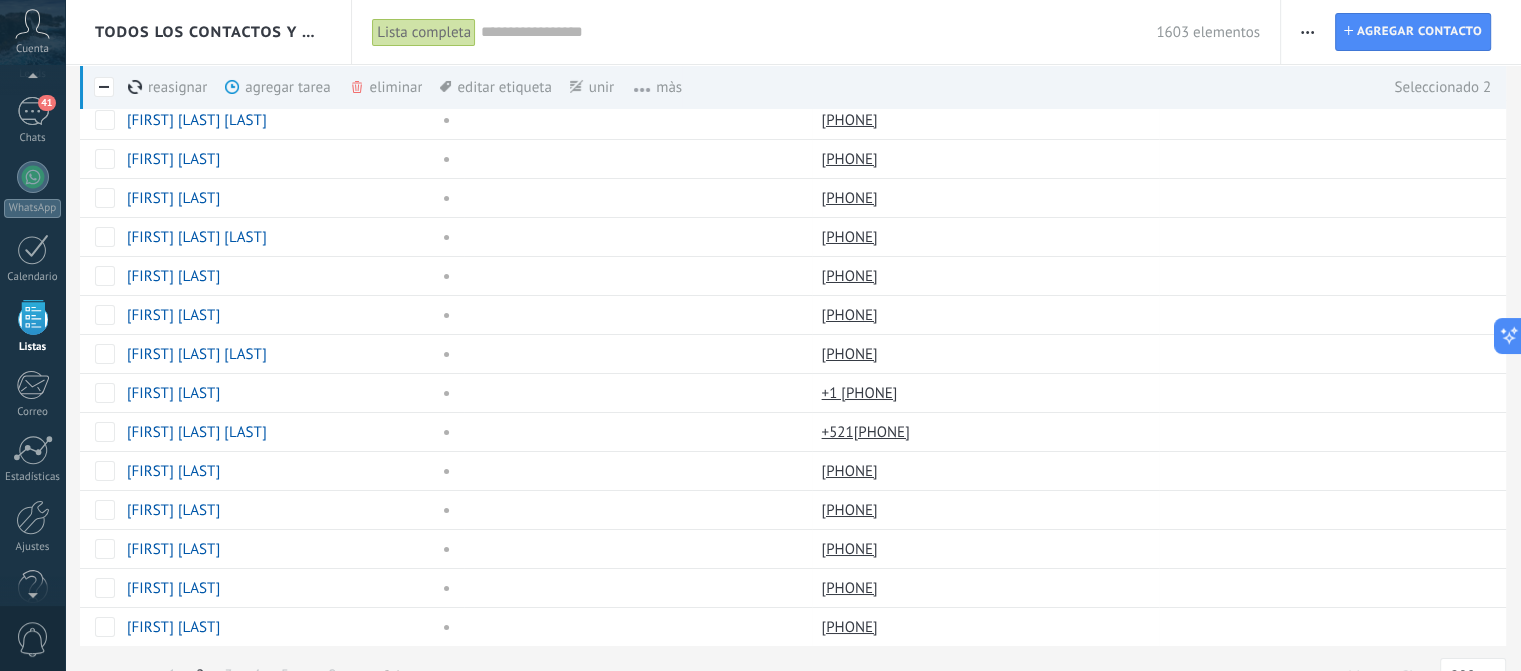 click on "eliminar màs" at bounding box center [420, 87] 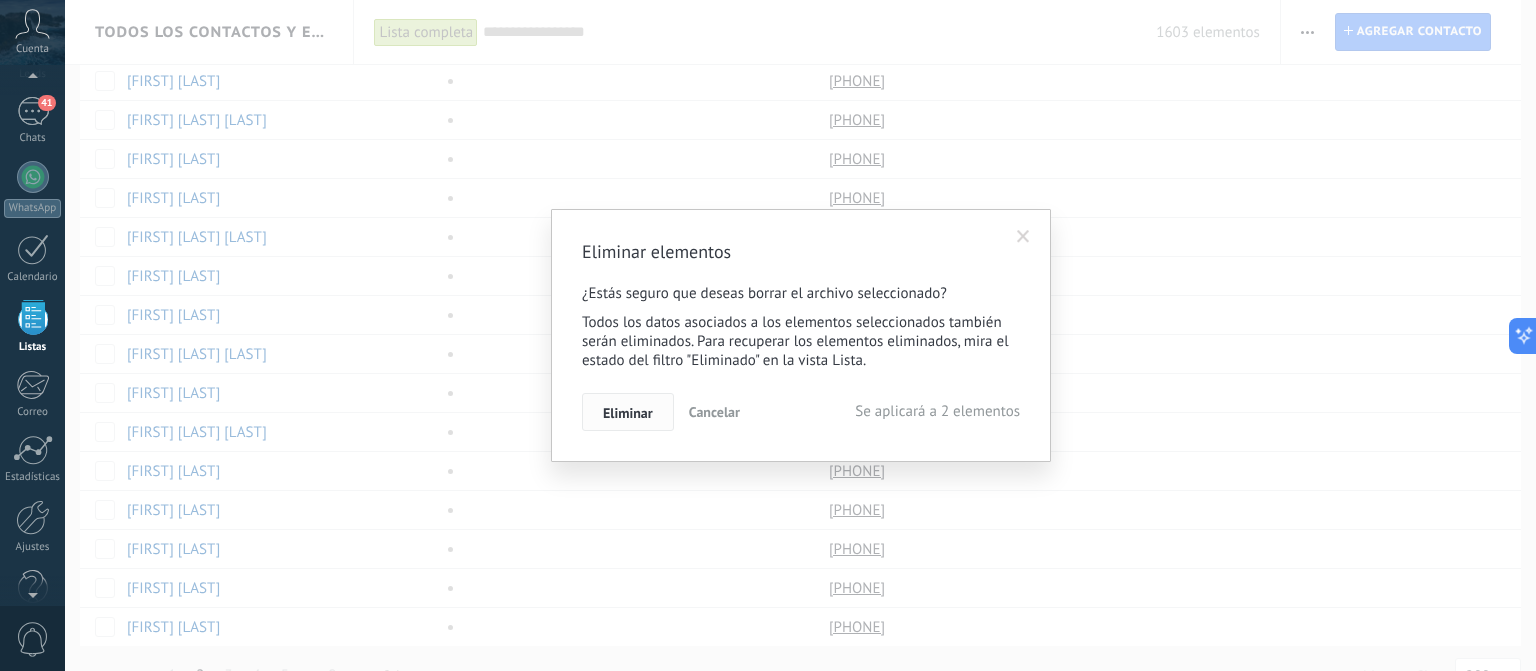 click on "Eliminar" at bounding box center [628, 413] 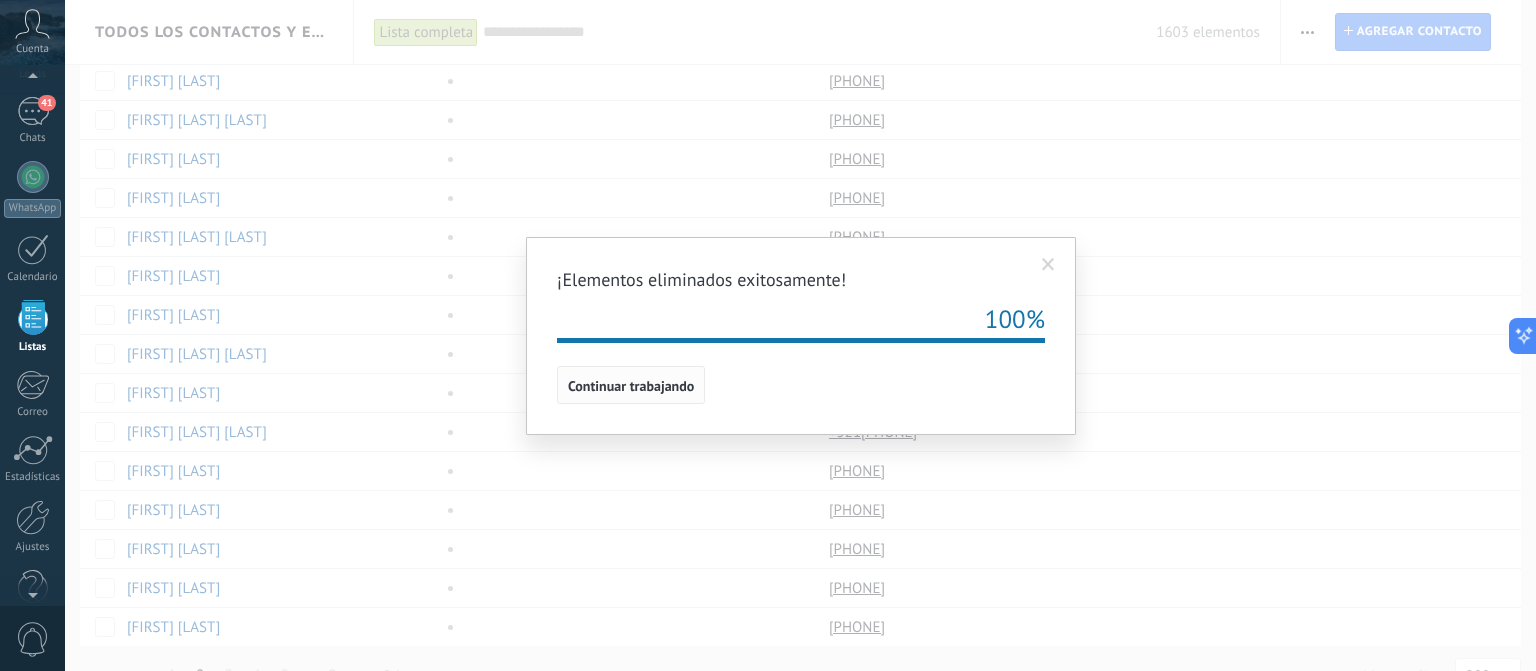click on "Continuar trabajando" at bounding box center [631, 386] 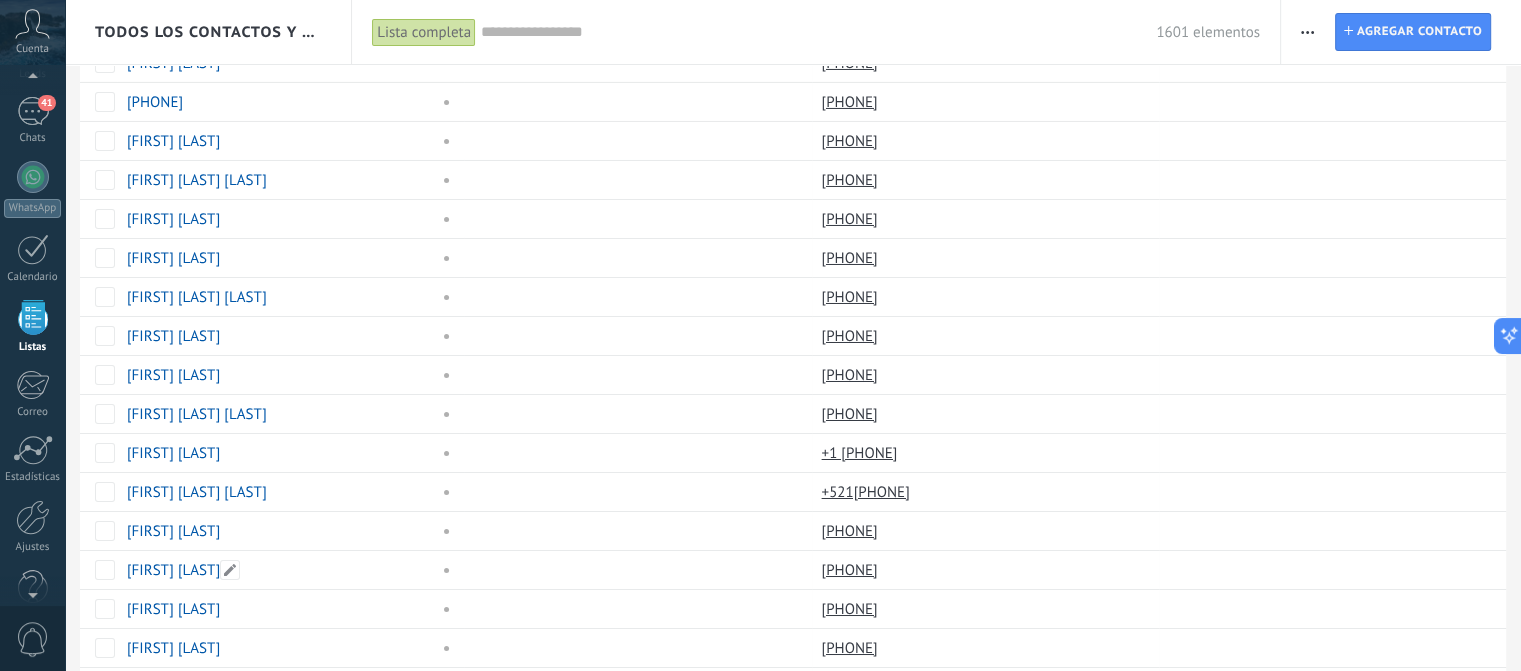 scroll, scrollTop: 7276, scrollLeft: 0, axis: vertical 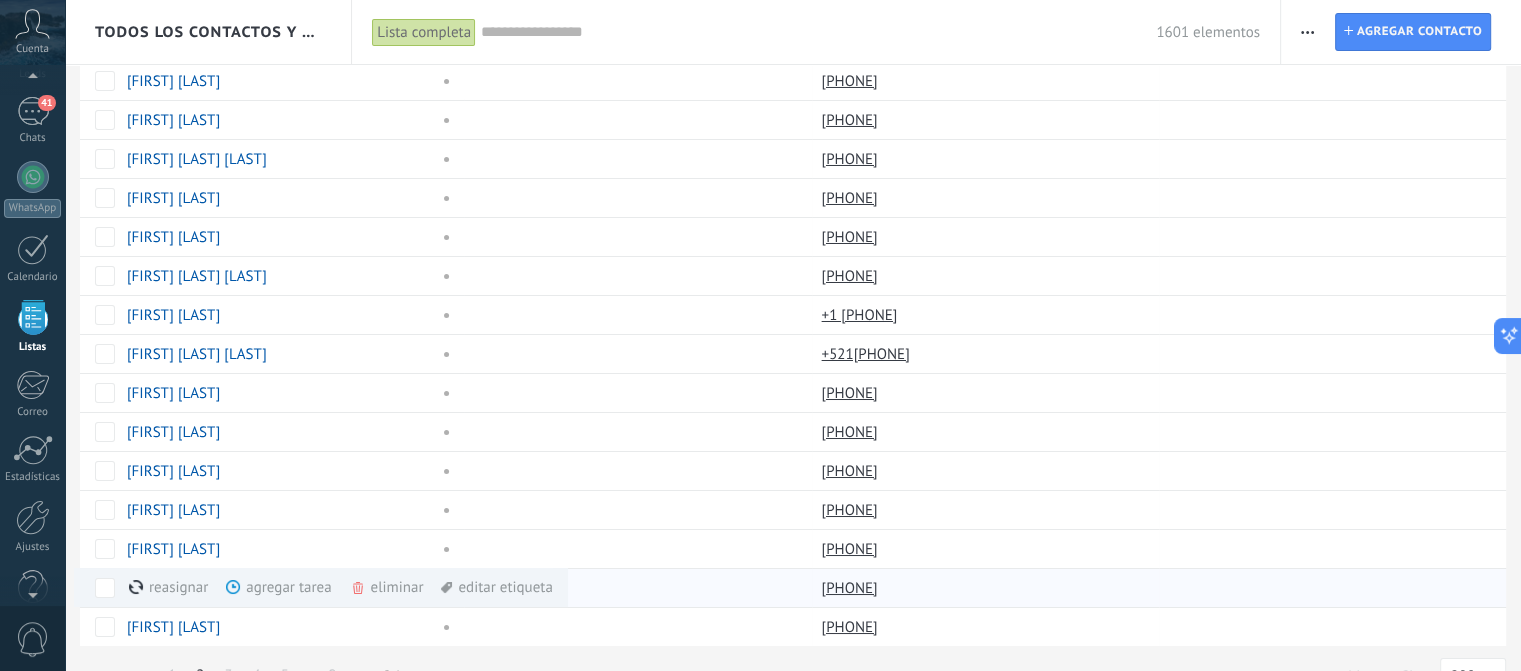 click on "eliminar màs" at bounding box center [421, 587] 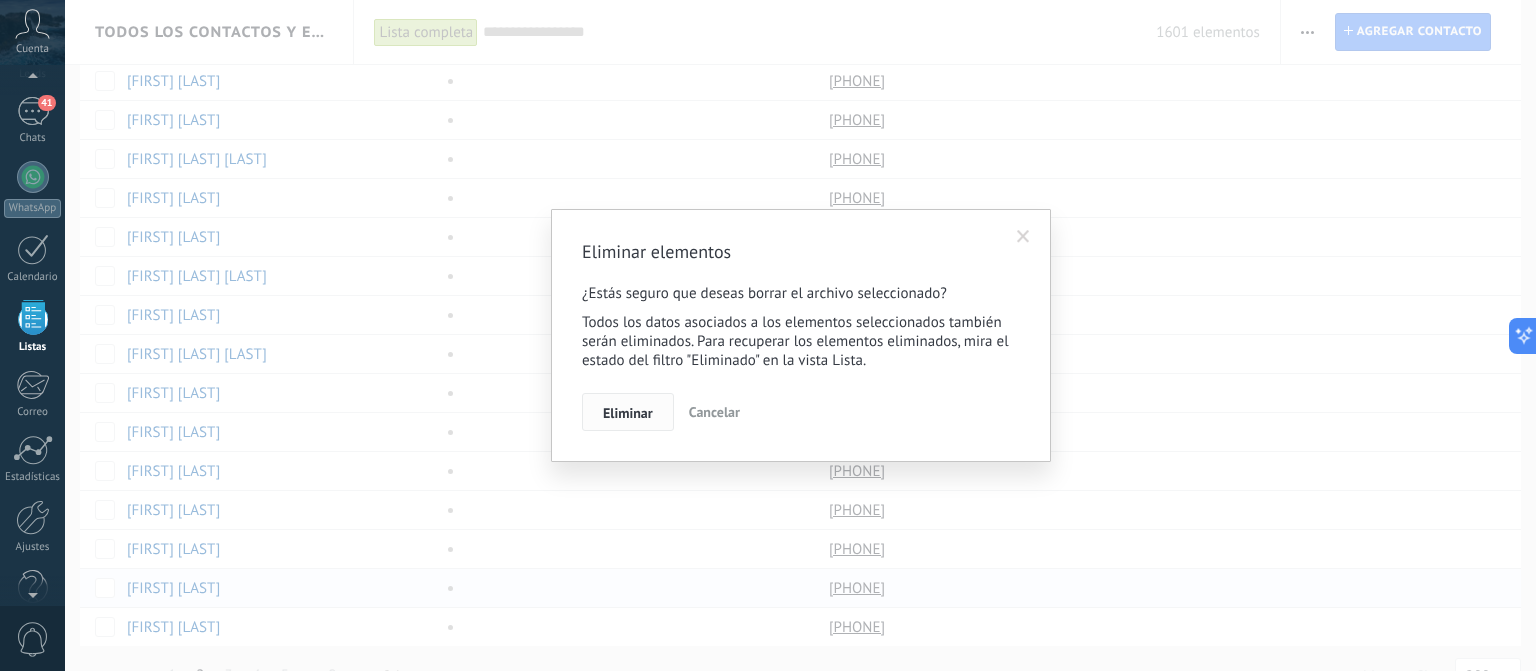 click on "Eliminar" at bounding box center (628, 413) 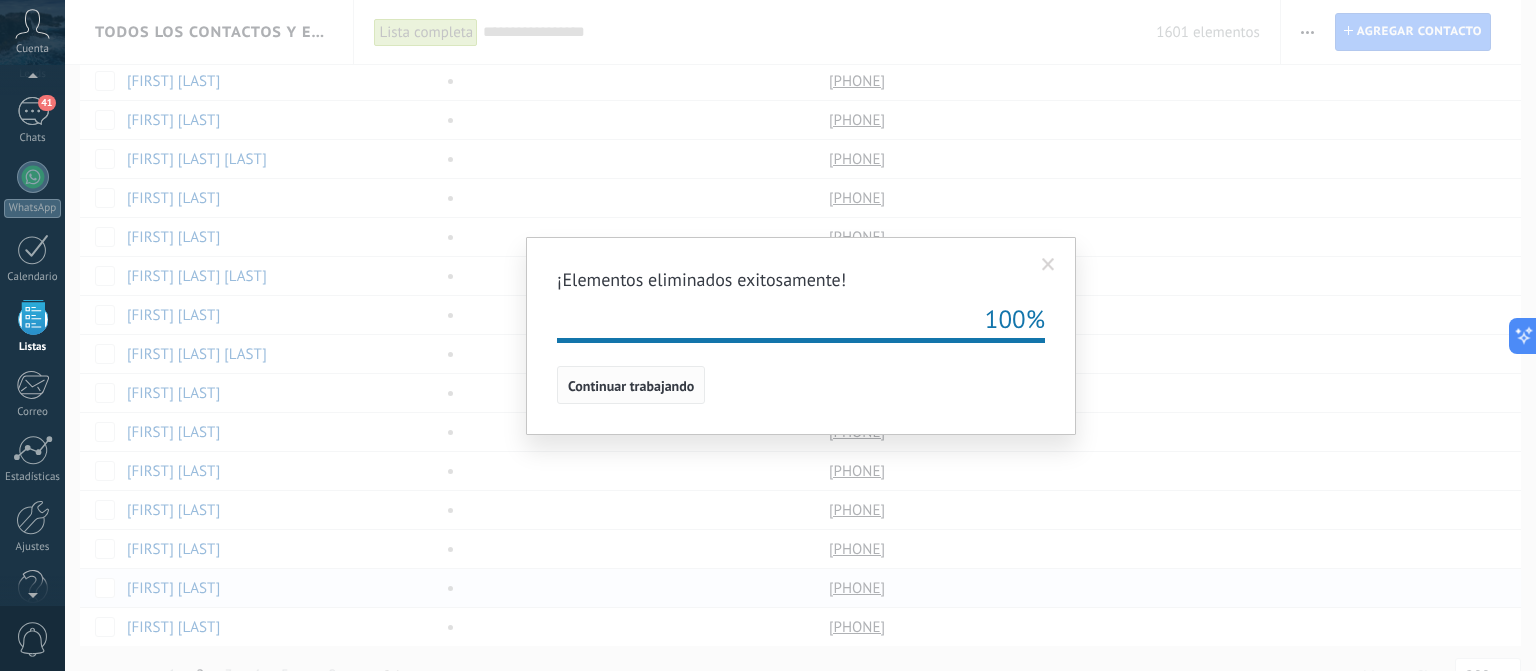 click on "Continuar trabajando" at bounding box center (631, 386) 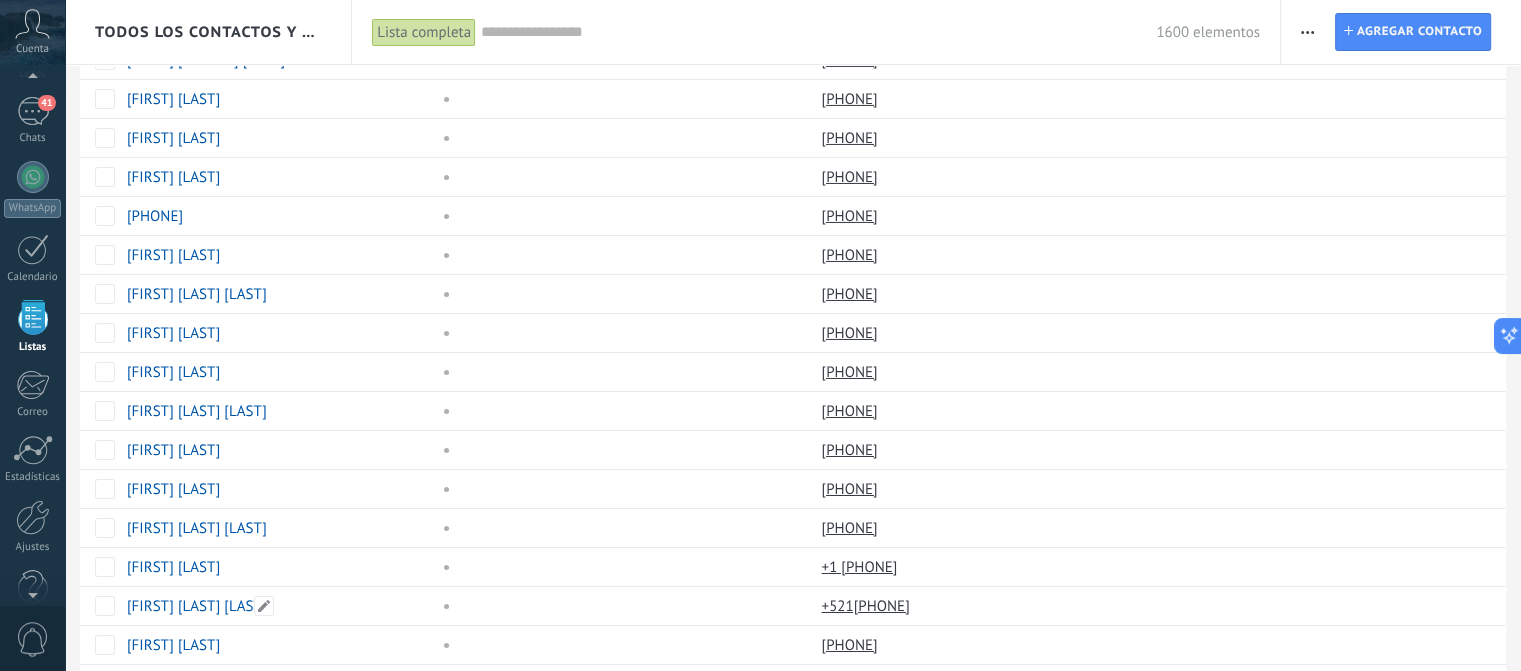 scroll, scrollTop: 7276, scrollLeft: 0, axis: vertical 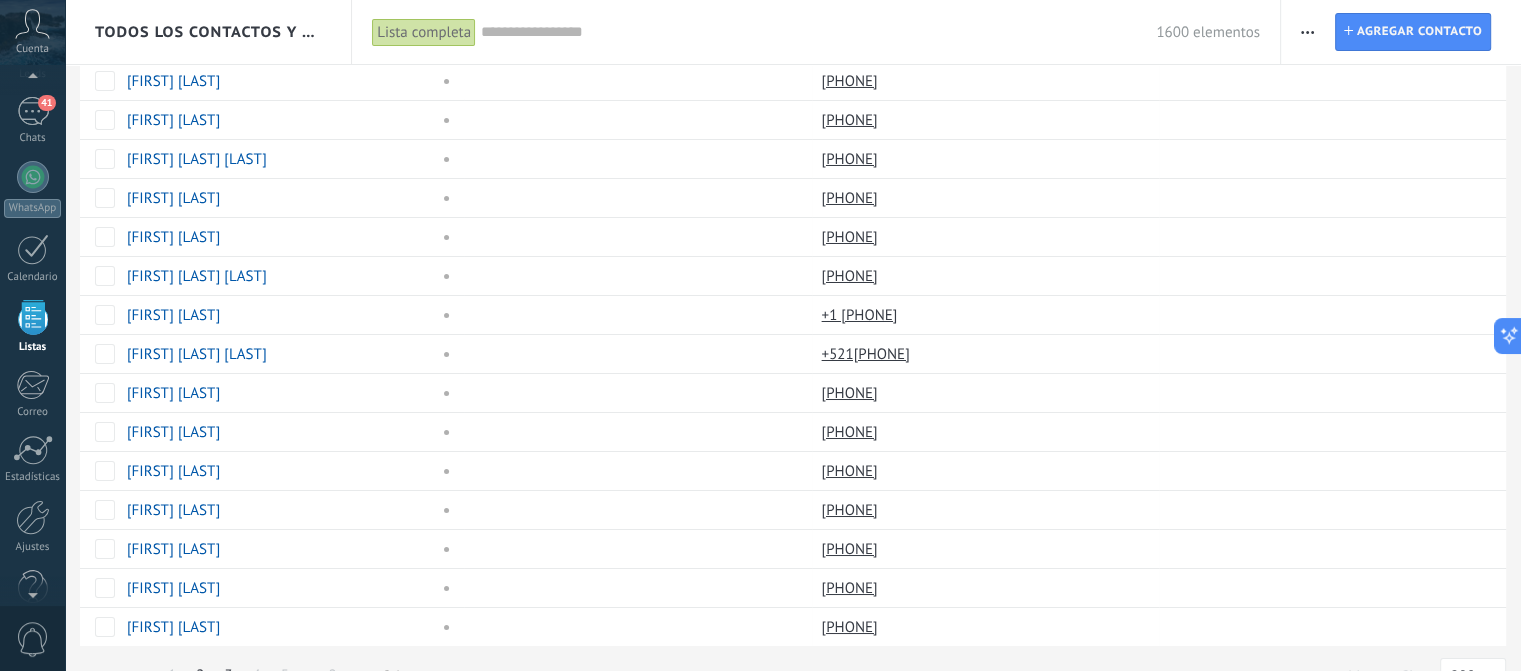 click on "3" at bounding box center [228, 675] 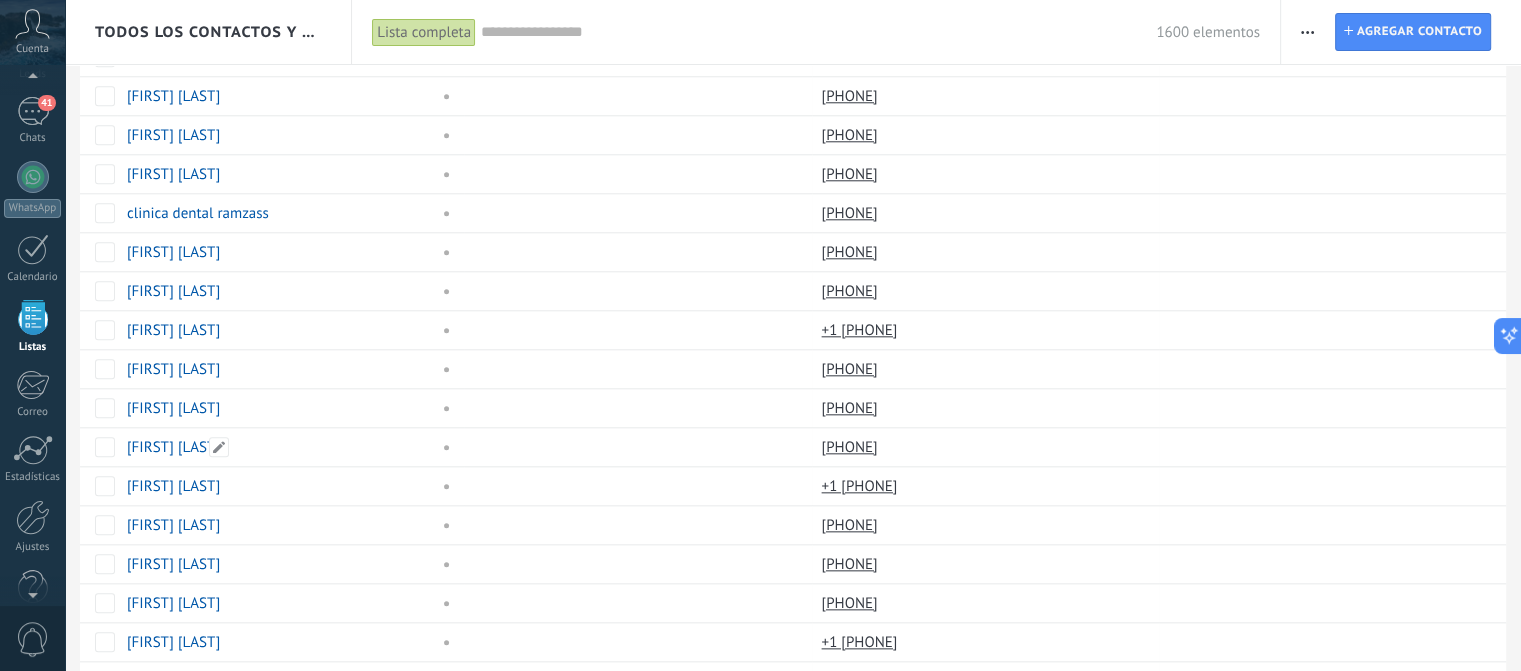 scroll, scrollTop: 2076, scrollLeft: 0, axis: vertical 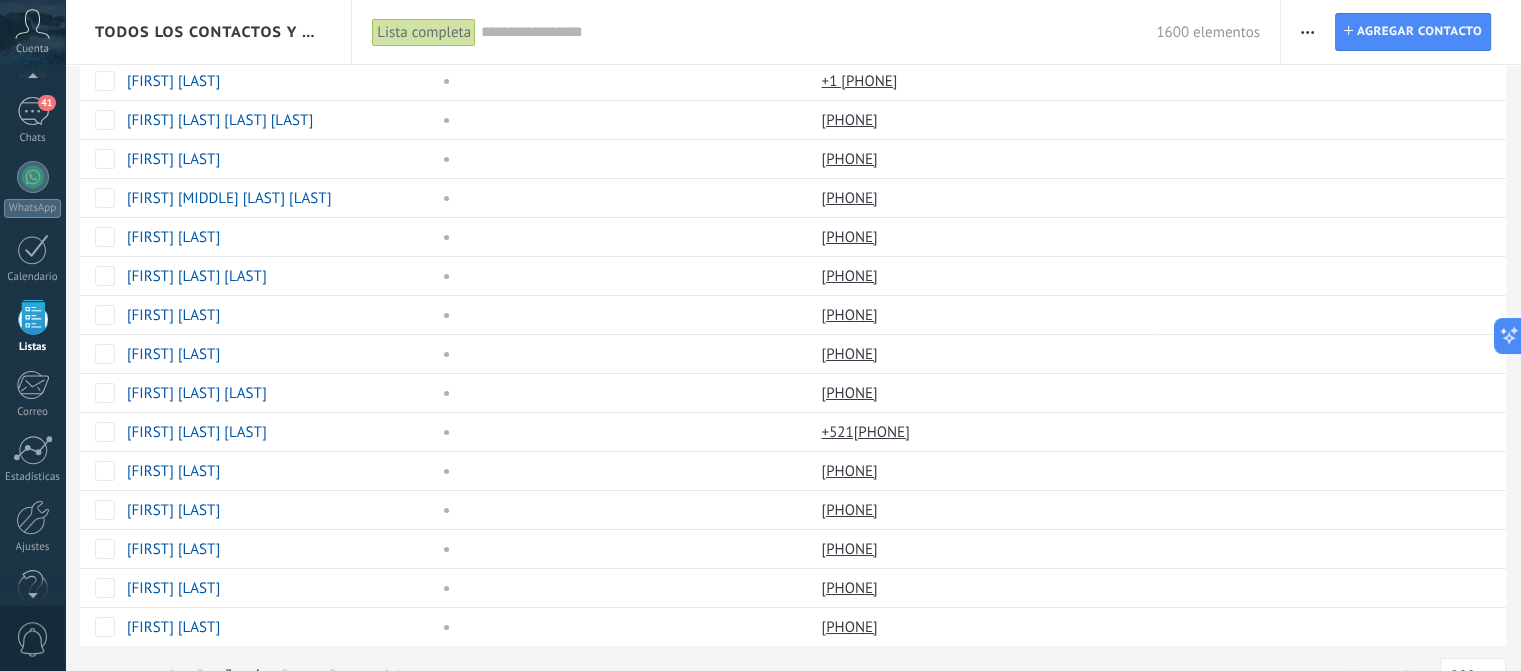 click on "4" at bounding box center (257, 675) 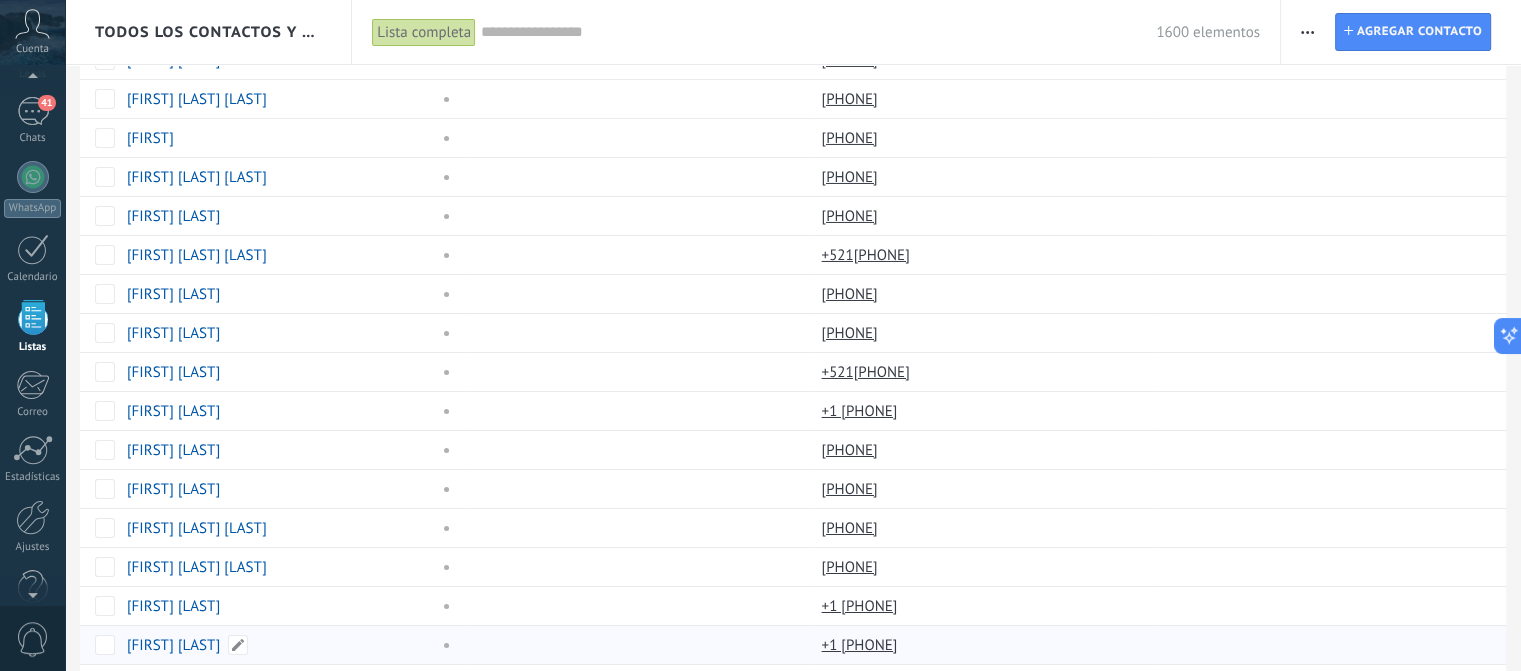 scroll, scrollTop: 7276, scrollLeft: 0, axis: vertical 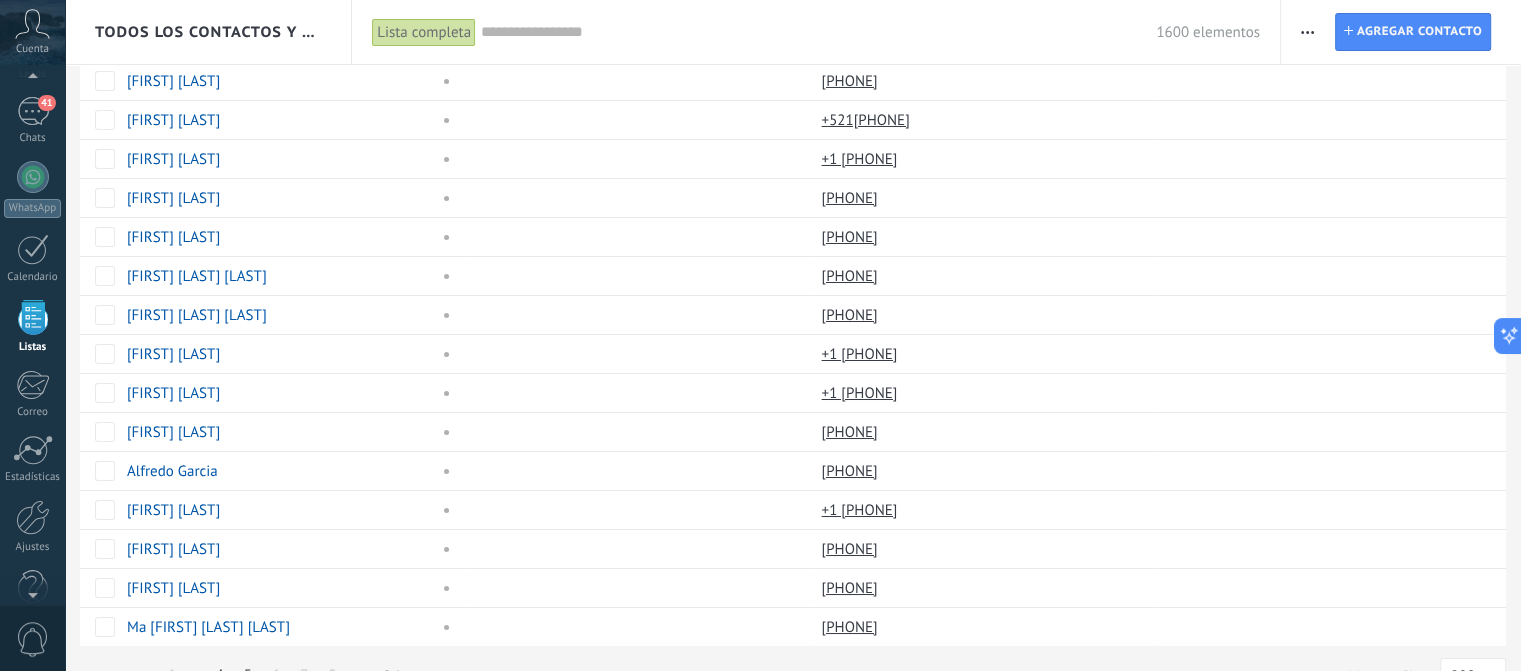 click on "5" at bounding box center (248, 675) 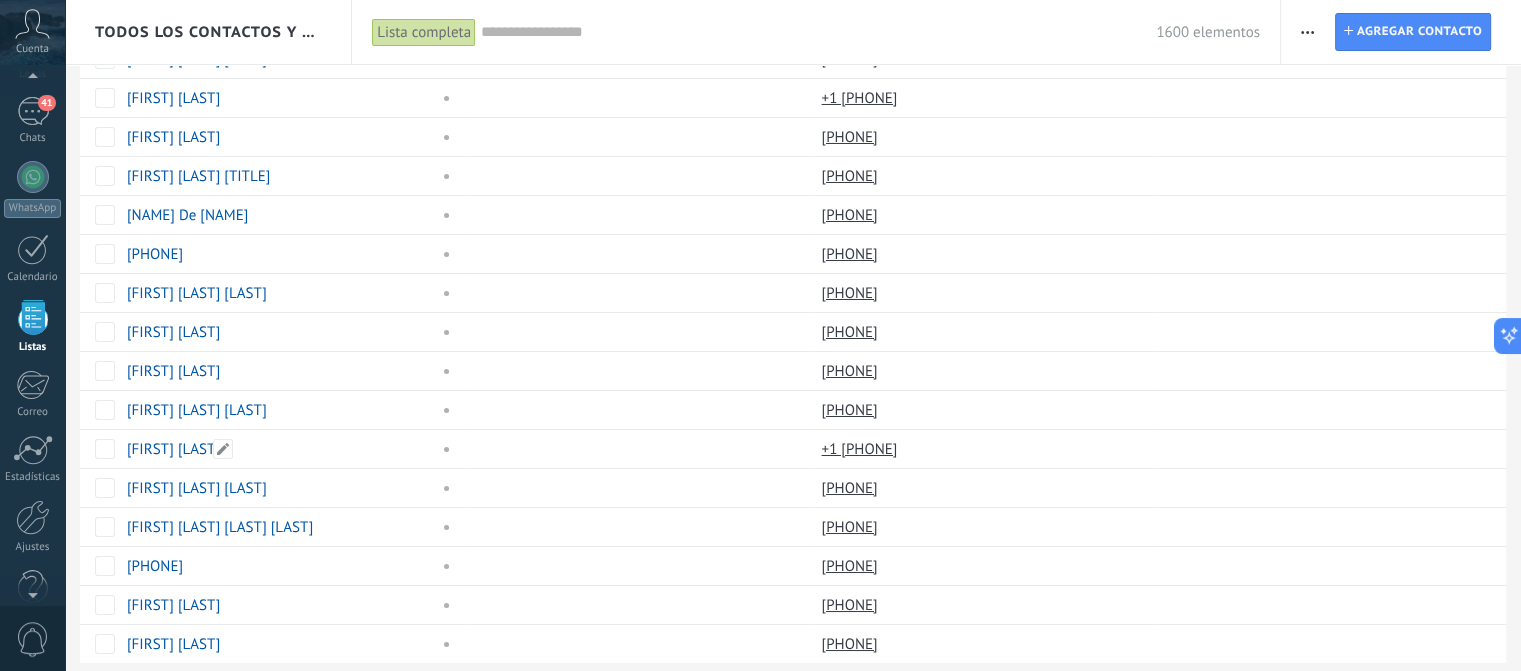 scroll, scrollTop: 7276, scrollLeft: 0, axis: vertical 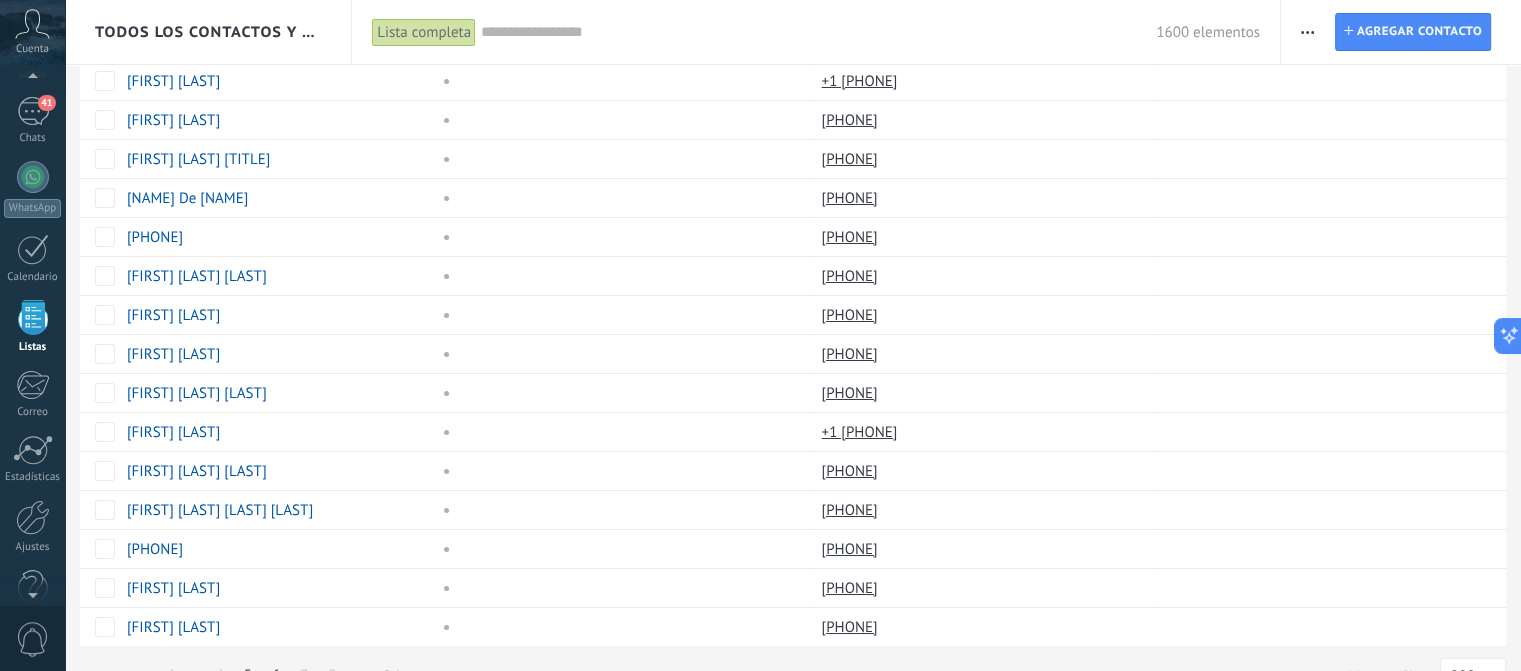 click on "6" at bounding box center [276, 675] 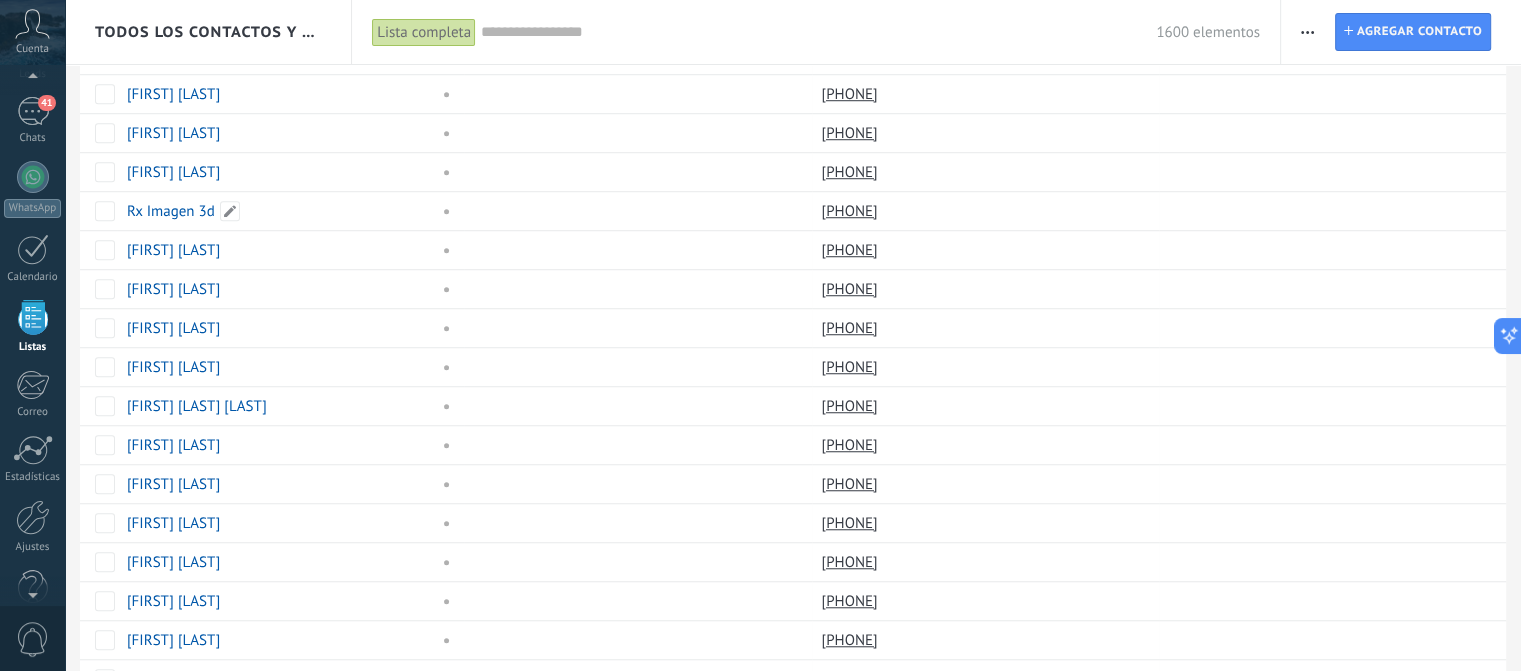 scroll, scrollTop: 1495, scrollLeft: 0, axis: vertical 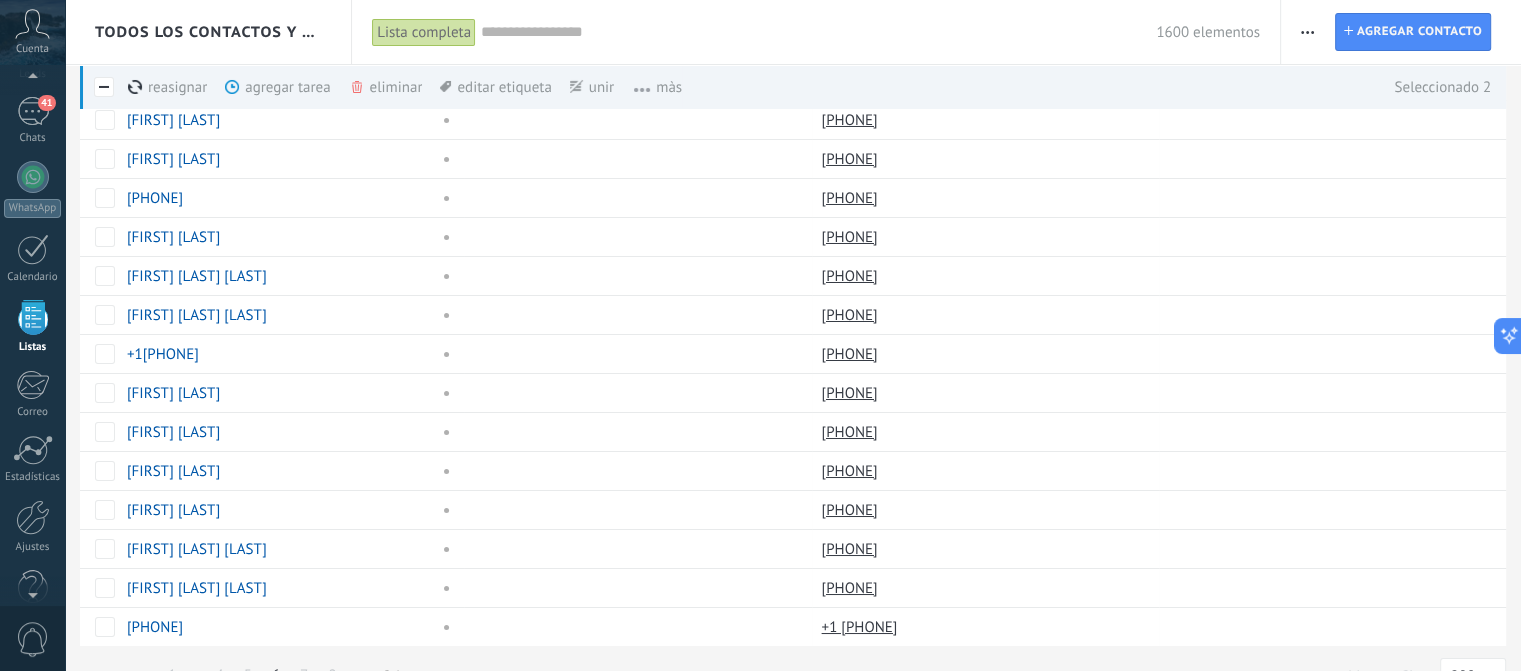click on "eliminar màs" at bounding box center (420, 87) 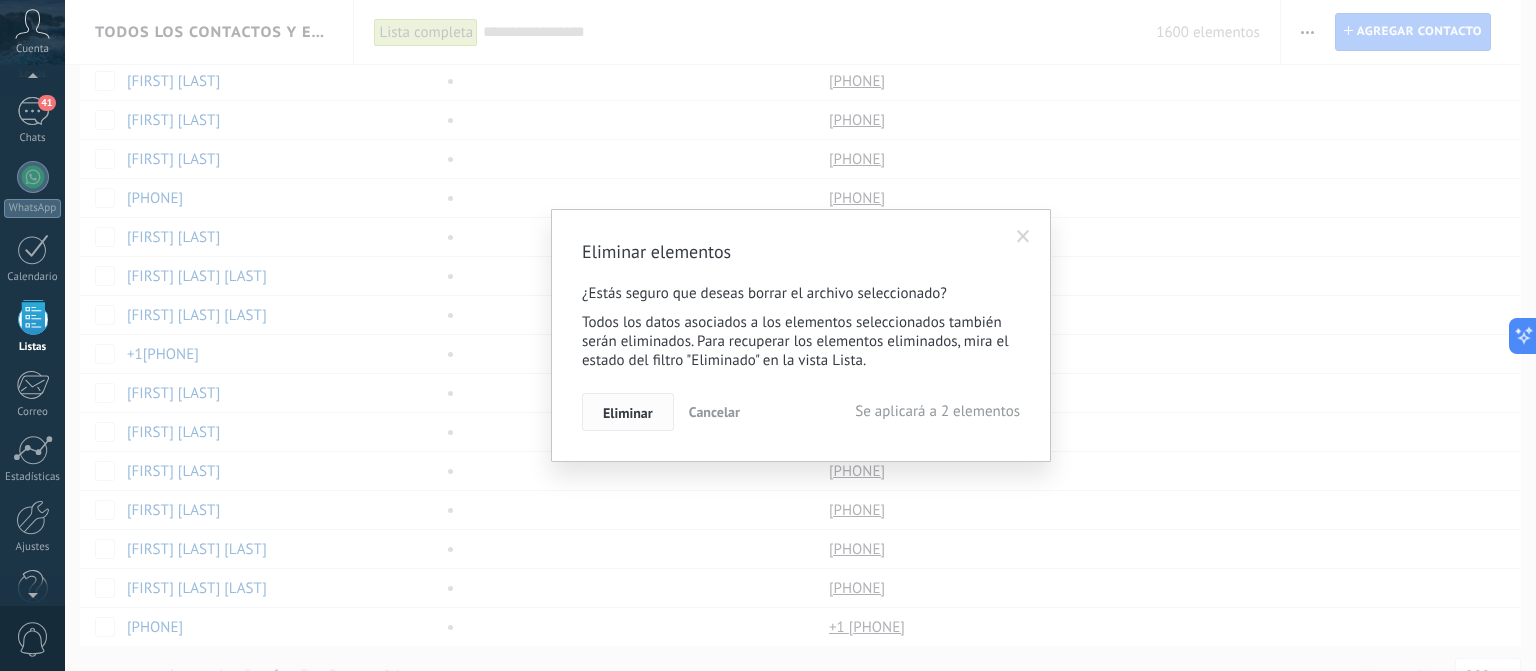 click on "Eliminar" at bounding box center [628, 412] 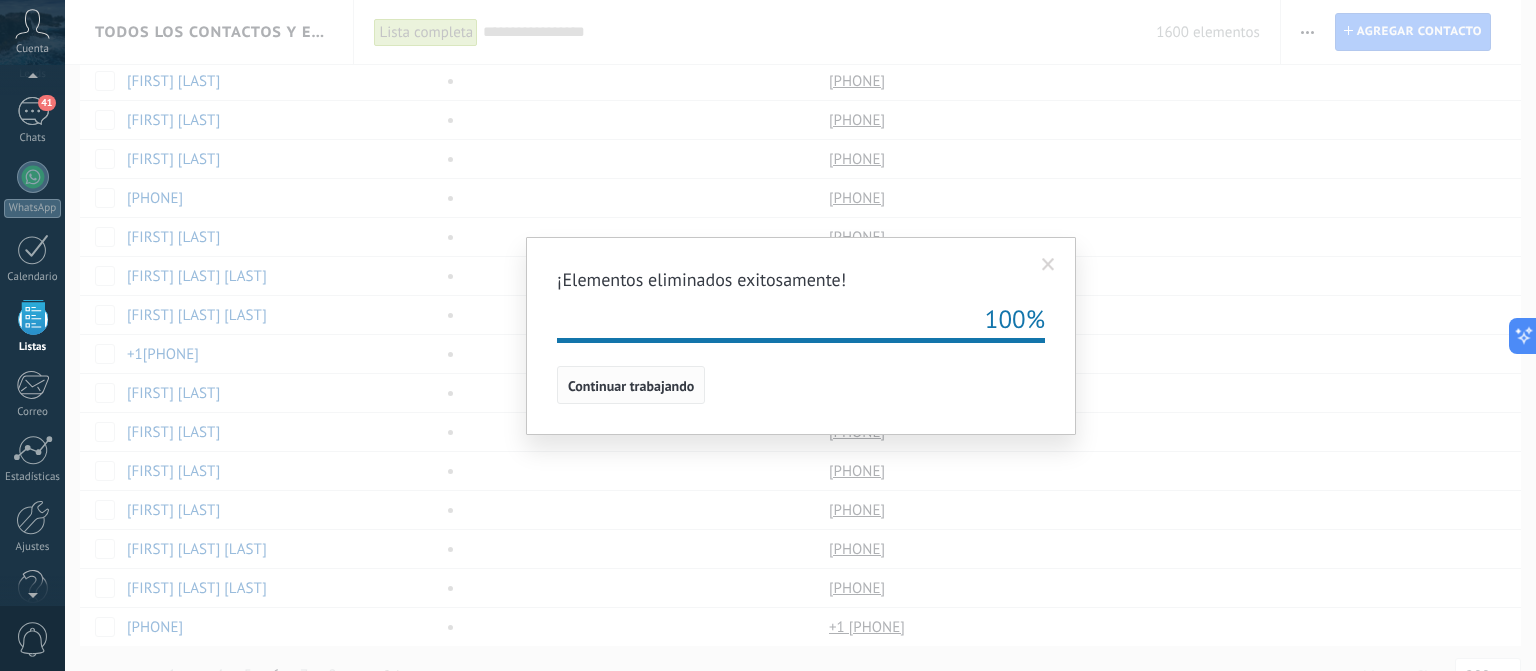 click on "Continuar trabajando" at bounding box center [631, 385] 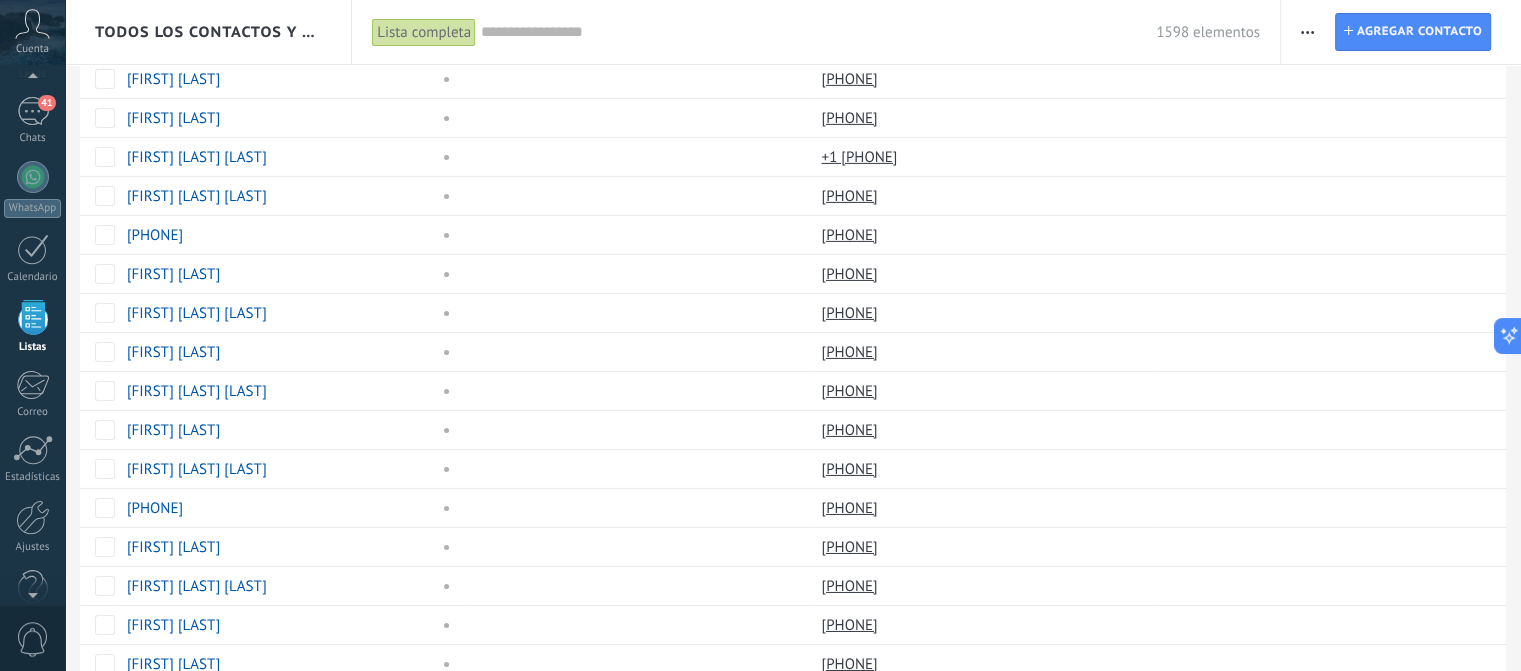 scroll, scrollTop: 7276, scrollLeft: 0, axis: vertical 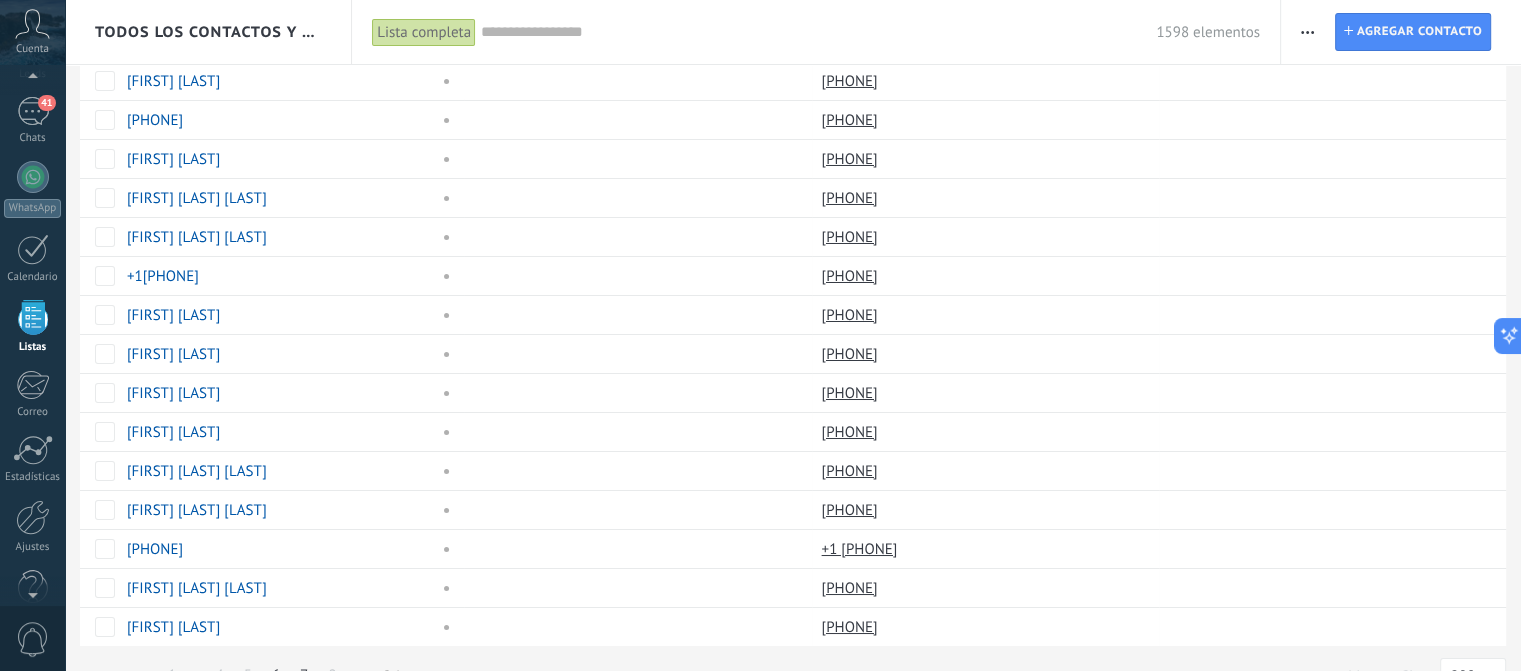 click on "7" at bounding box center (304, 675) 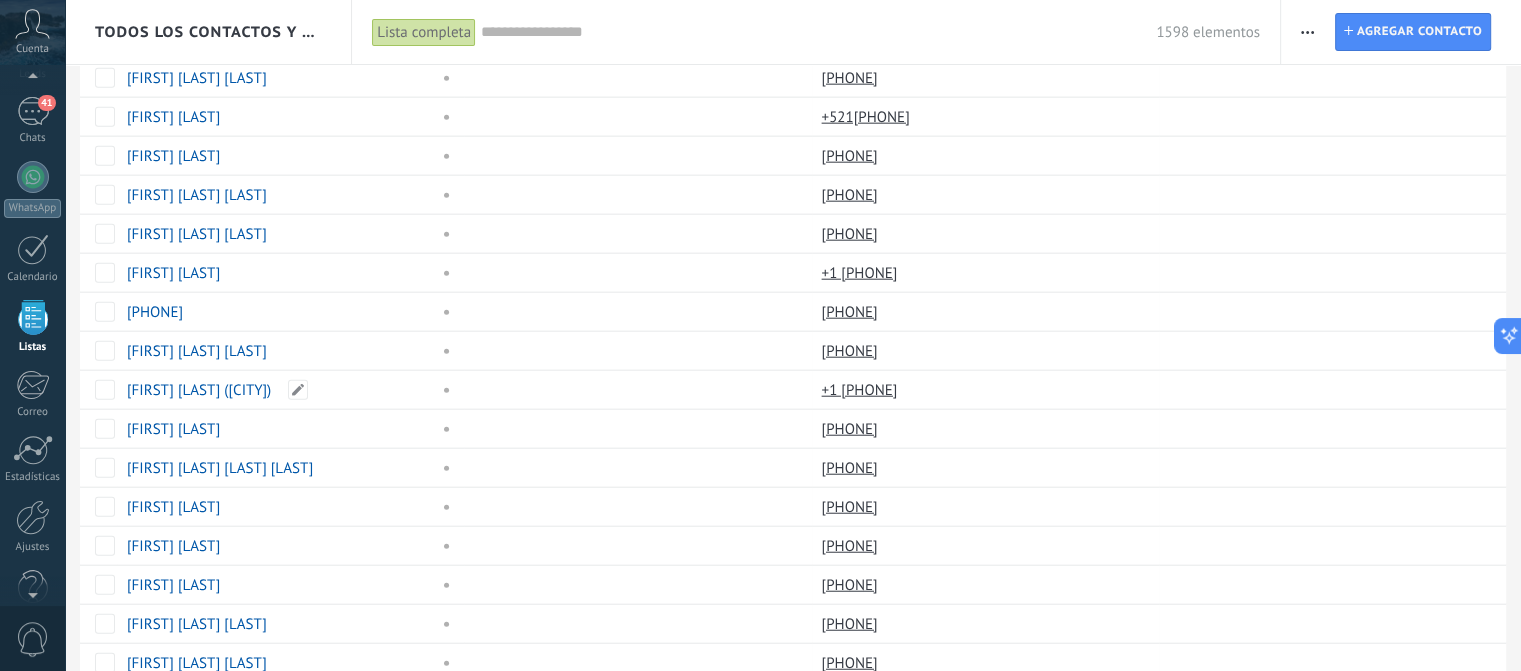 scroll, scrollTop: 4940, scrollLeft: 0, axis: vertical 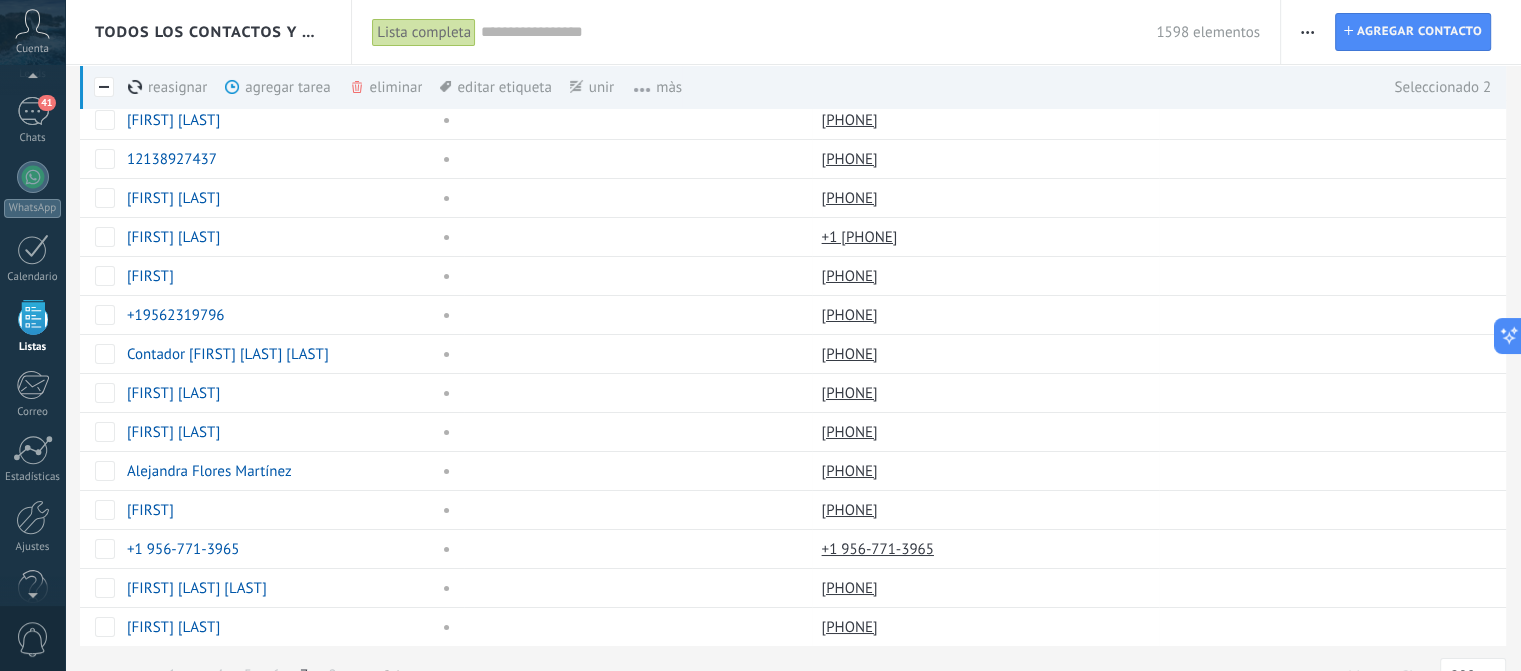 click on "eliminar màs" at bounding box center [420, 87] 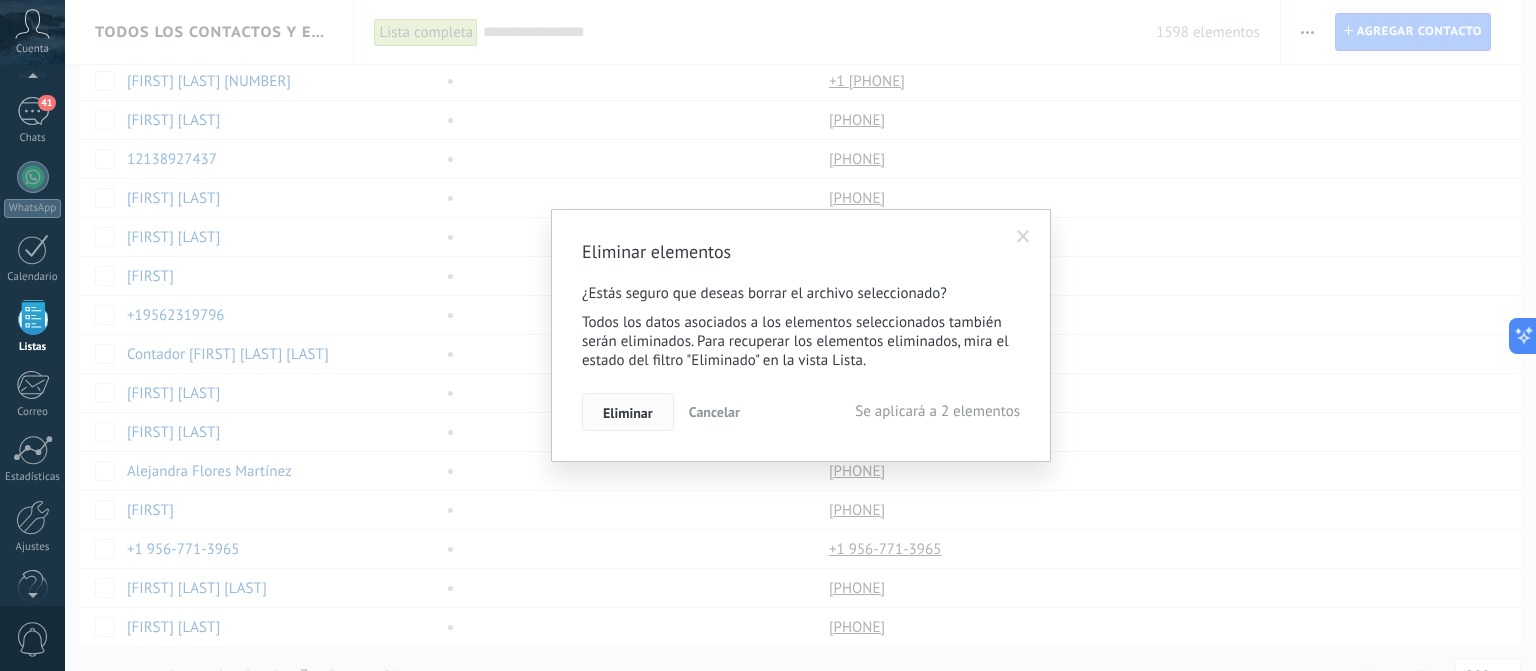 click on "Eliminar" at bounding box center [628, 413] 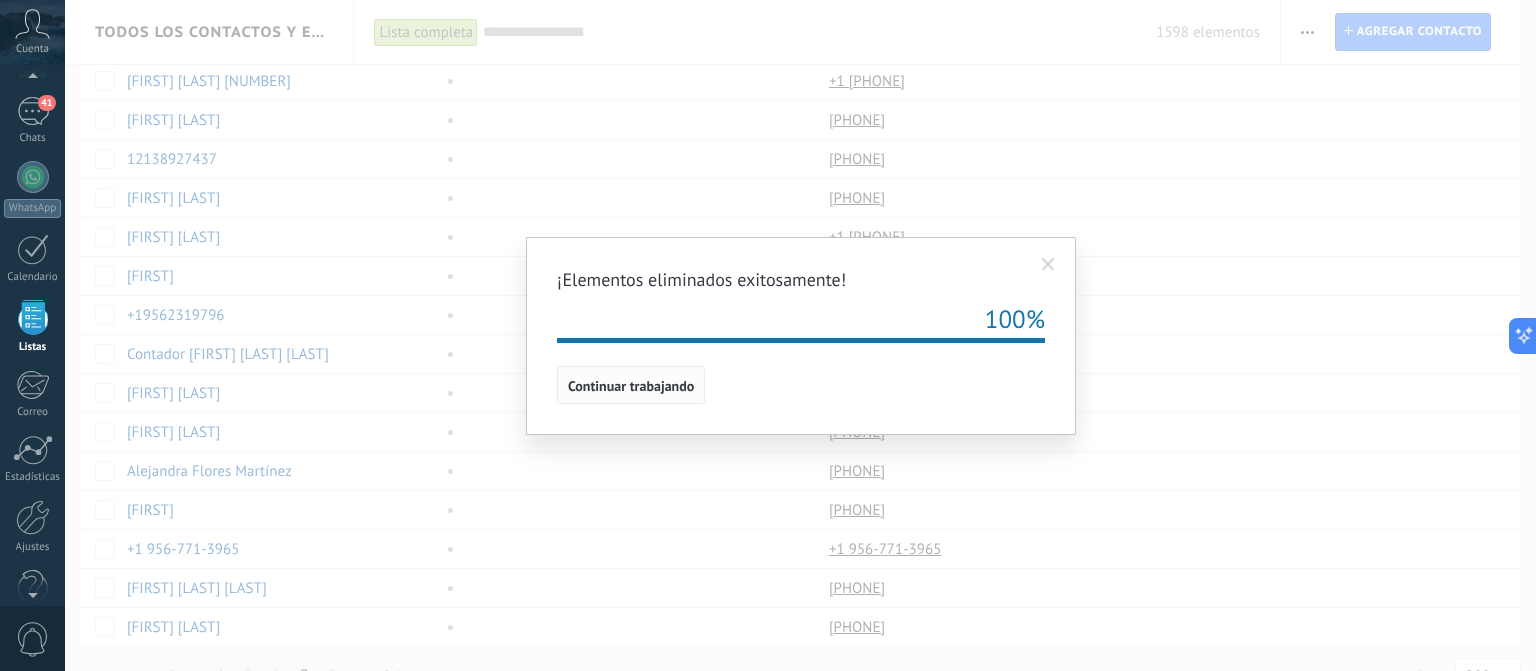 click on "Continuar trabajando" at bounding box center (631, 386) 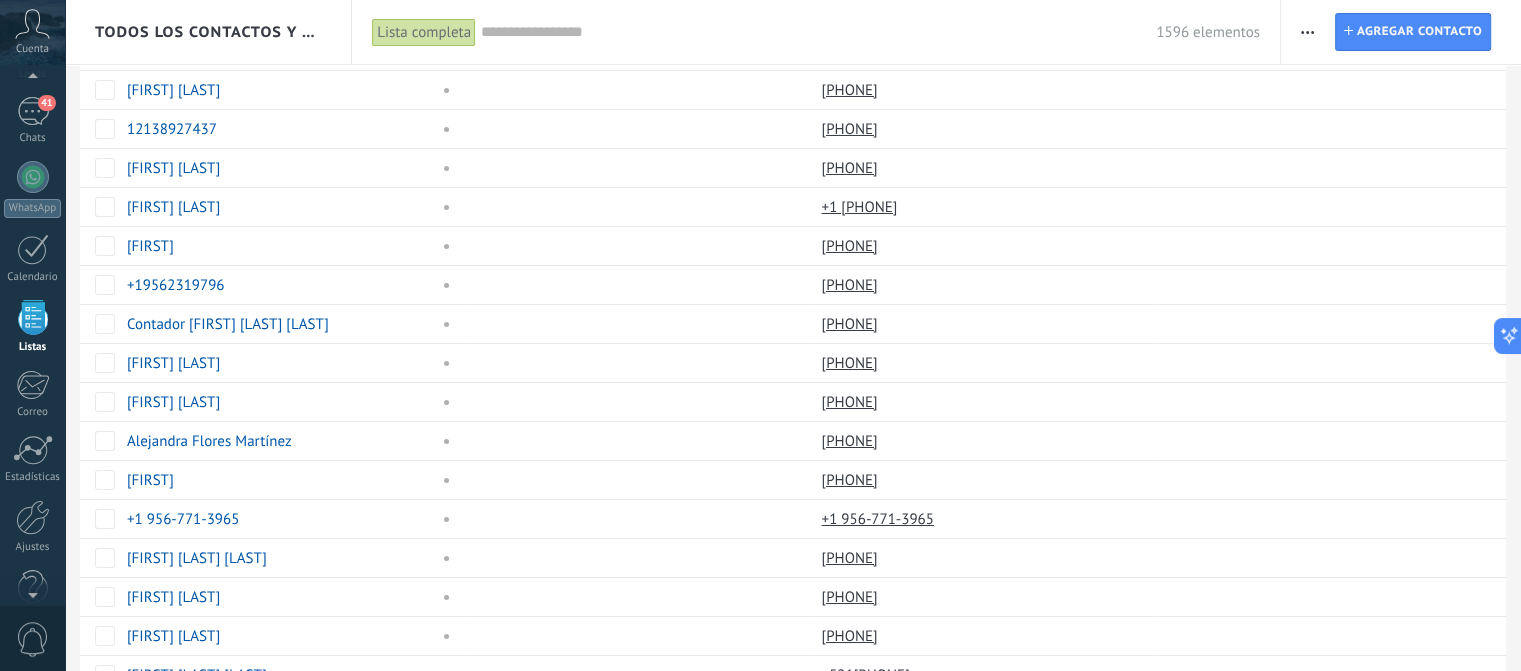 scroll, scrollTop: 7276, scrollLeft: 0, axis: vertical 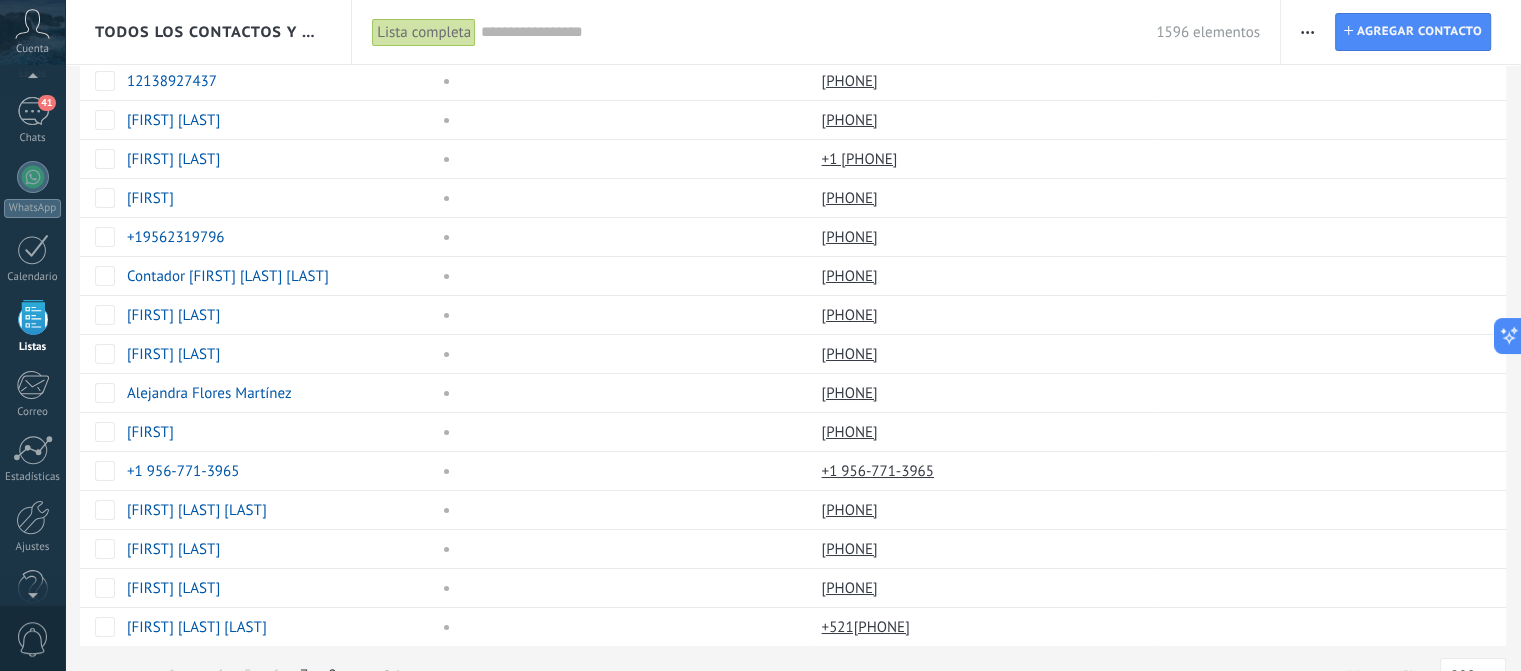 click on "8" at bounding box center (332, 675) 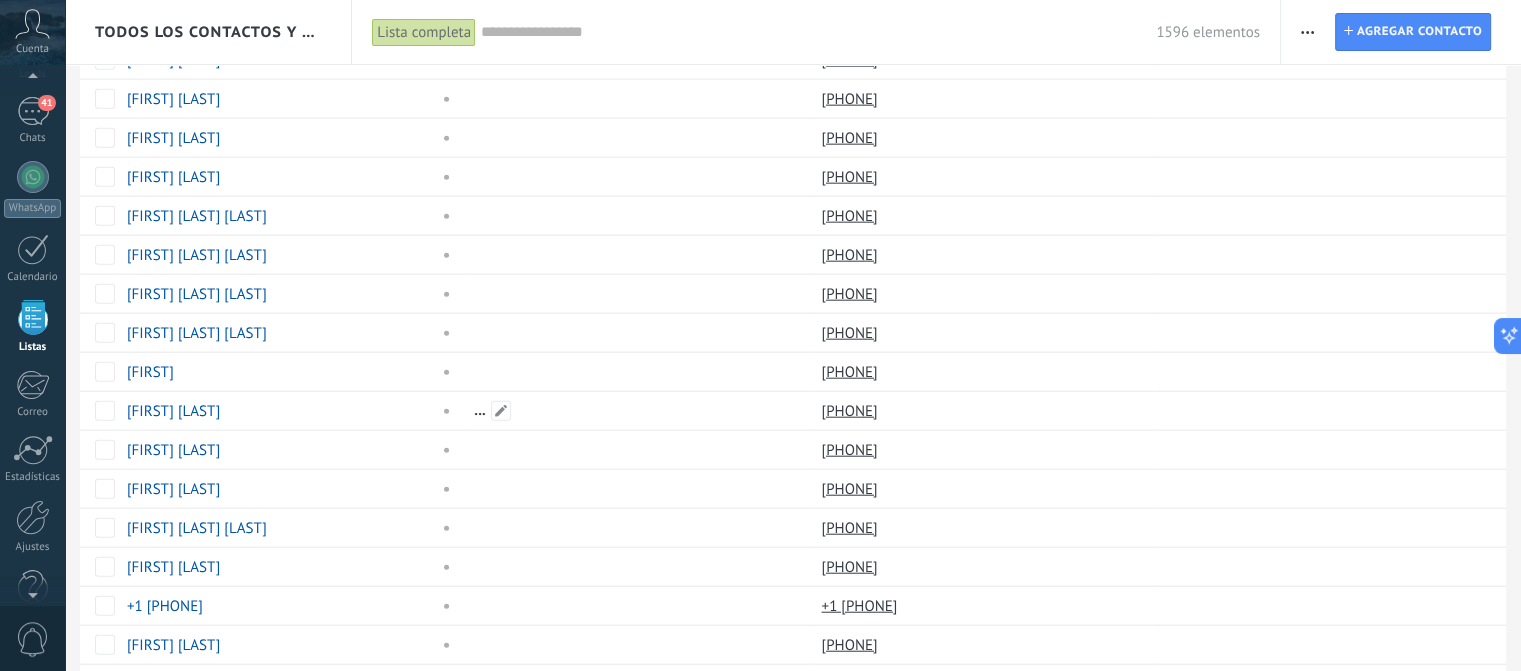 scroll, scrollTop: 4842, scrollLeft: 0, axis: vertical 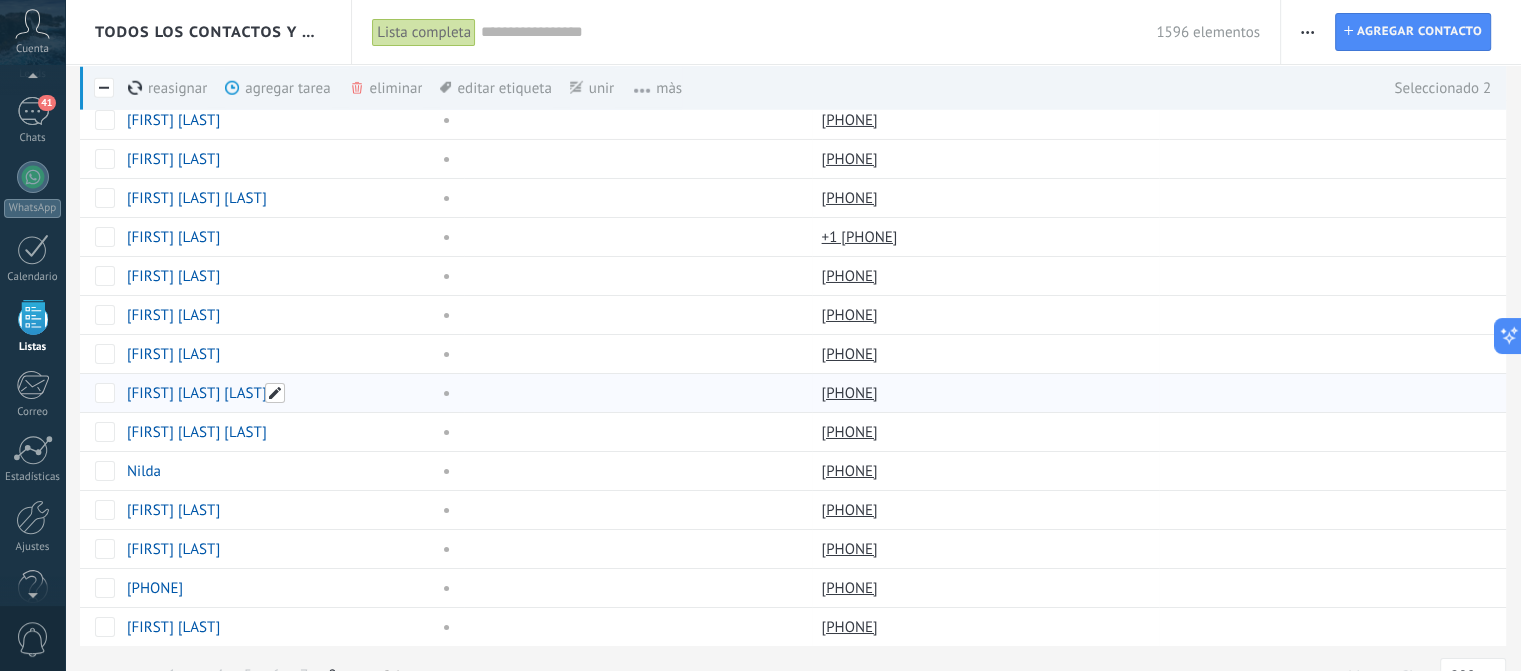 click at bounding box center (275, 393) 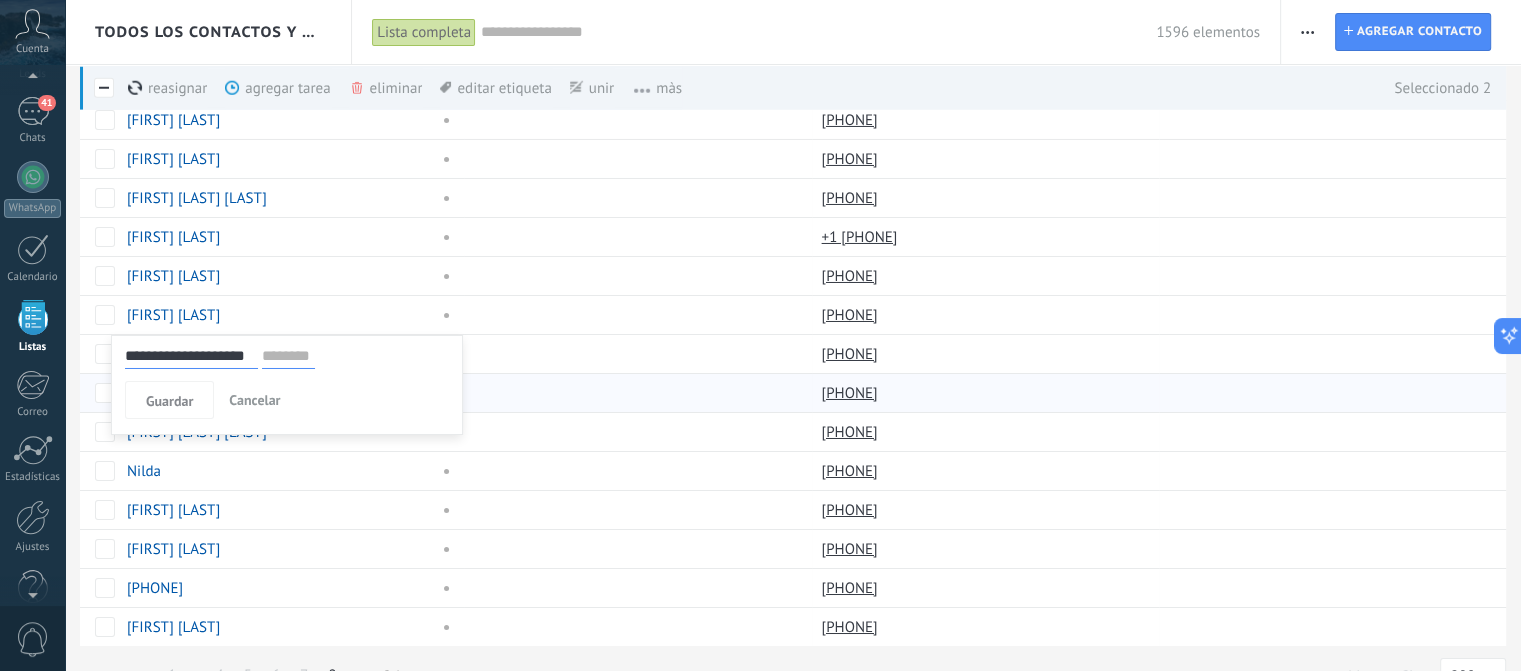 click on "**********" at bounding box center (191, 356) 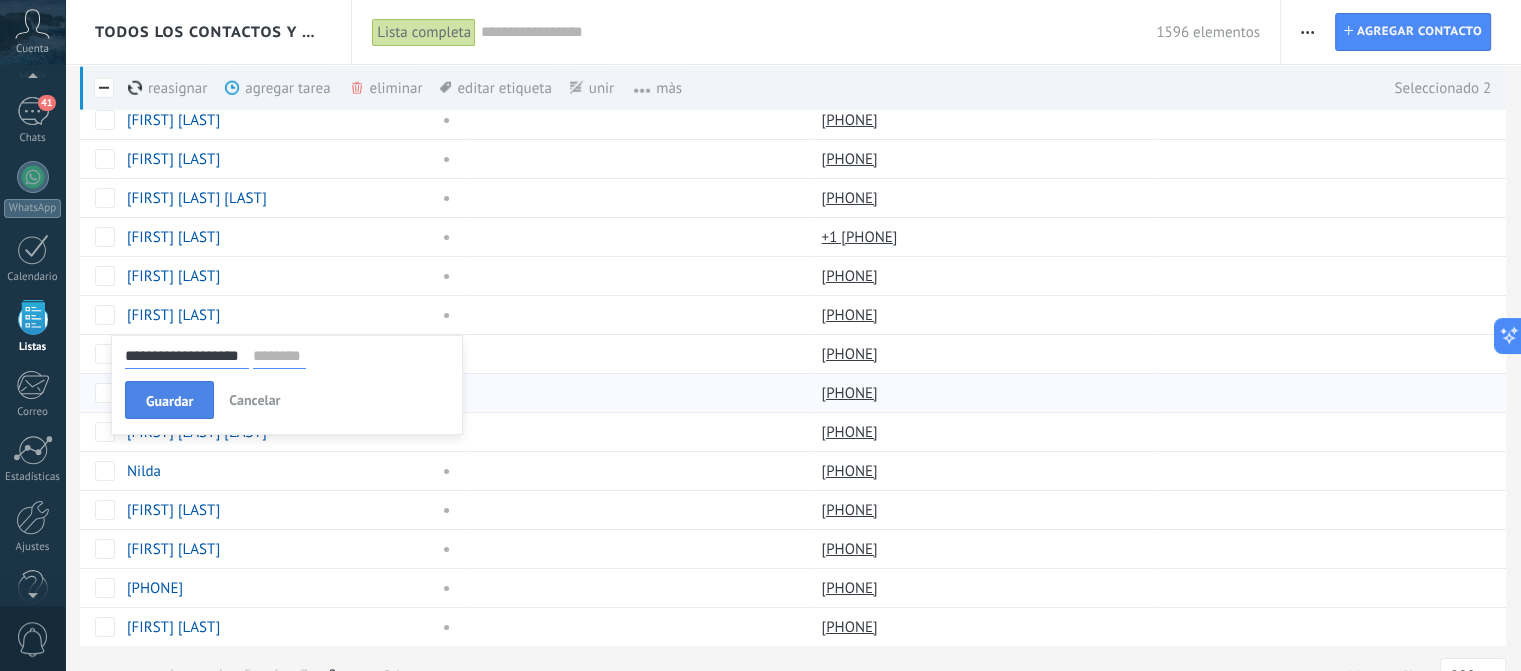 type on "**********" 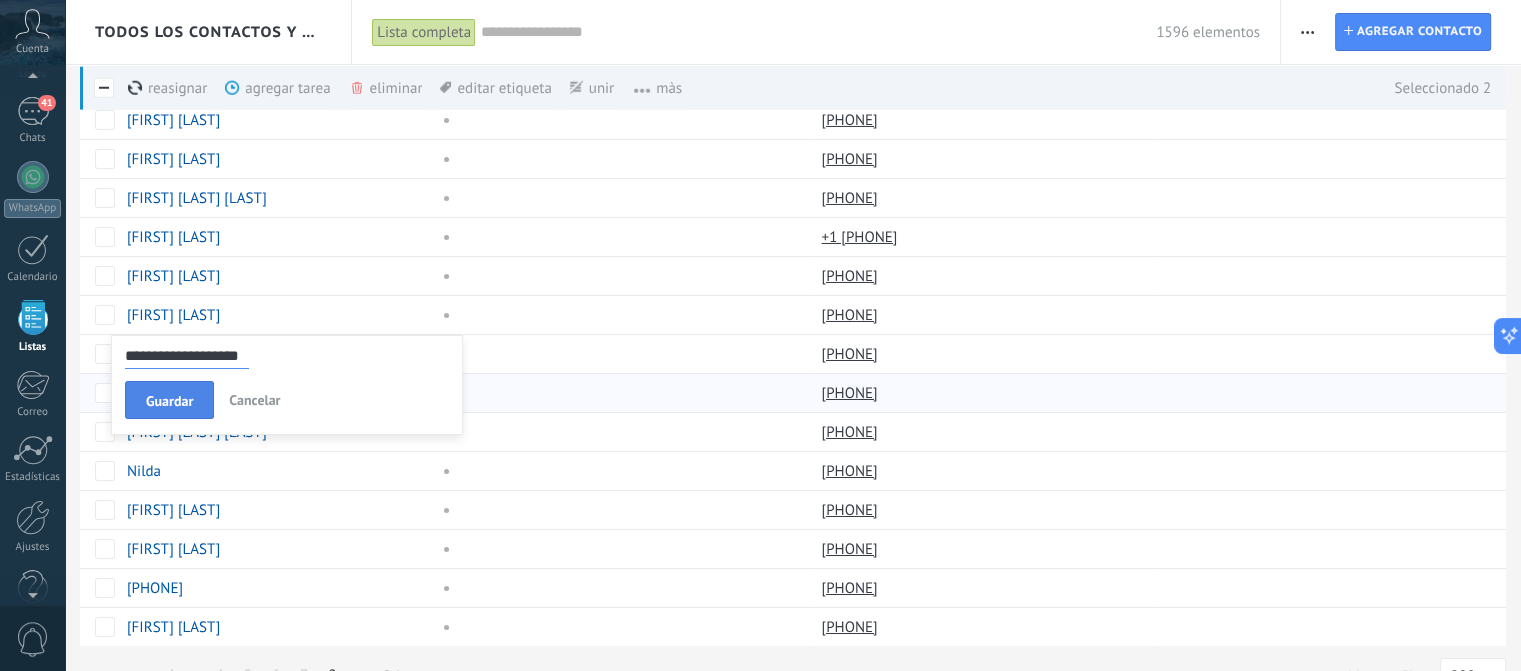 click on "Guardar" at bounding box center [169, 400] 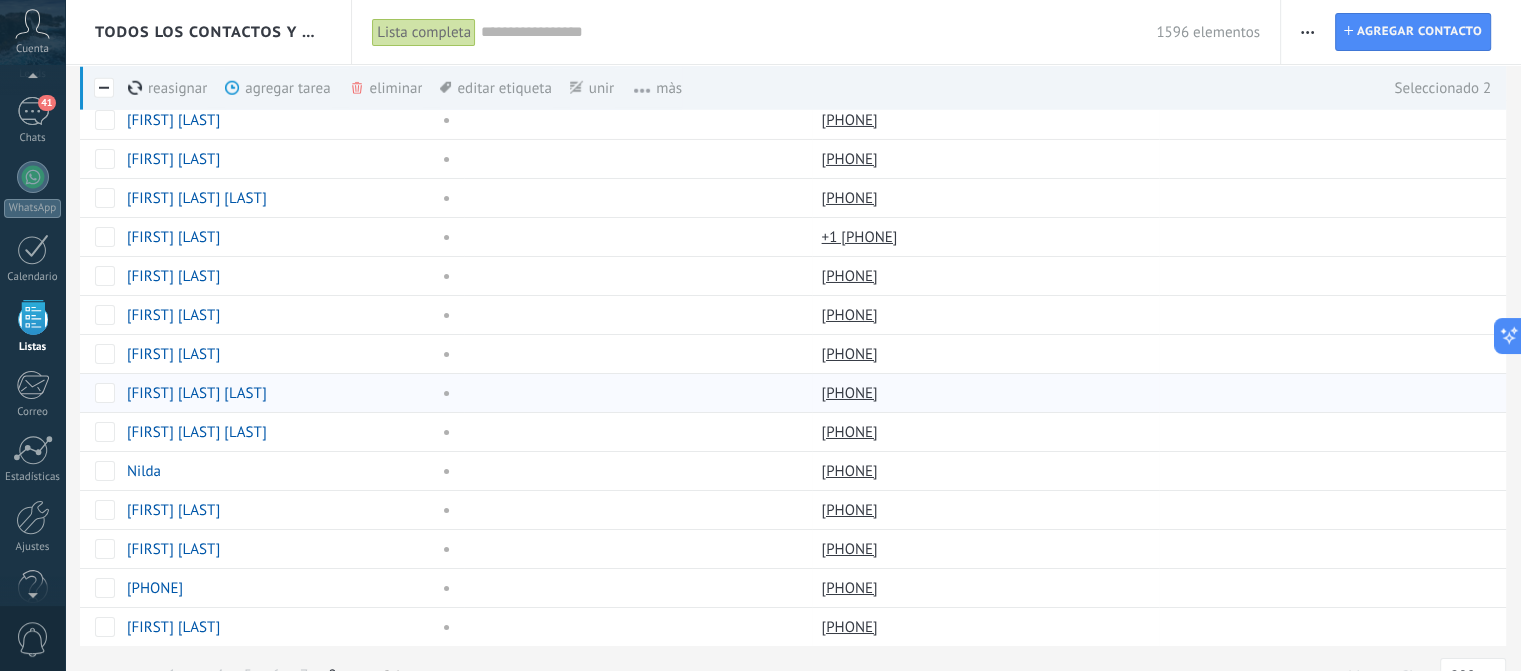 click on "eliminar màs" at bounding box center [420, 88] 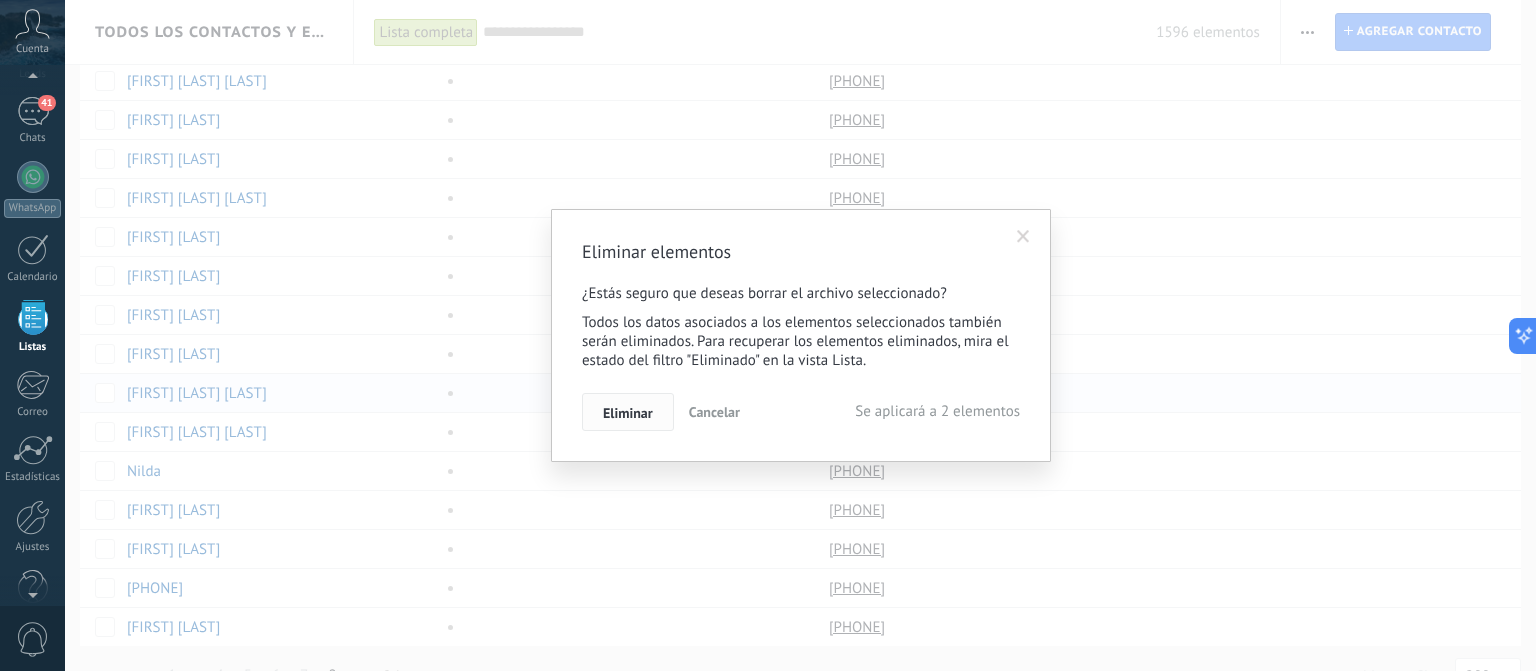 click on "Eliminar" at bounding box center [628, 412] 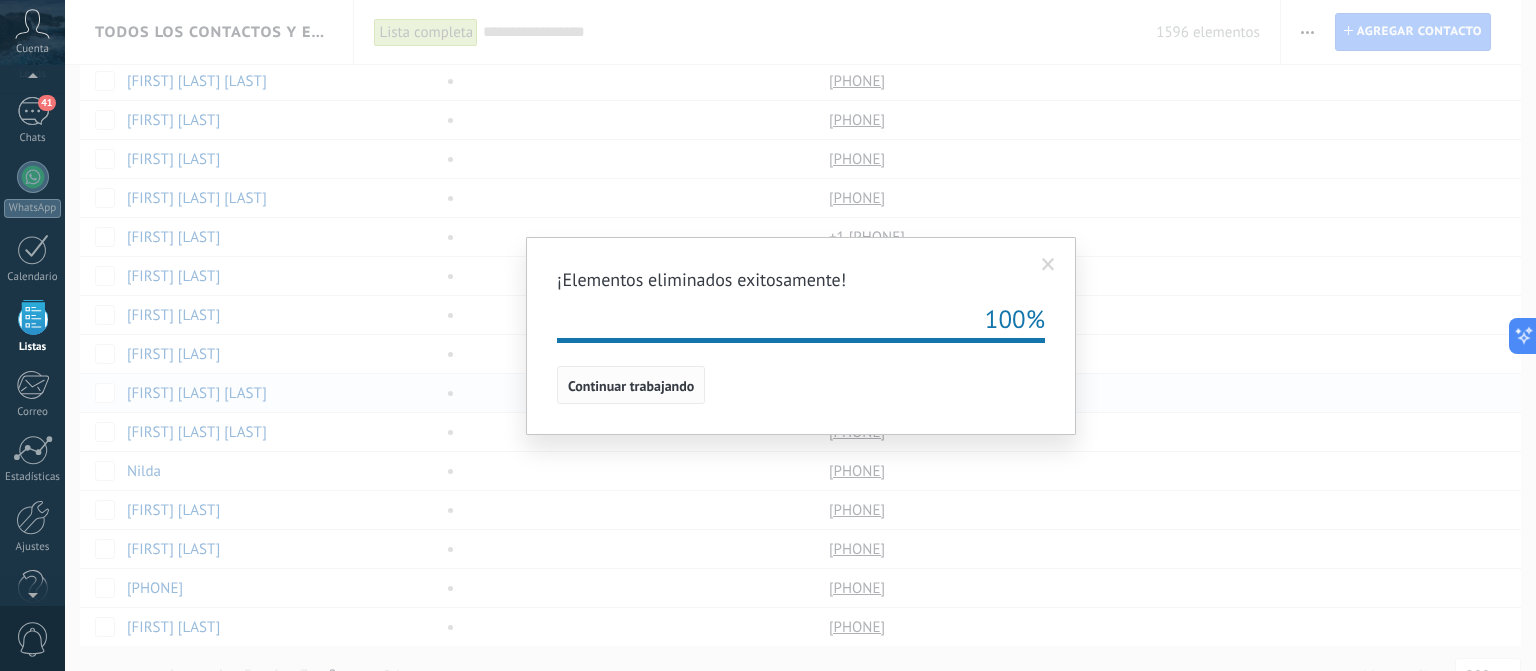 click on "Continuar trabajando" at bounding box center [631, 385] 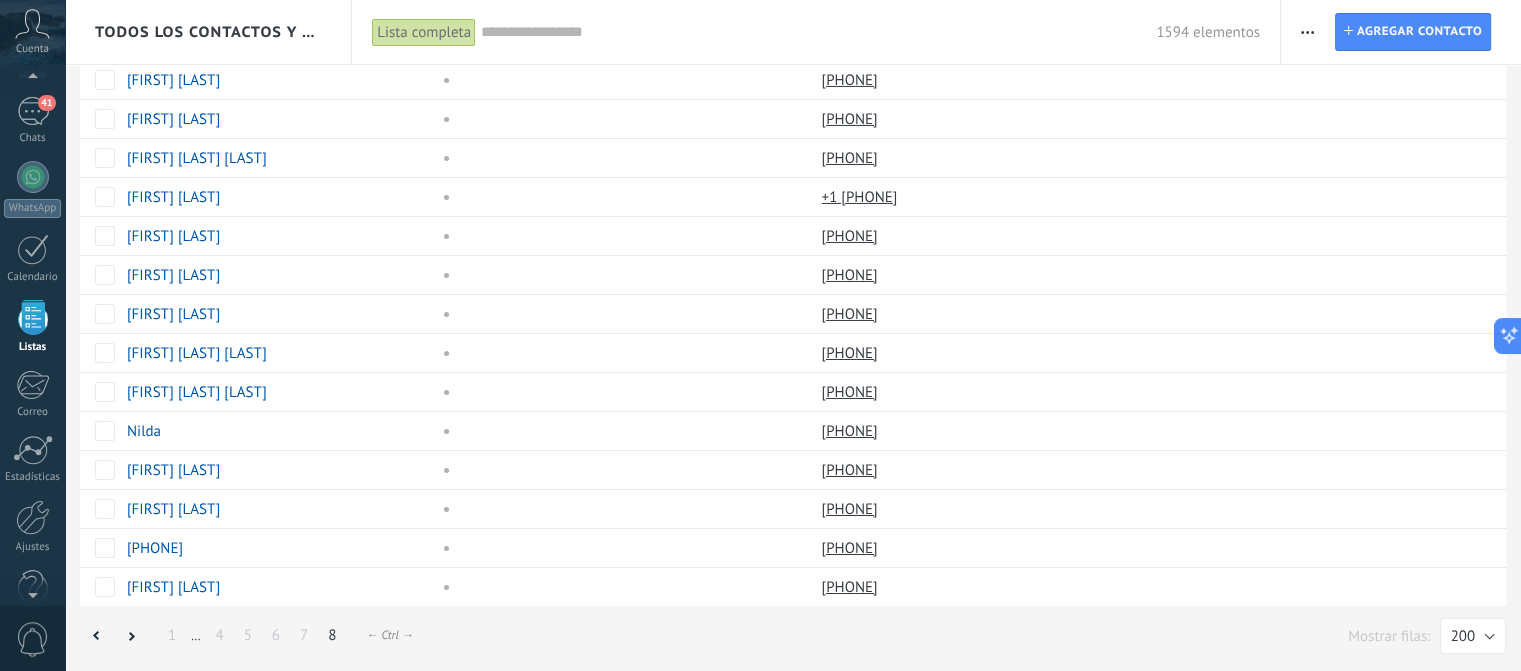 scroll, scrollTop: 0, scrollLeft: 0, axis: both 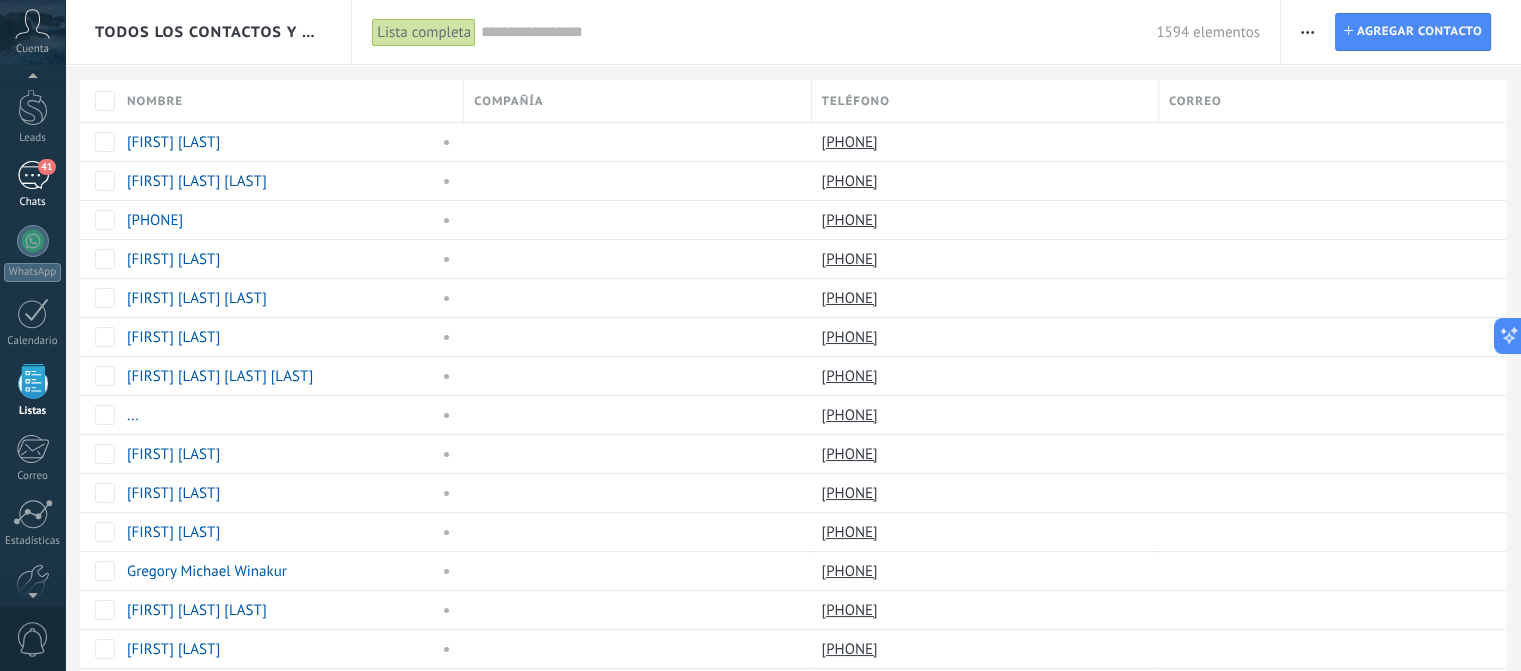 click on "41" at bounding box center (33, 175) 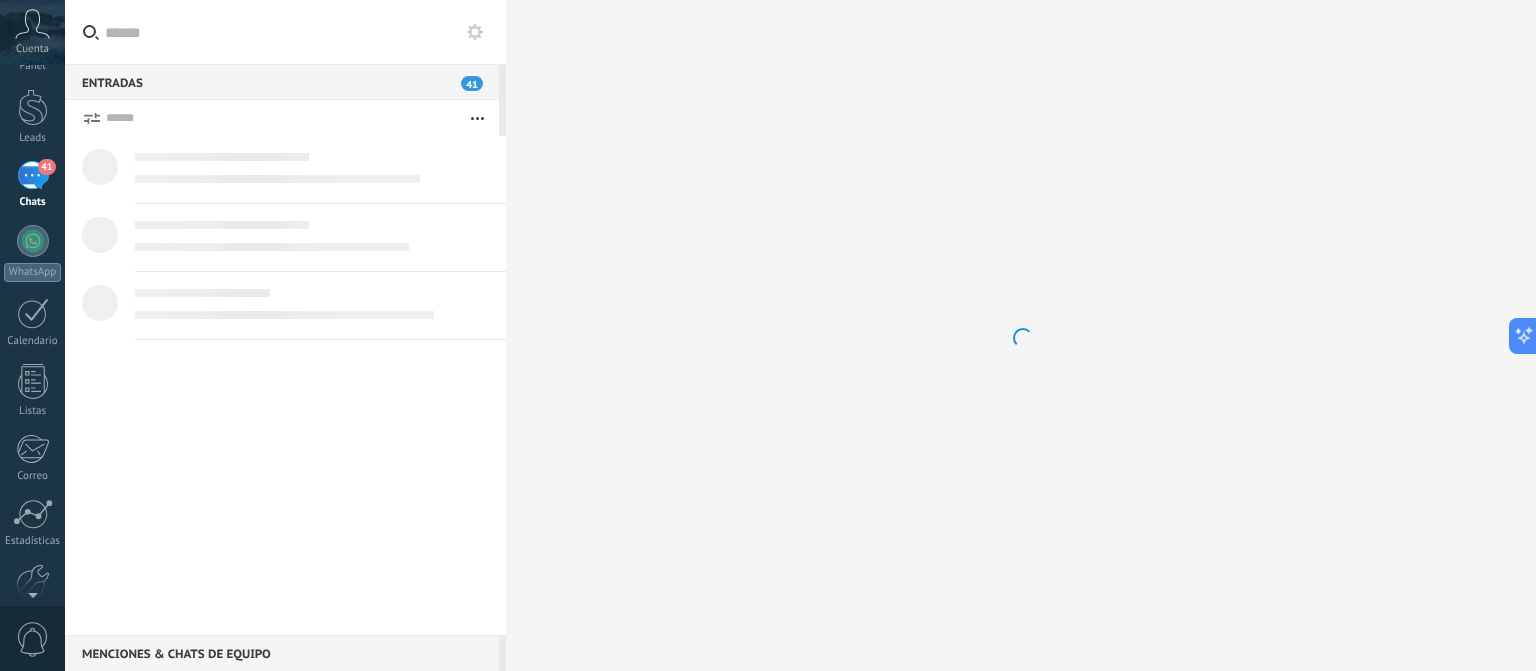 scroll, scrollTop: 0, scrollLeft: 0, axis: both 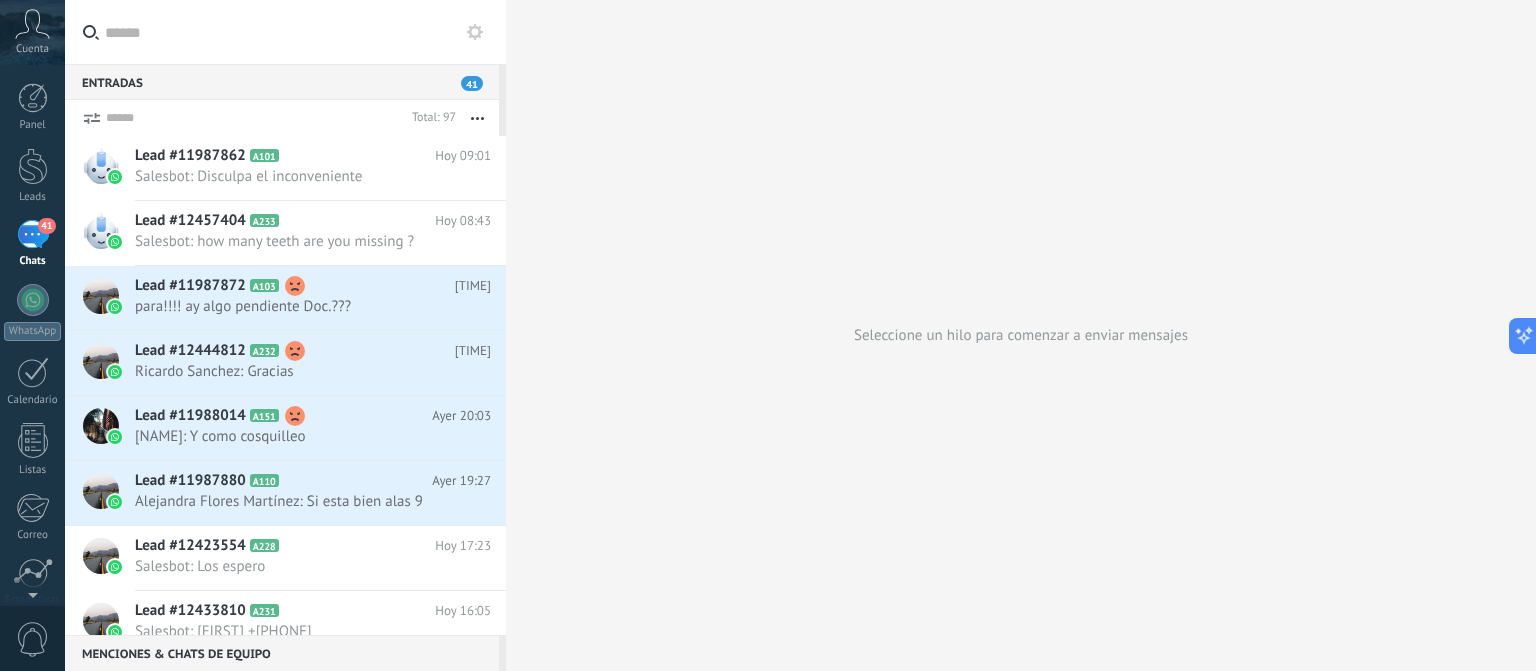 click on "41" at bounding box center (33, 234) 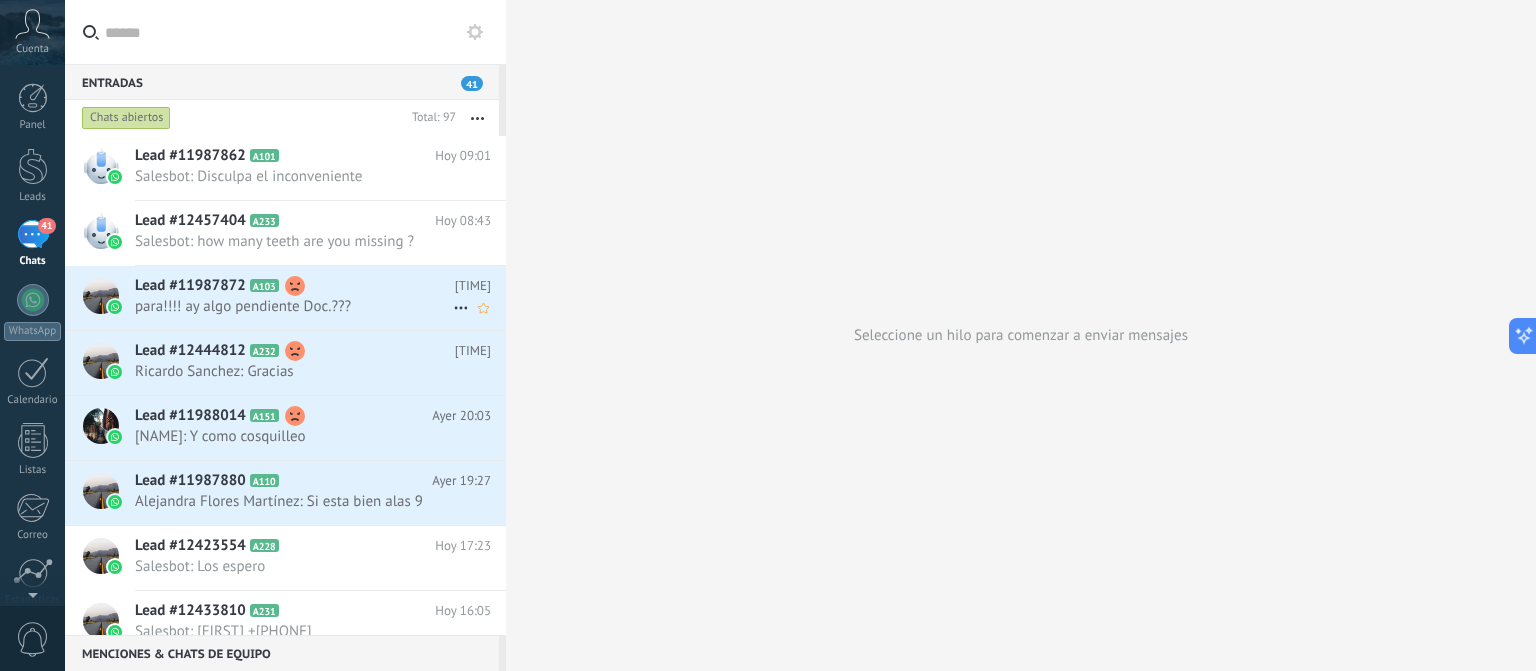 click 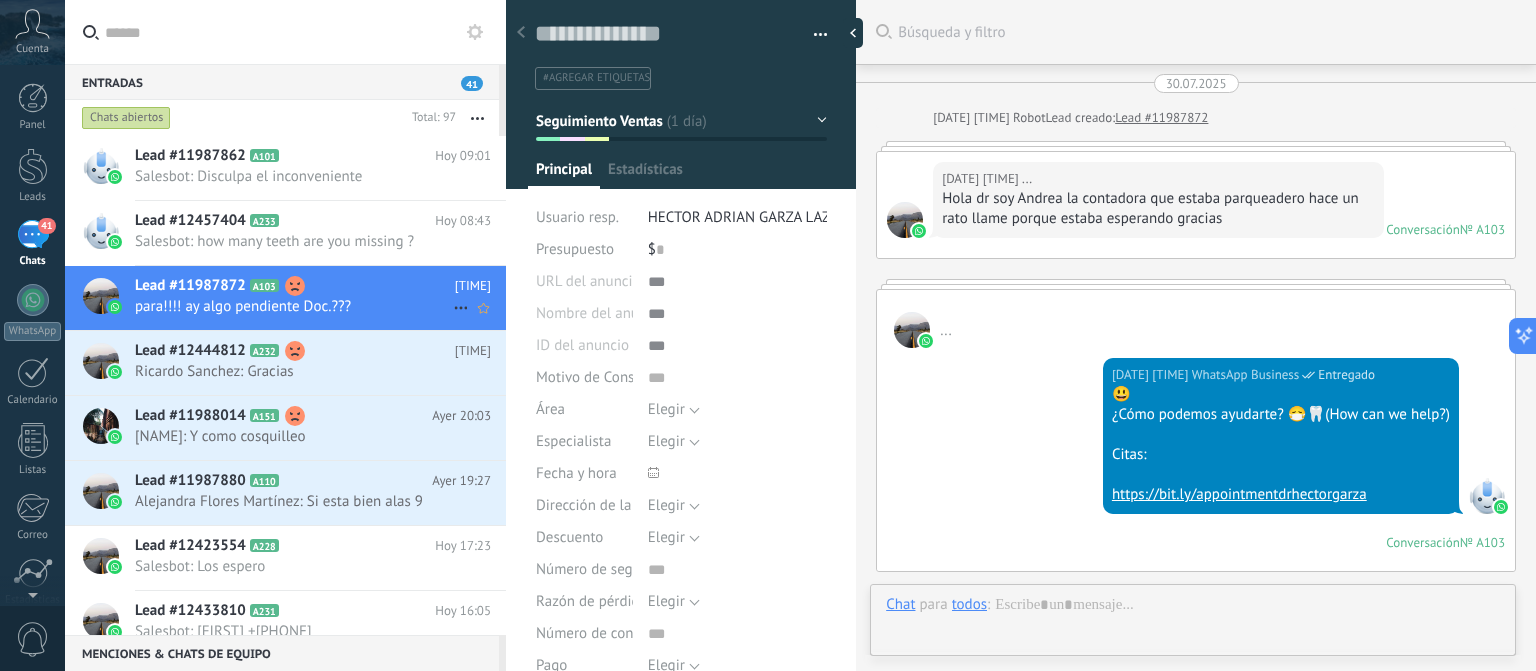 type on "**********" 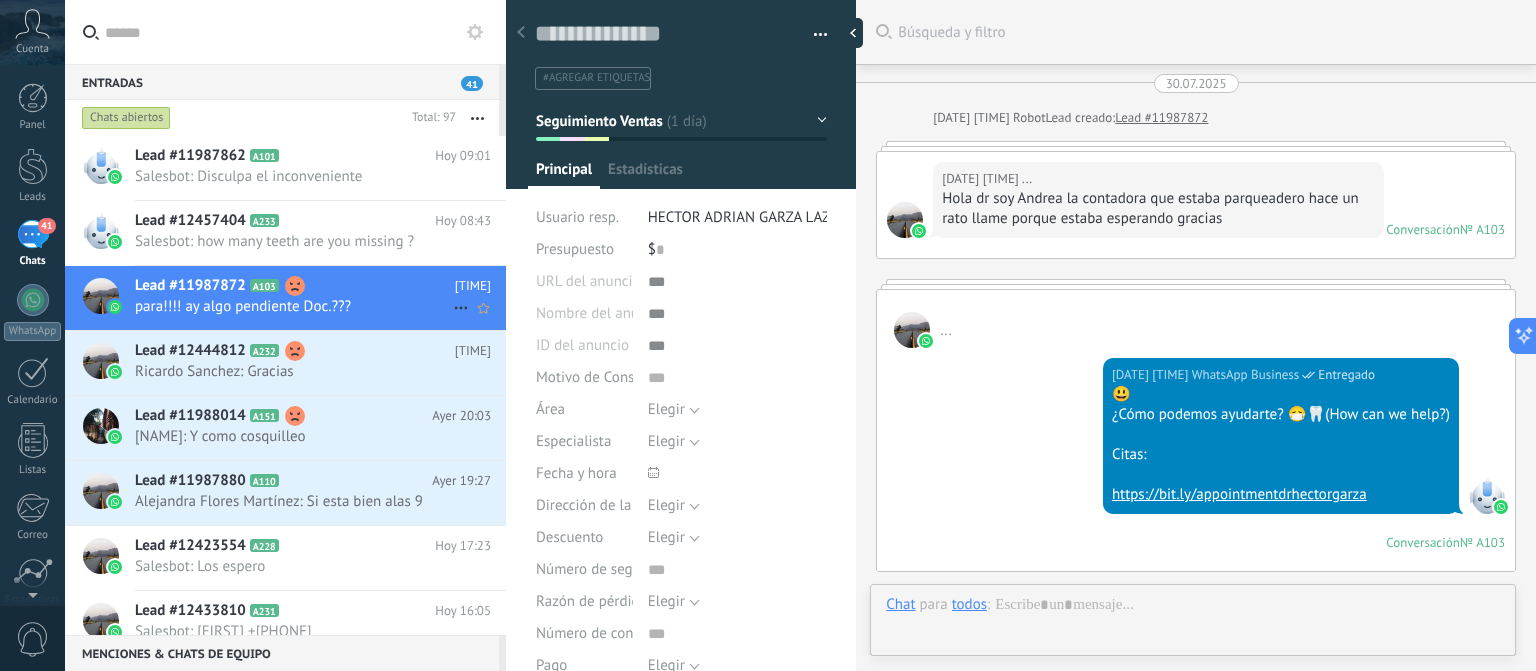 scroll, scrollTop: 29, scrollLeft: 0, axis: vertical 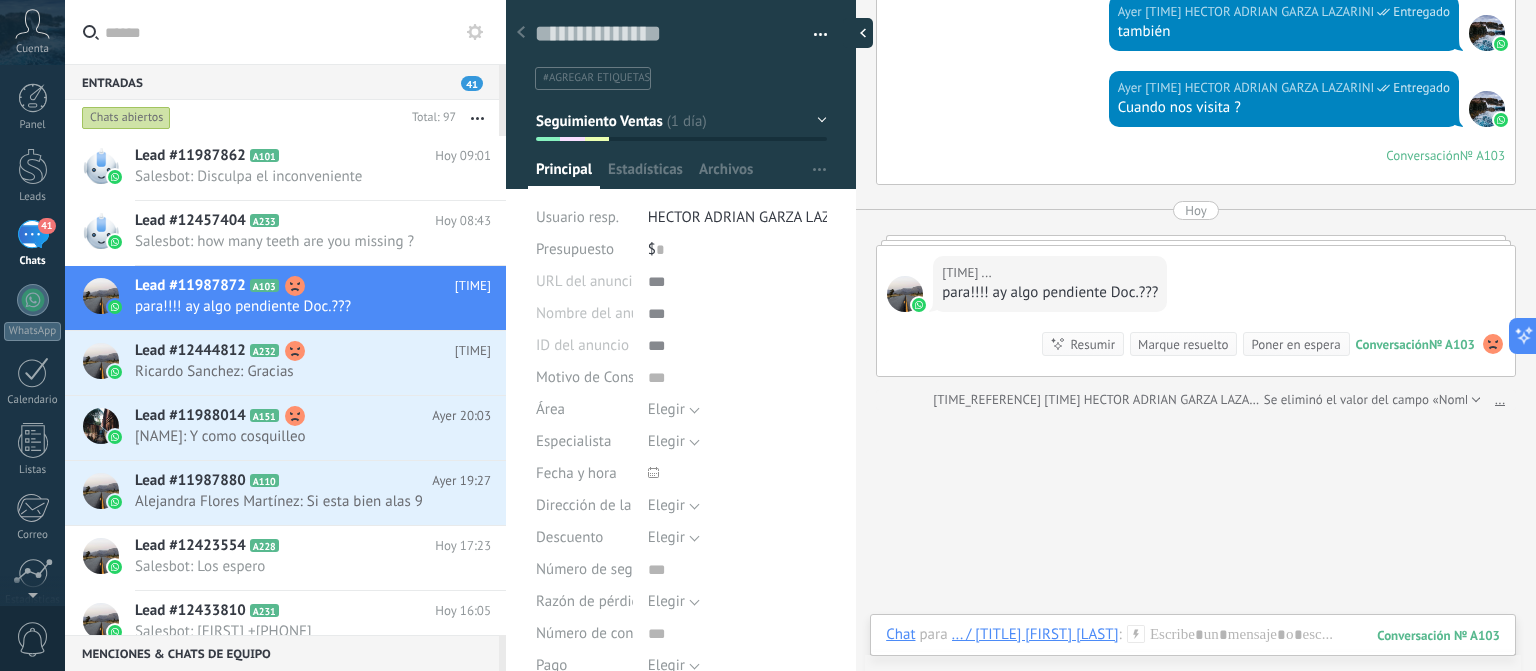 click at bounding box center [858, 33] 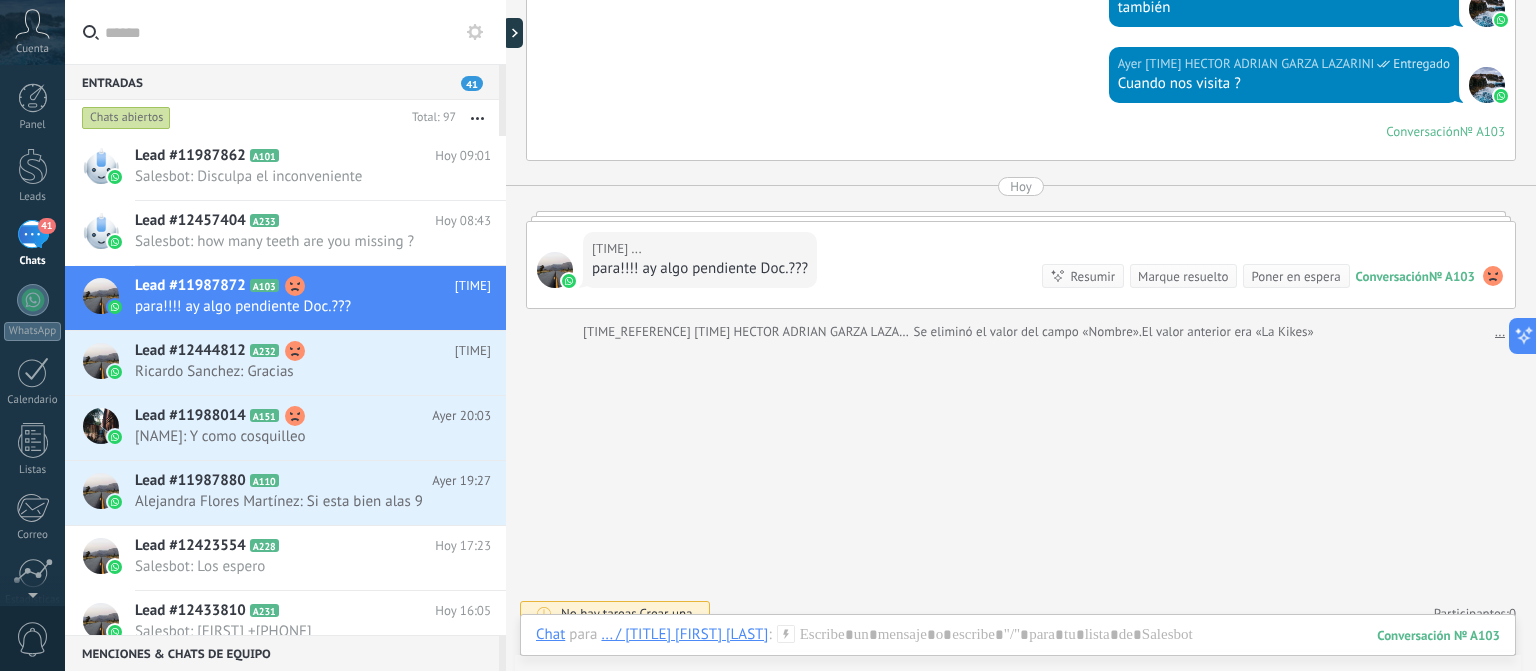 scroll, scrollTop: 1829, scrollLeft: 0, axis: vertical 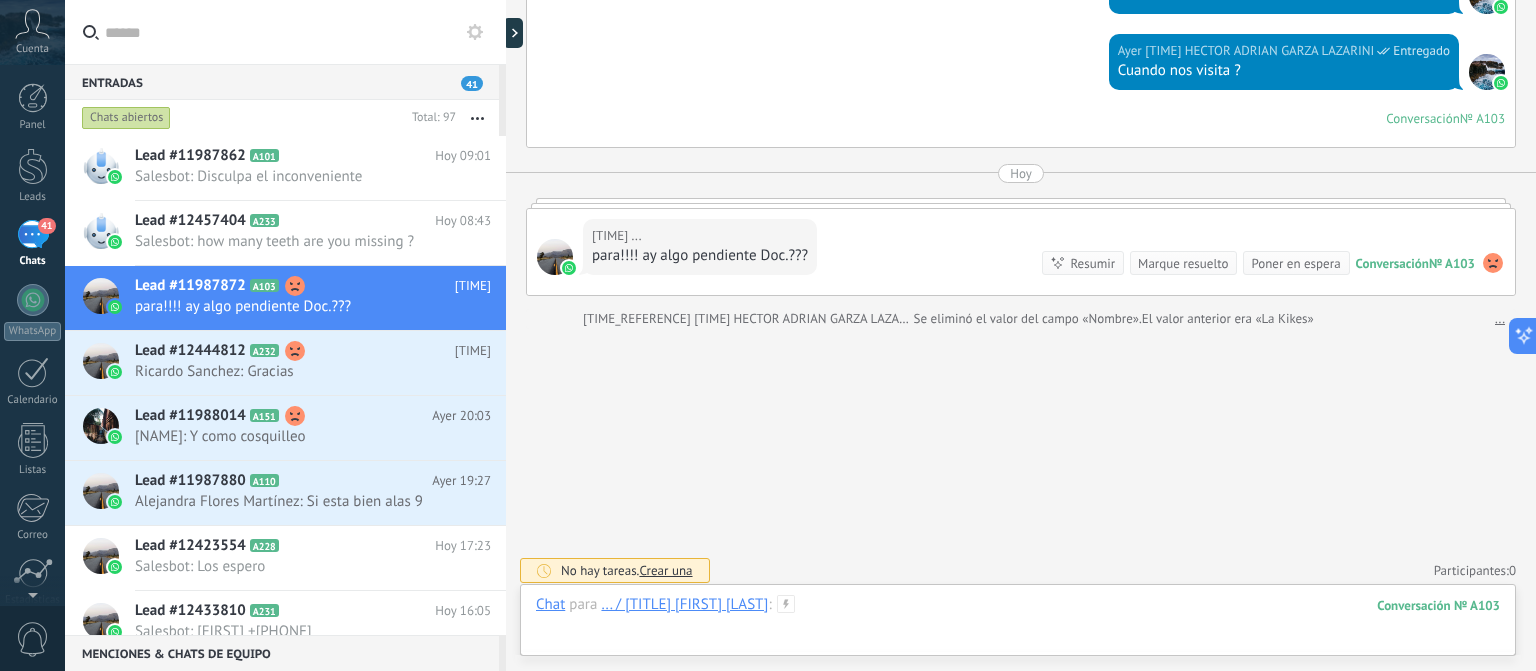 click at bounding box center [1018, 625] 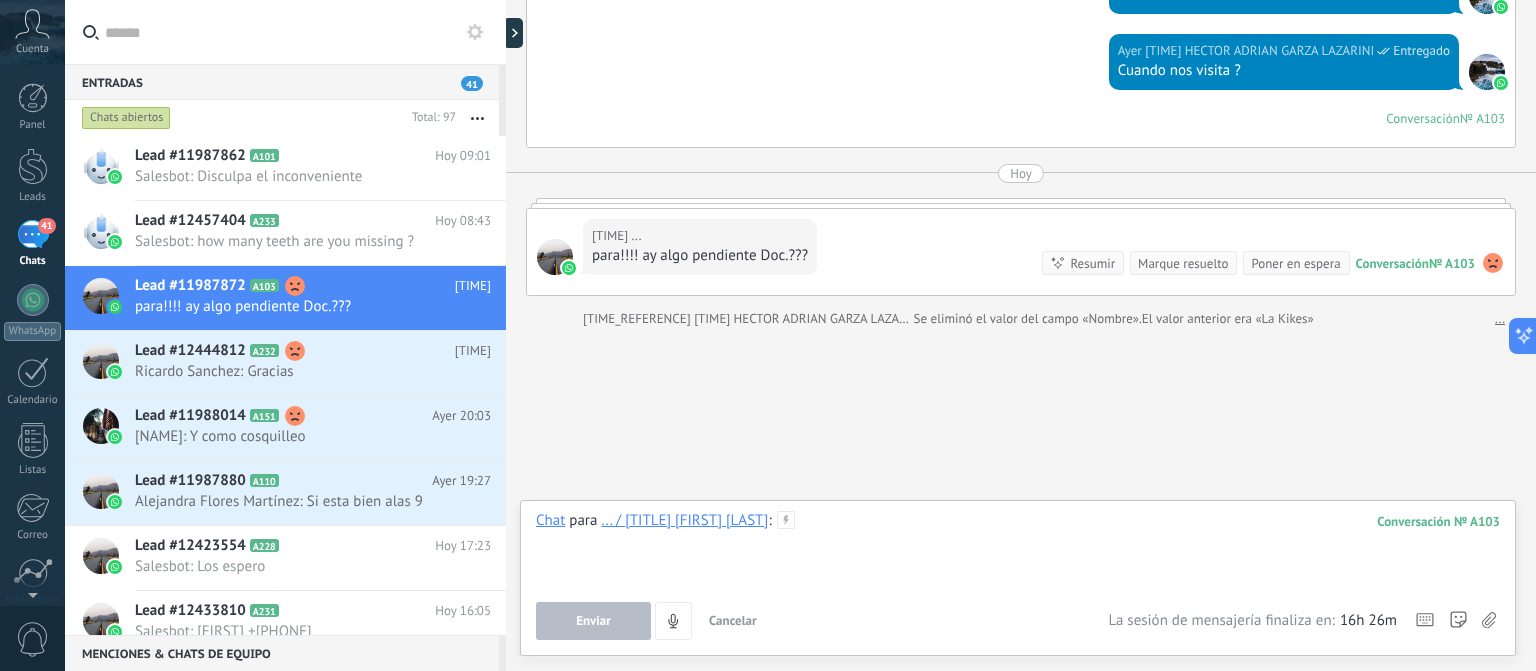 type 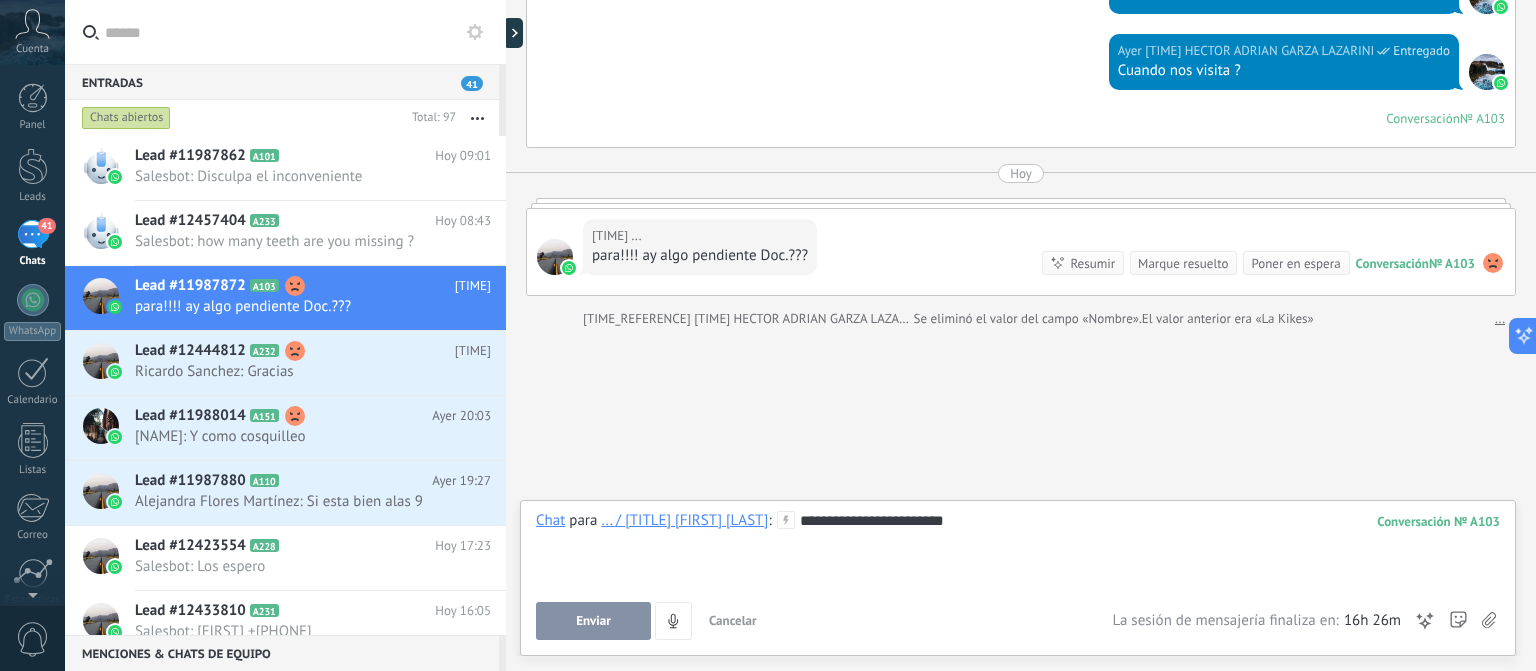 click on "Enviar" at bounding box center (593, 621) 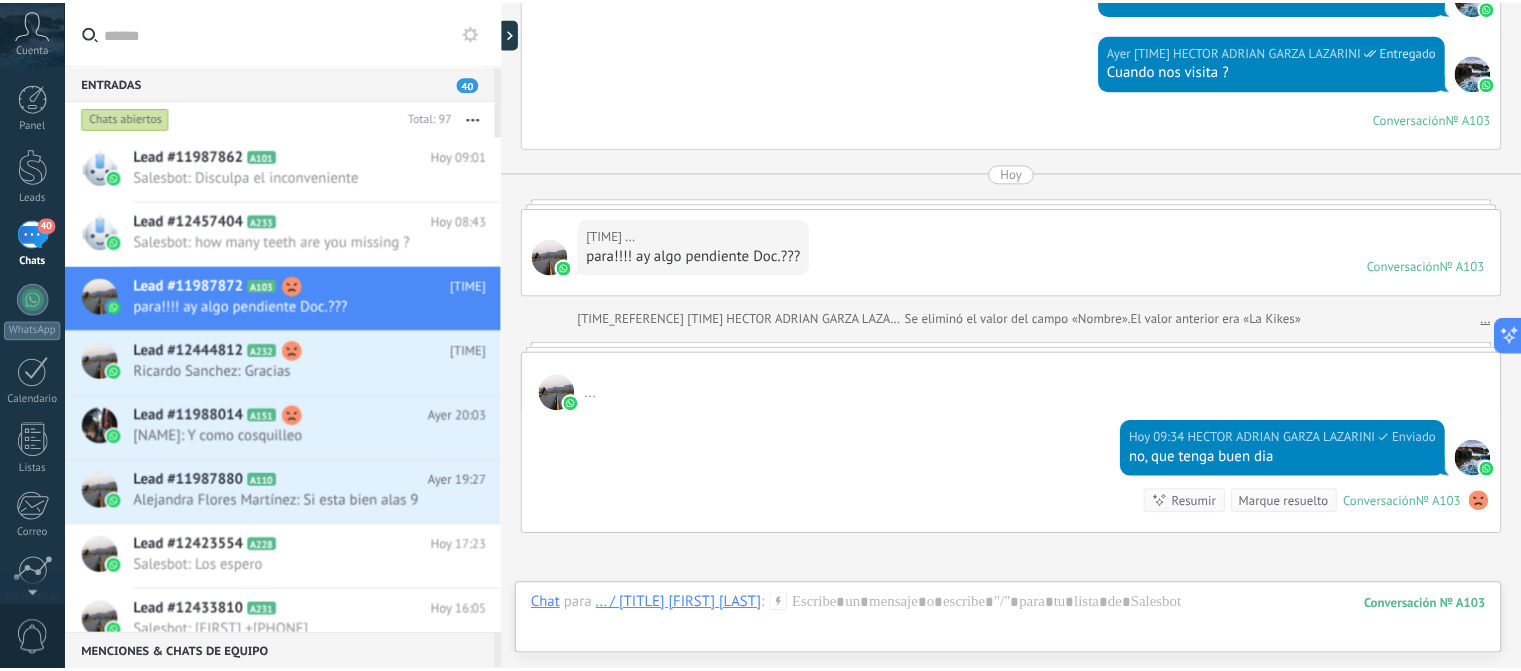 scroll, scrollTop: 1816, scrollLeft: 0, axis: vertical 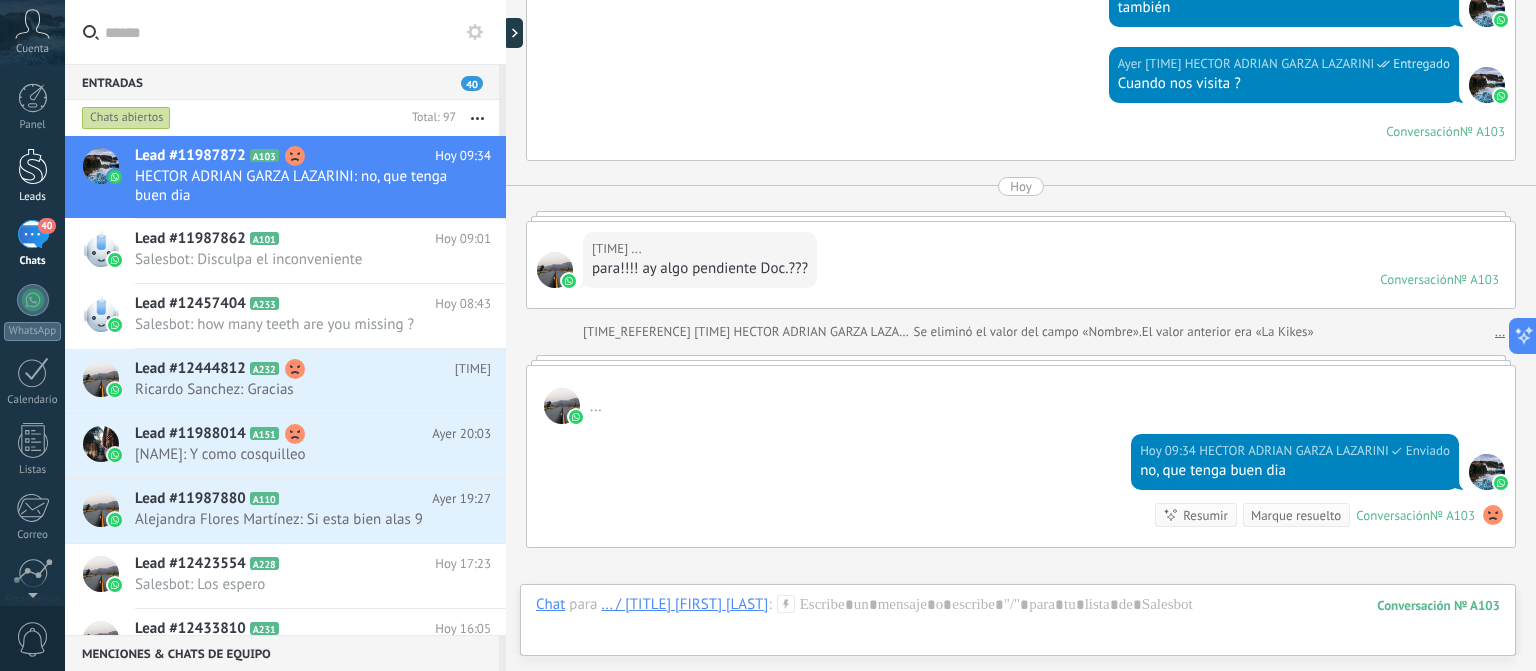 click at bounding box center [33, 166] 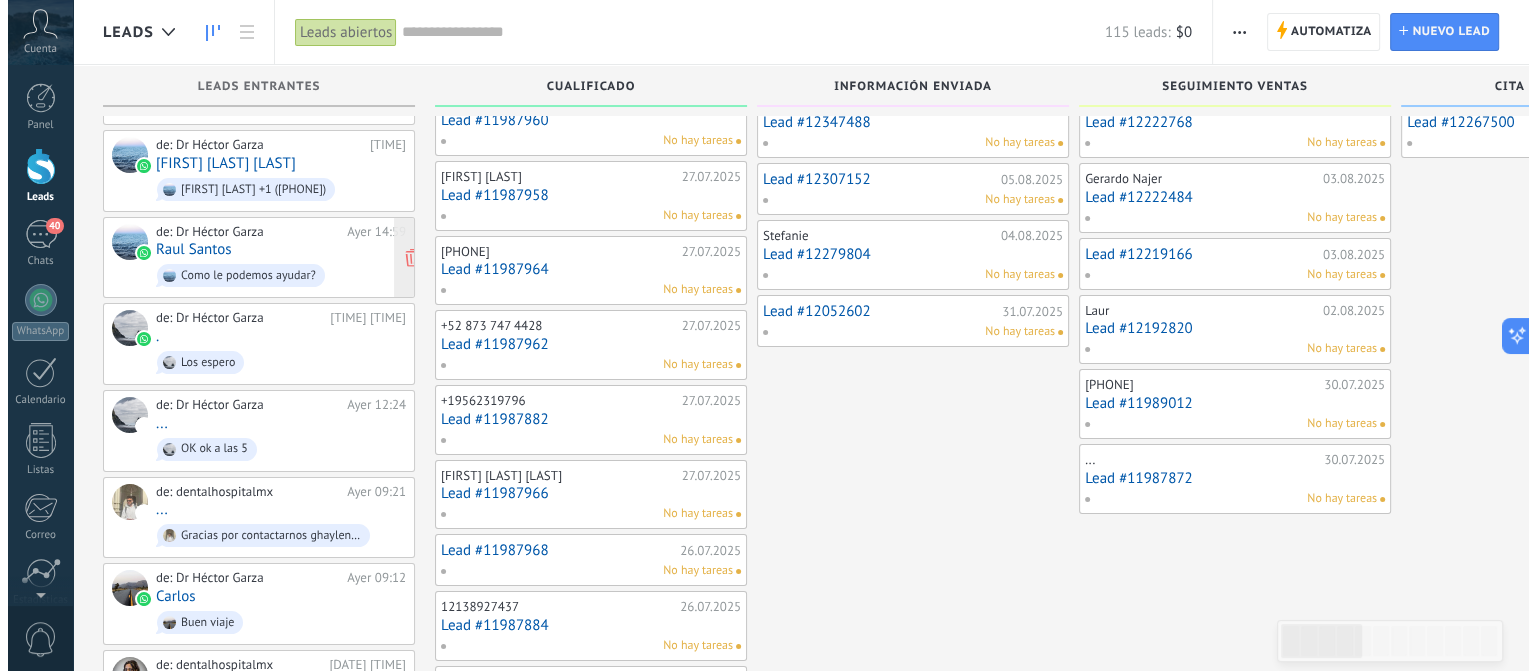 scroll, scrollTop: 0, scrollLeft: 0, axis: both 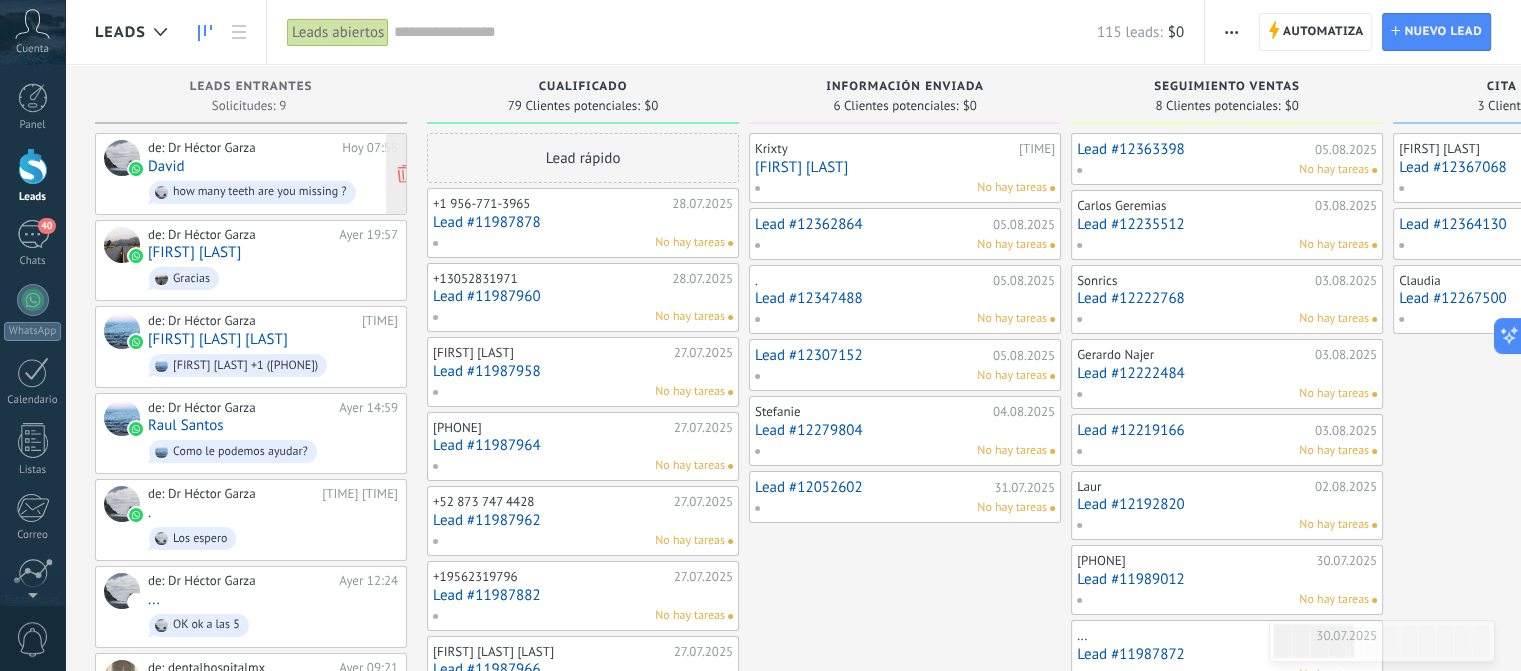 click on "de: Dr [FIRST] [LAST] Hoy 07:55 [FIRST] how many teeth are you missing ?" at bounding box center (273, 174) 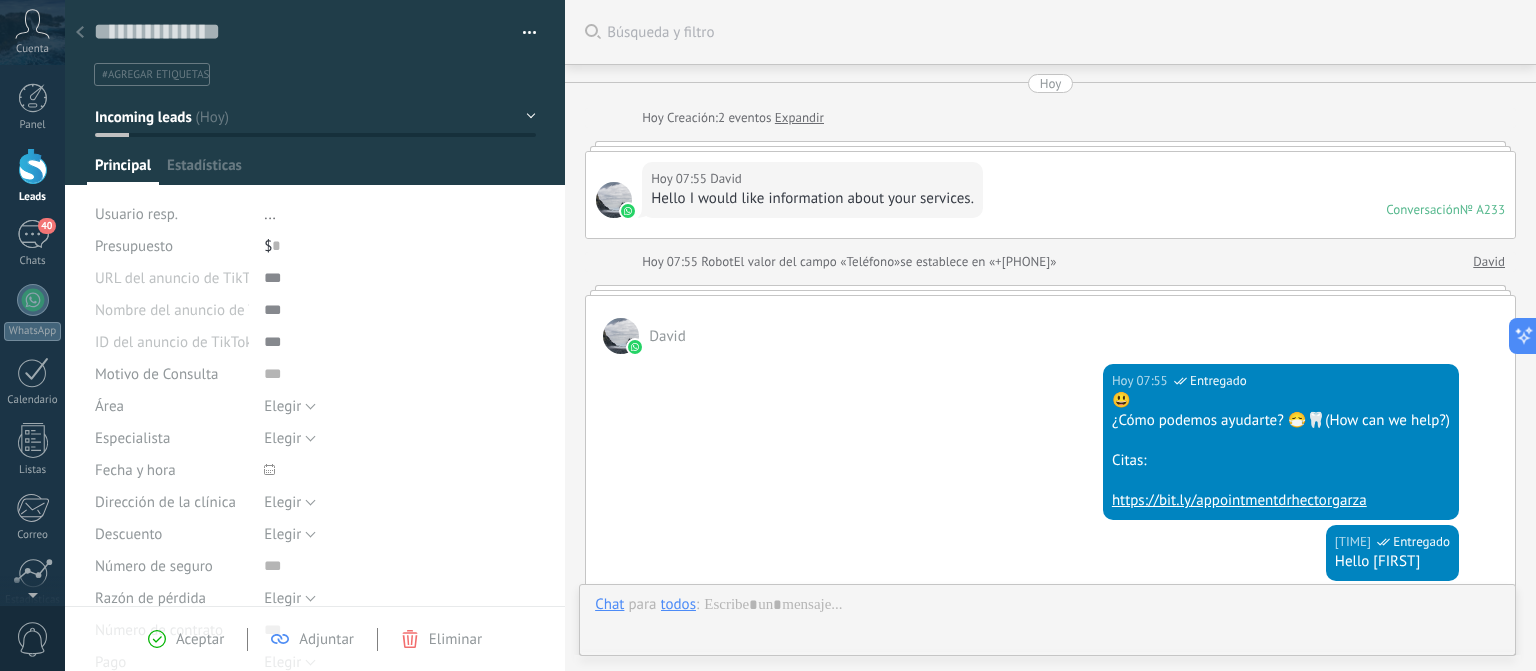 scroll, scrollTop: 802, scrollLeft: 0, axis: vertical 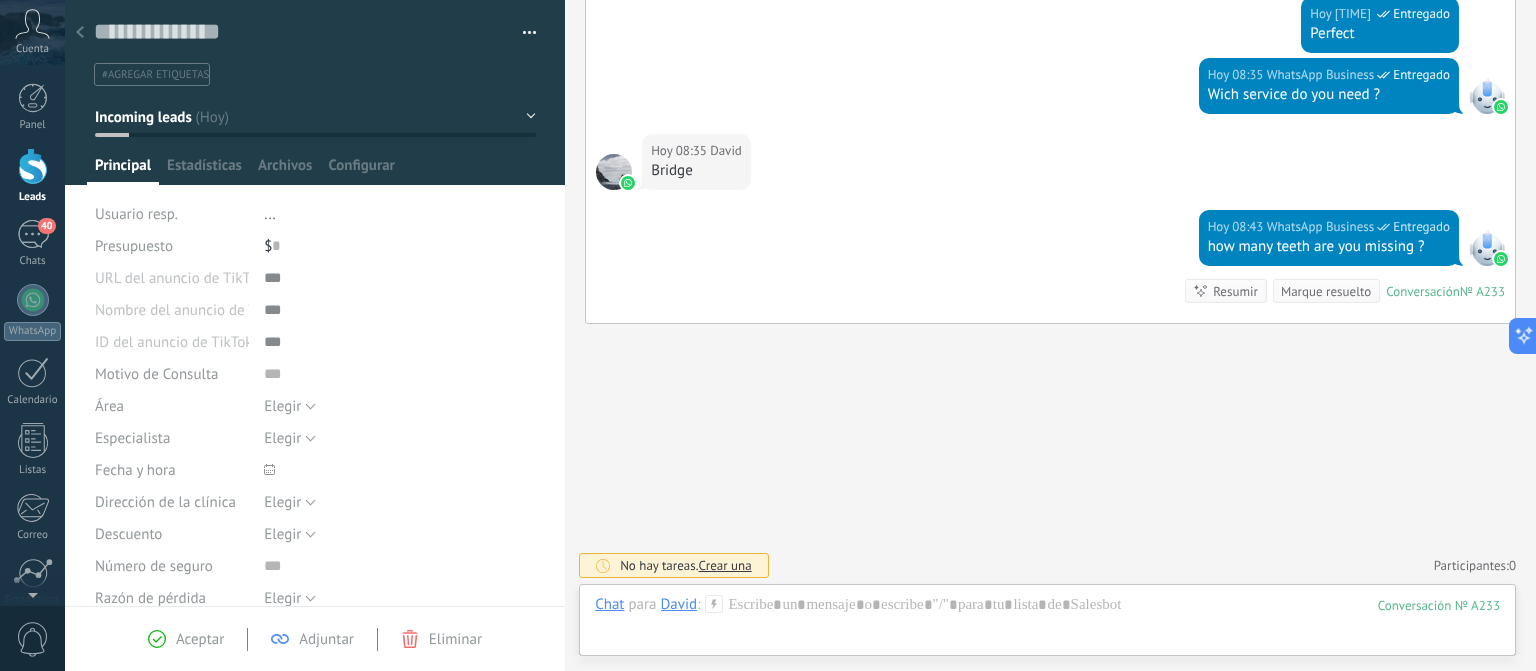 click at bounding box center [80, 33] 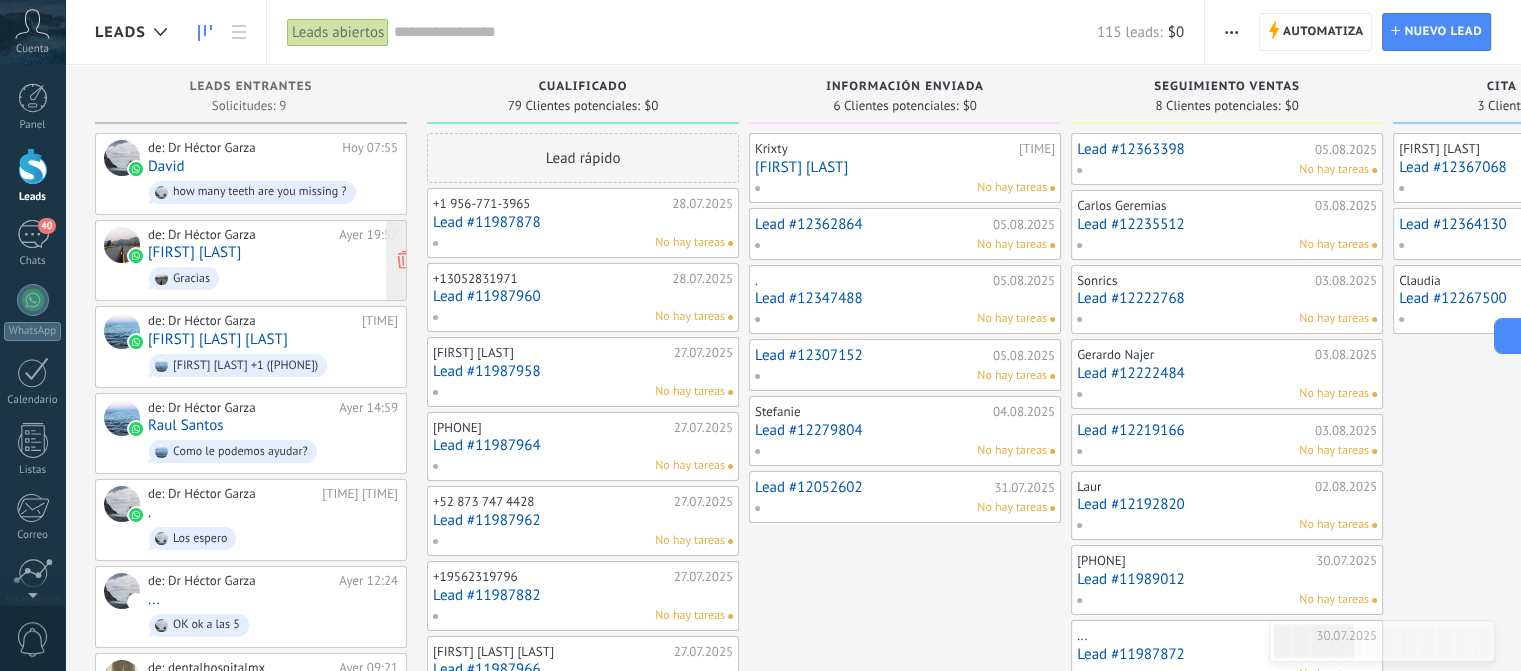 click on "[FIRST] [LAST]" at bounding box center (194, 252) 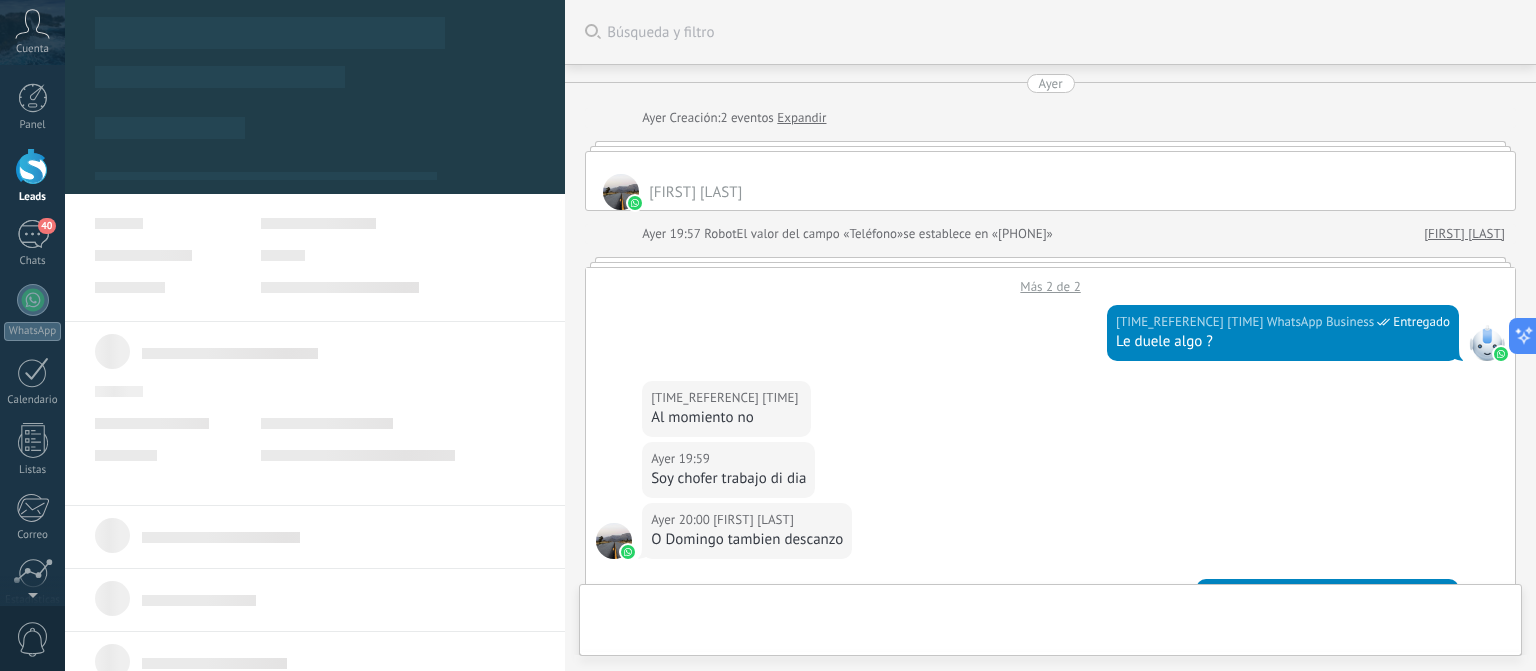 scroll, scrollTop: 732, scrollLeft: 0, axis: vertical 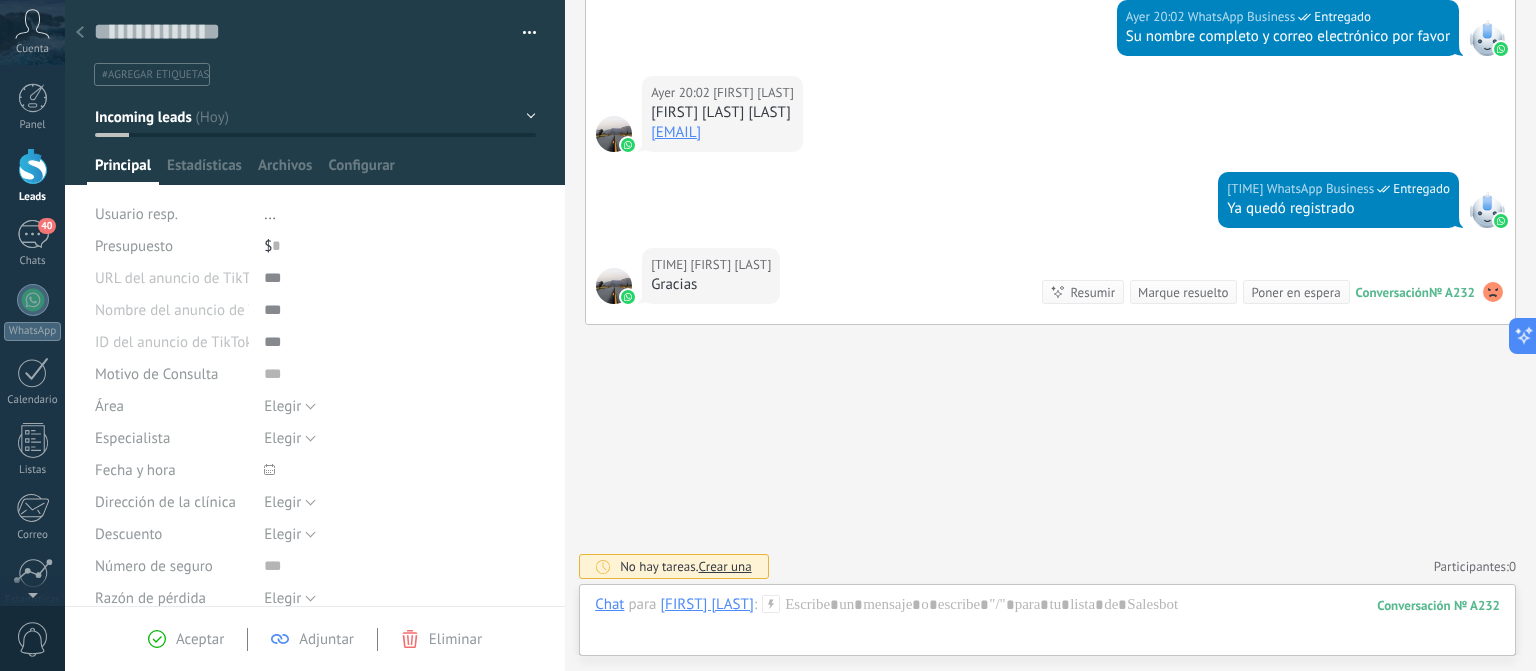 click on "Incoming leads" at bounding box center (315, 117) 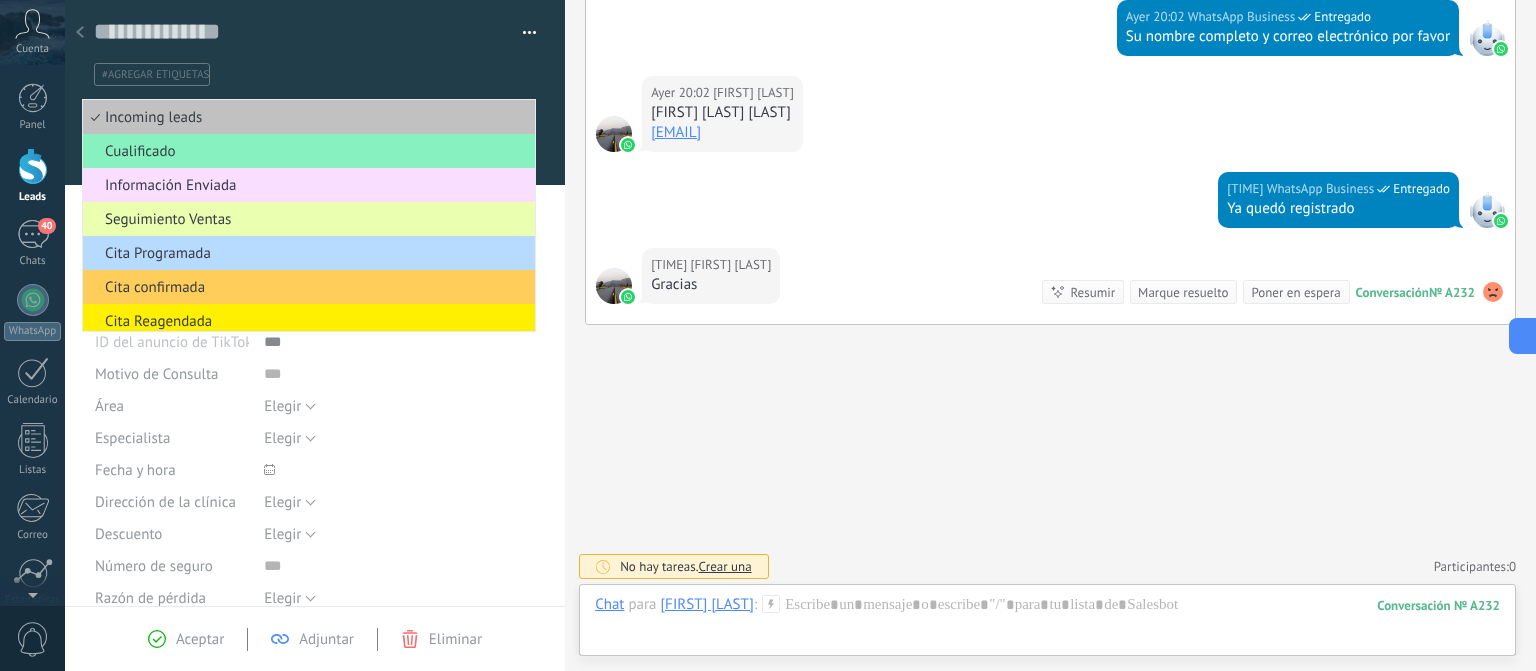 click on "Cita Programada" at bounding box center (306, 253) 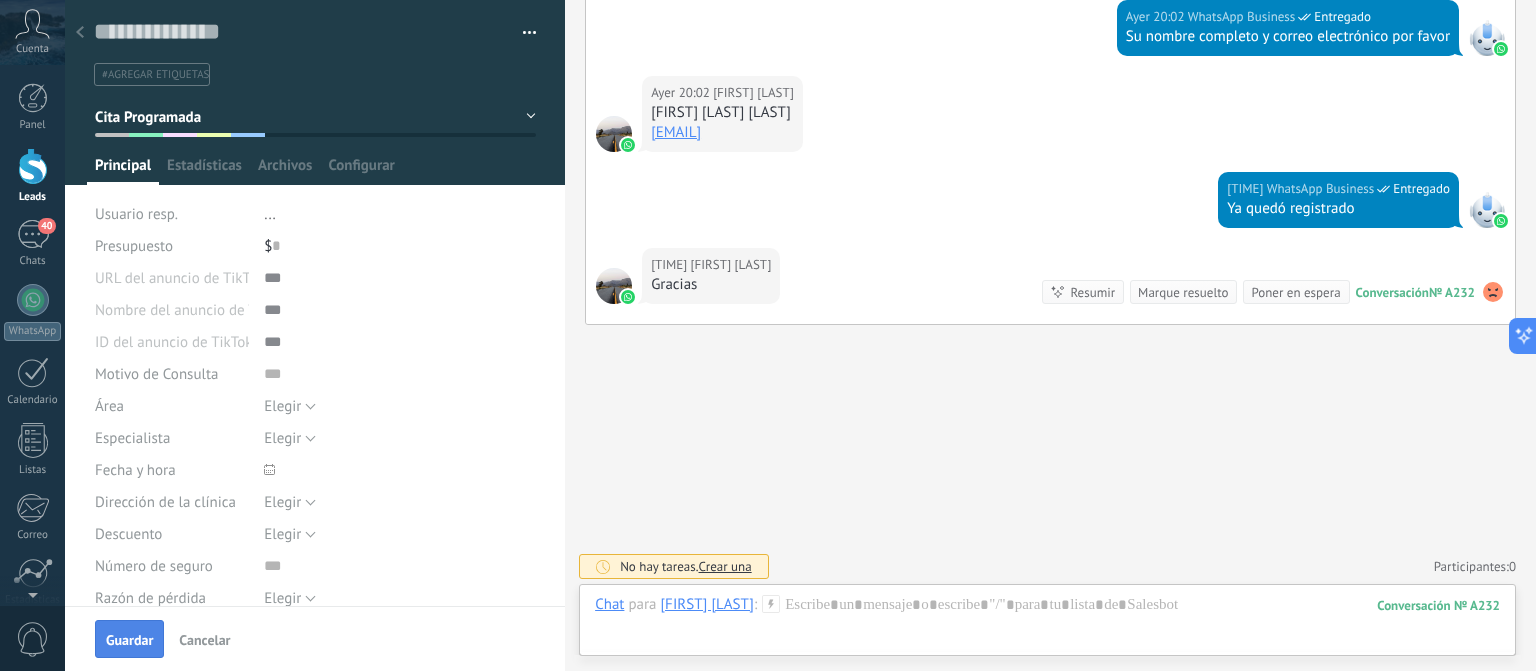 click on "Guardar" at bounding box center [129, 640] 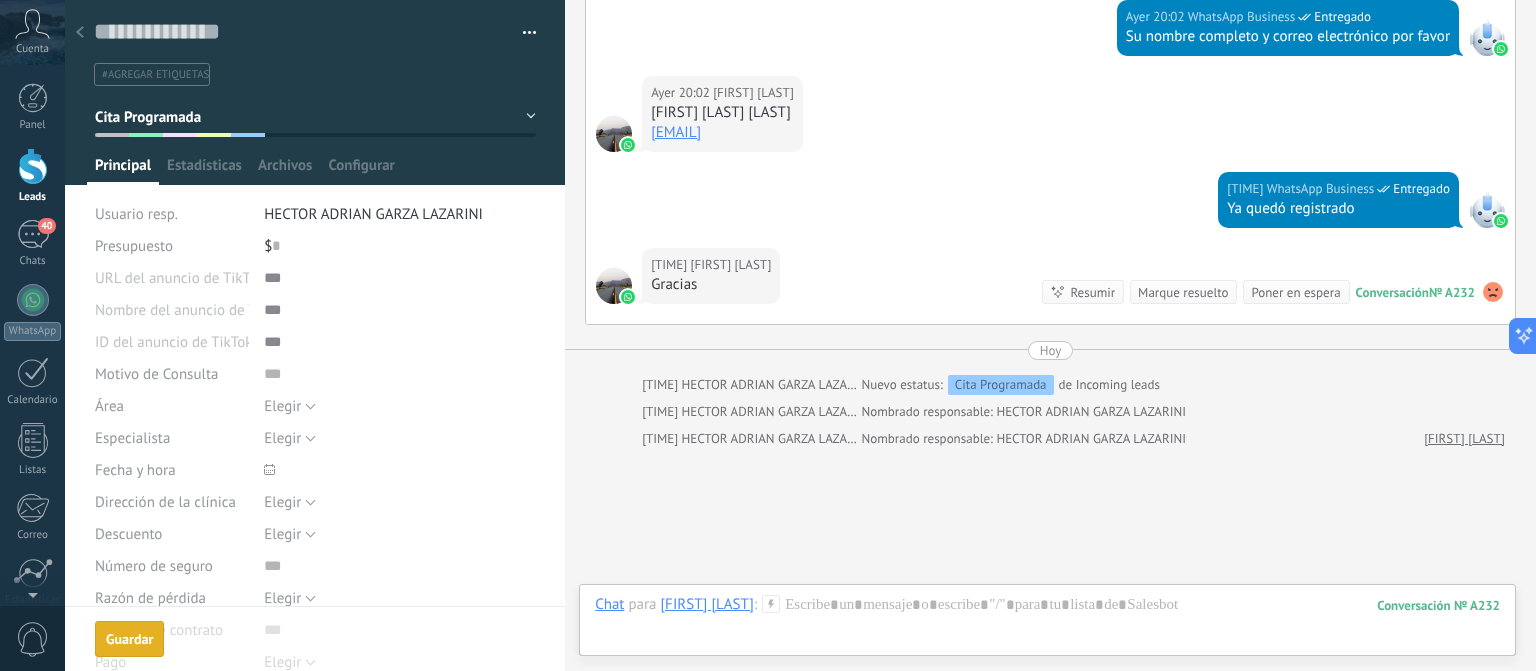 scroll, scrollTop: 1017, scrollLeft: 0, axis: vertical 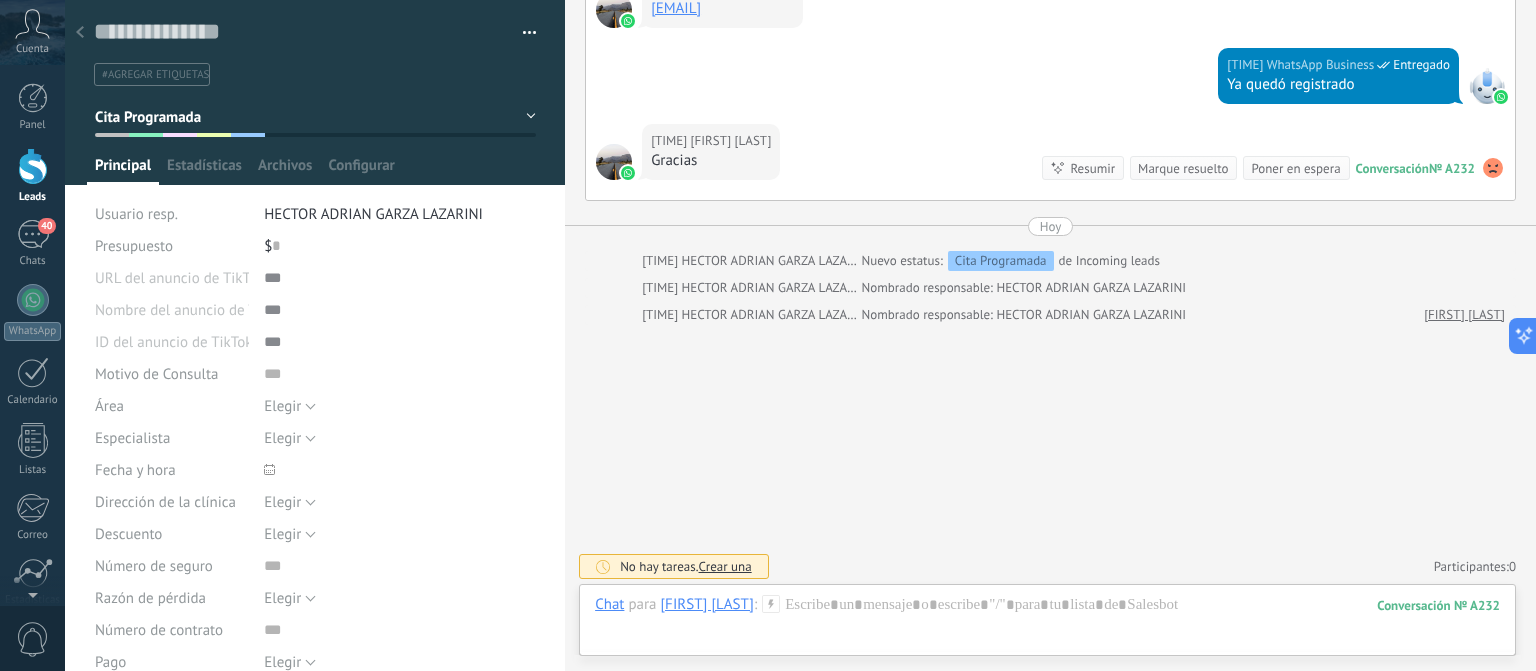 click at bounding box center [80, 33] 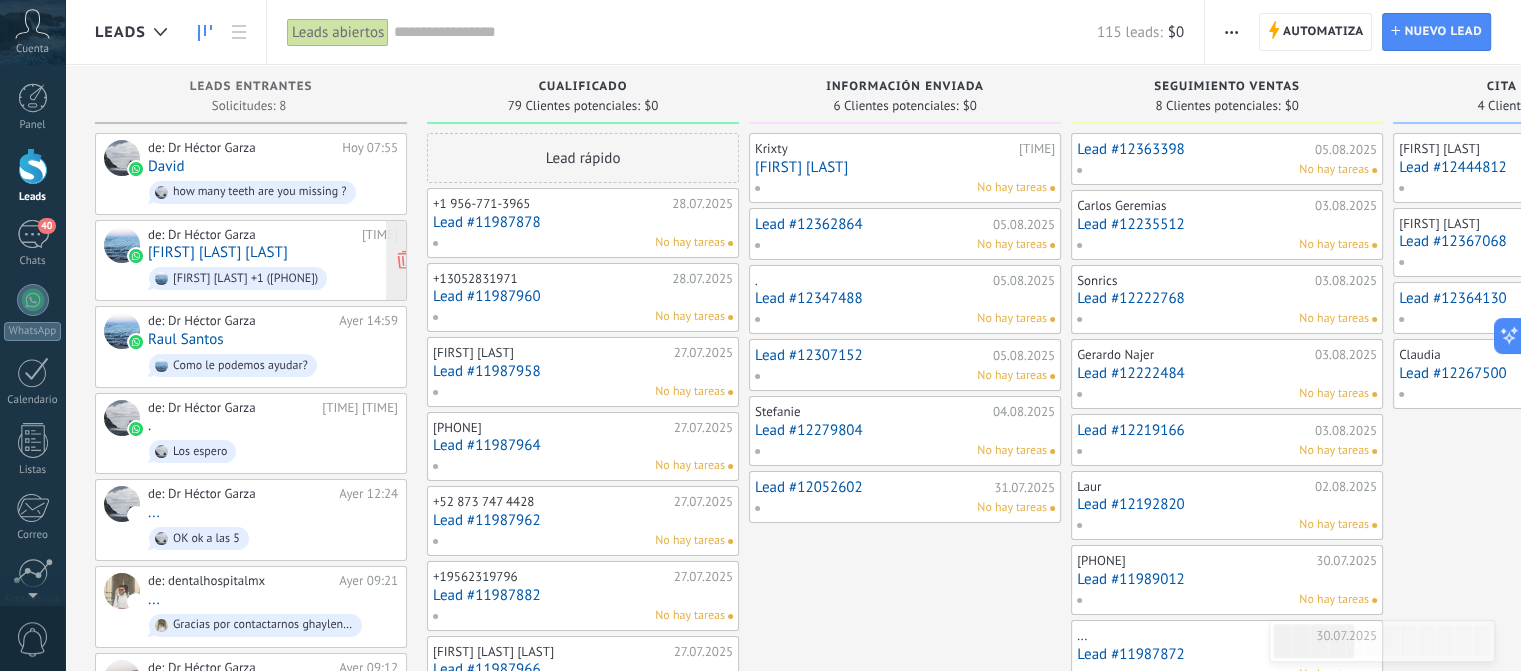click on "[FIRST] [LAST] [LAST]" at bounding box center (218, 252) 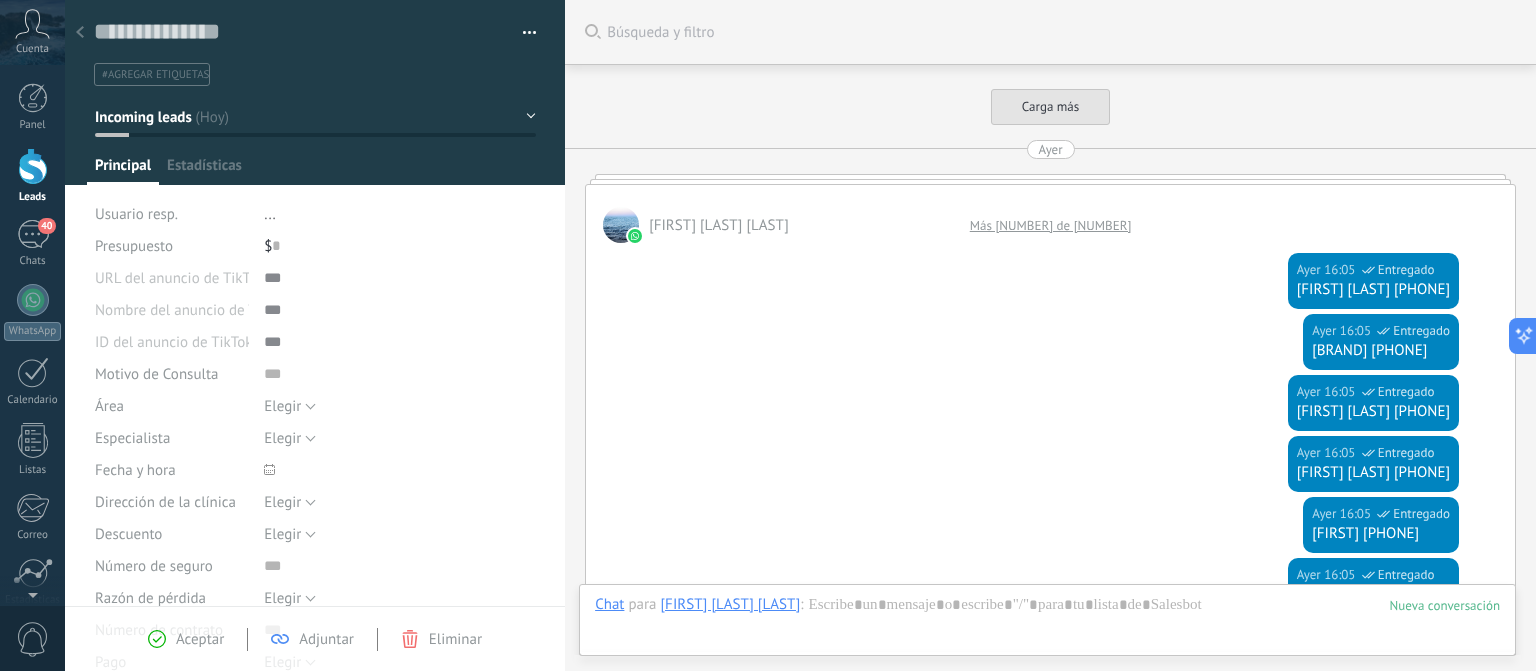 scroll, scrollTop: 29, scrollLeft: 0, axis: vertical 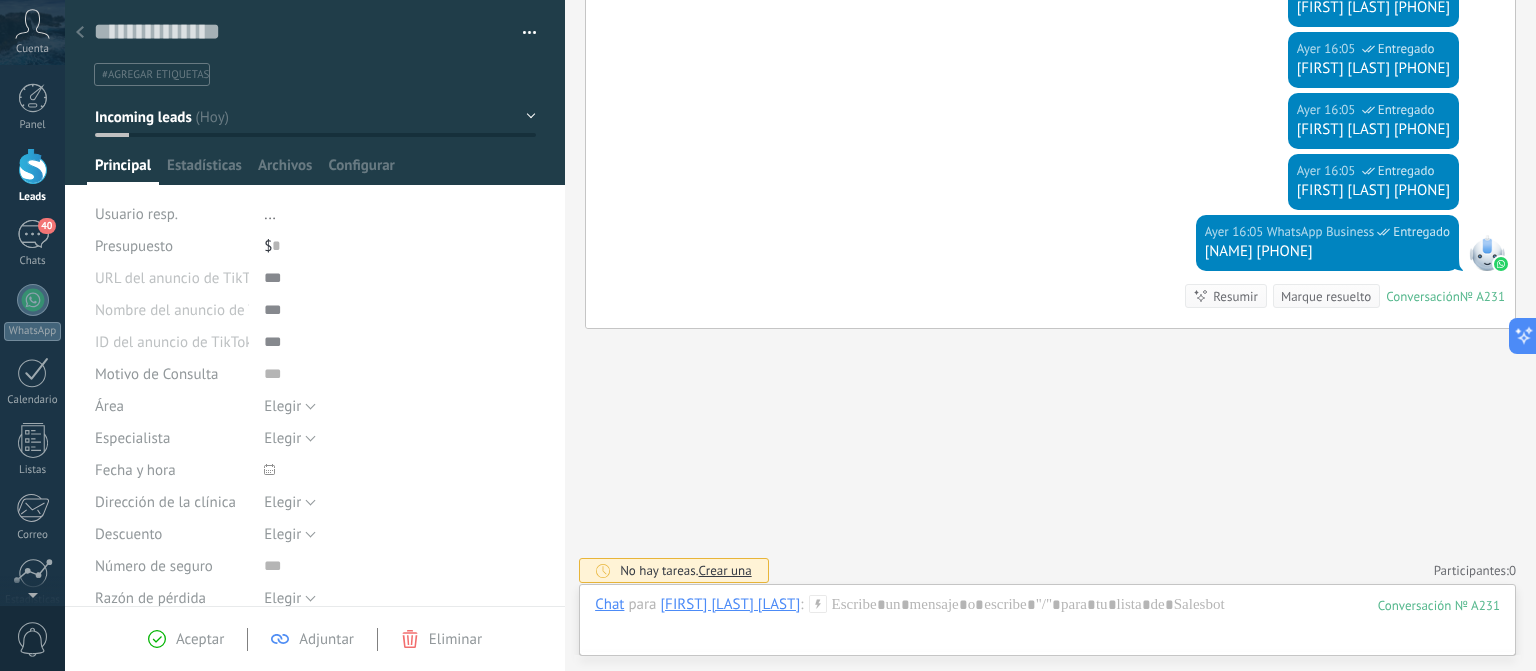 click at bounding box center [80, 33] 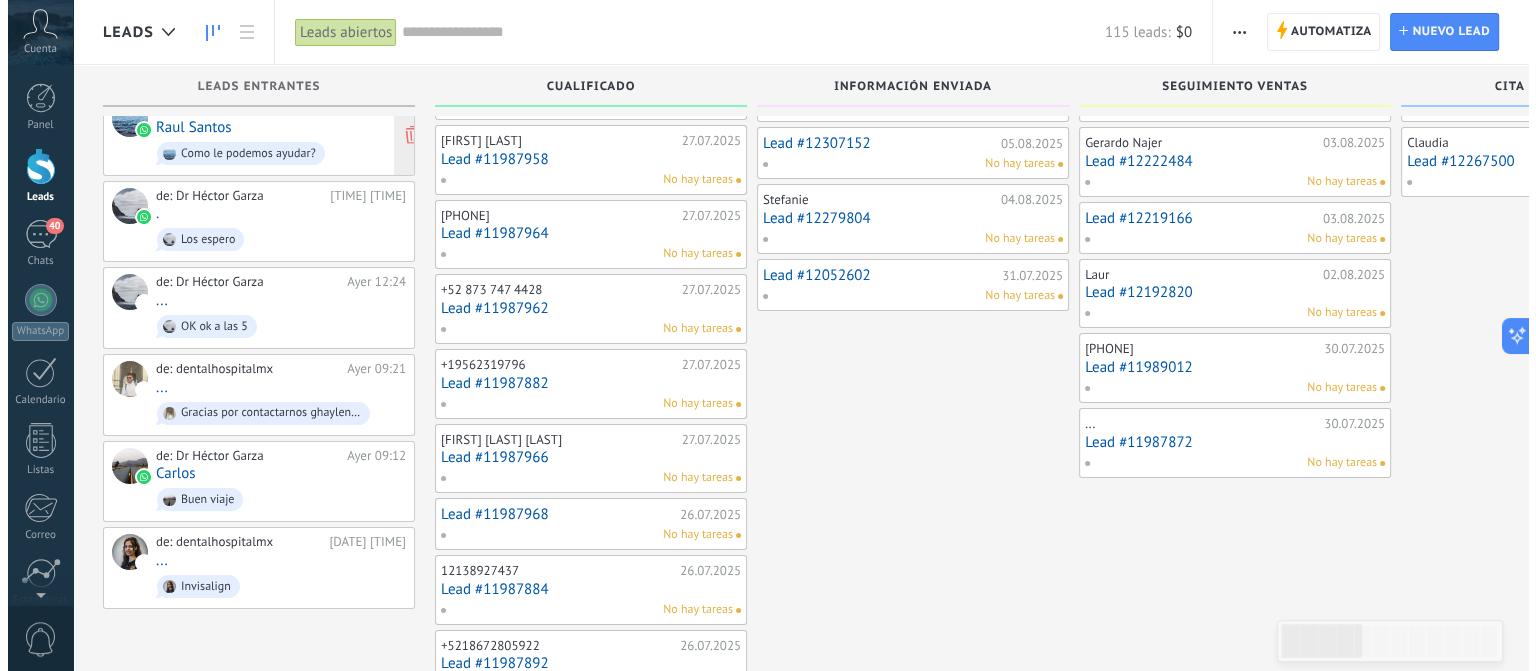scroll, scrollTop: 214, scrollLeft: 0, axis: vertical 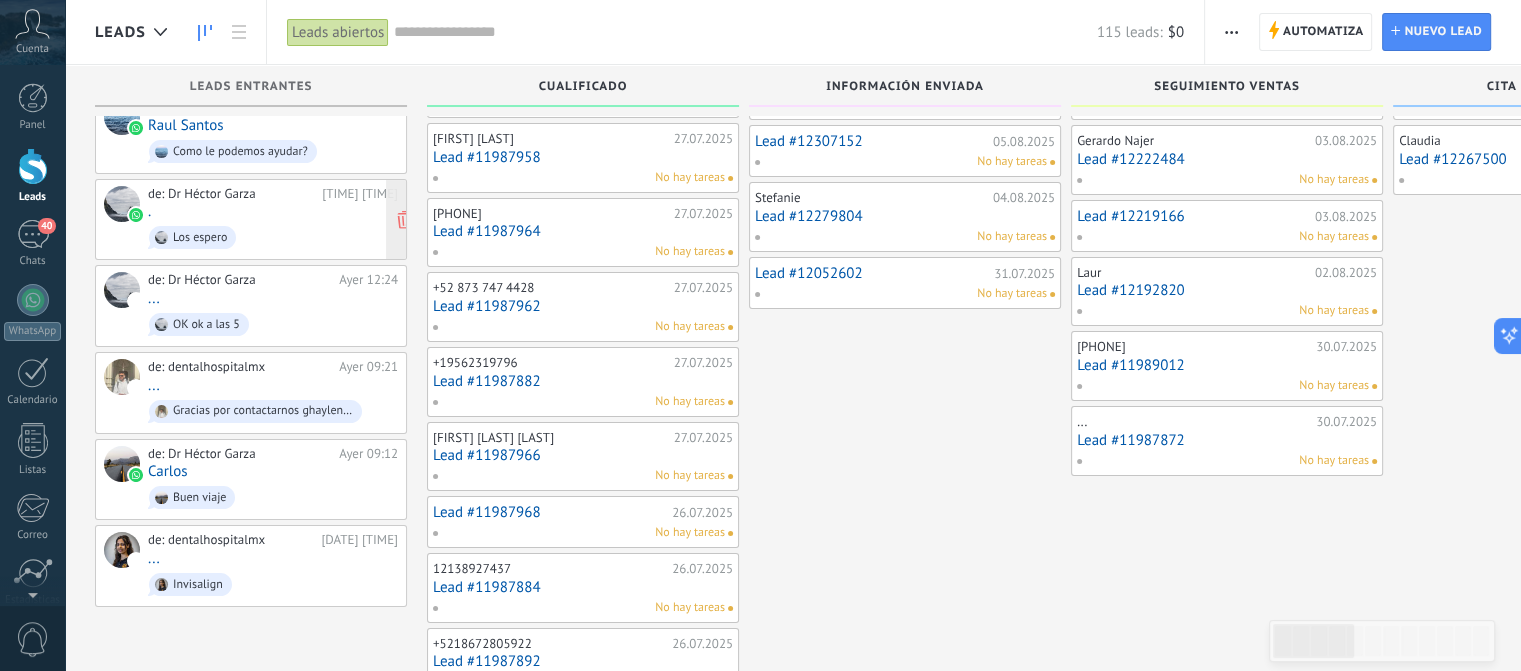 click on "de: Dr Héctor Garza" at bounding box center (231, 194) 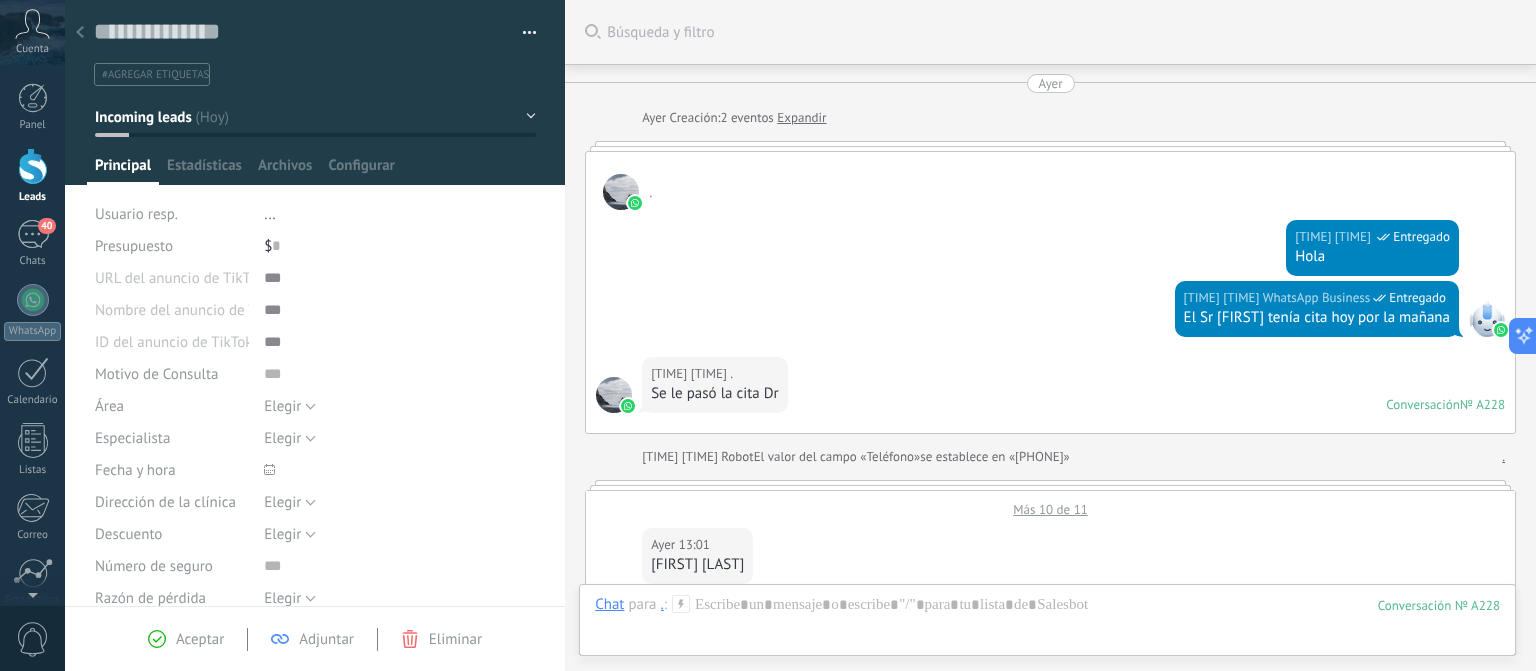 scroll, scrollTop: 0, scrollLeft: 0, axis: both 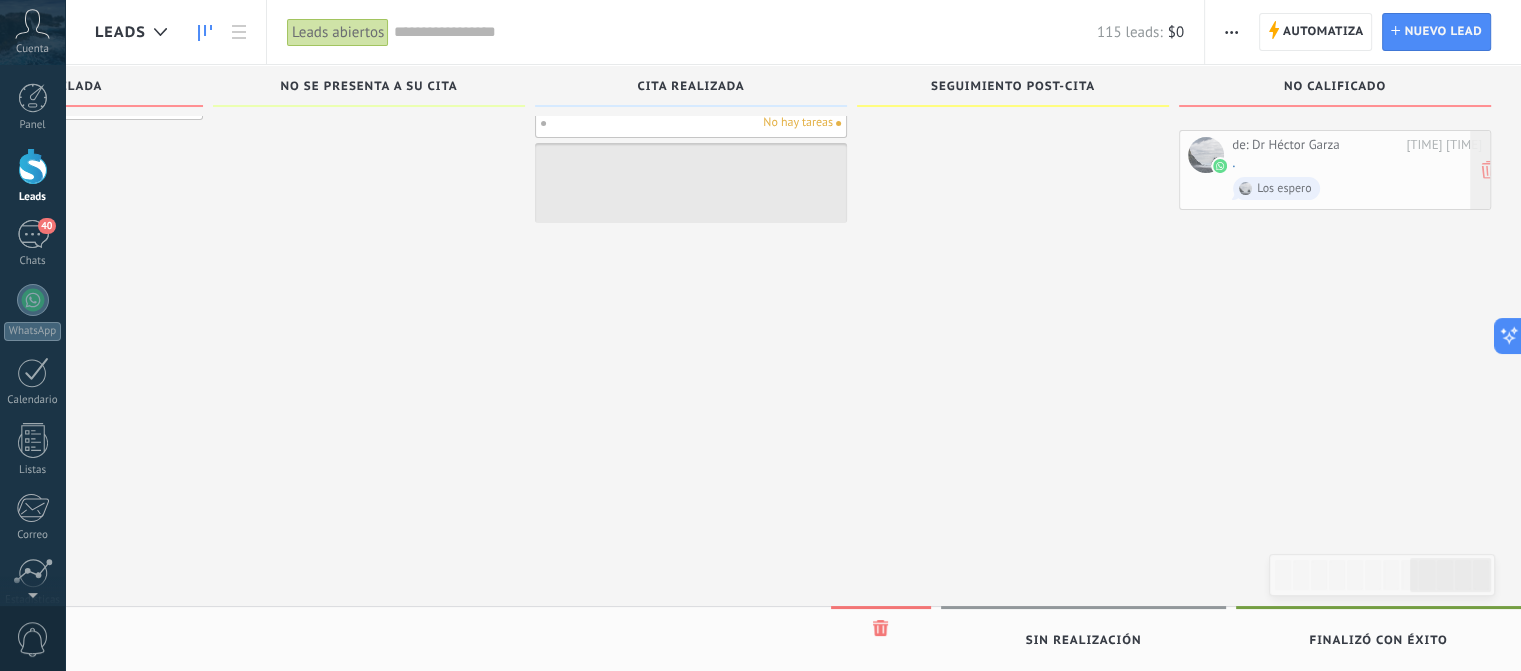 drag, startPoint x: 292, startPoint y: 202, endPoint x: 1386, endPoint y: 147, distance: 1095.3817 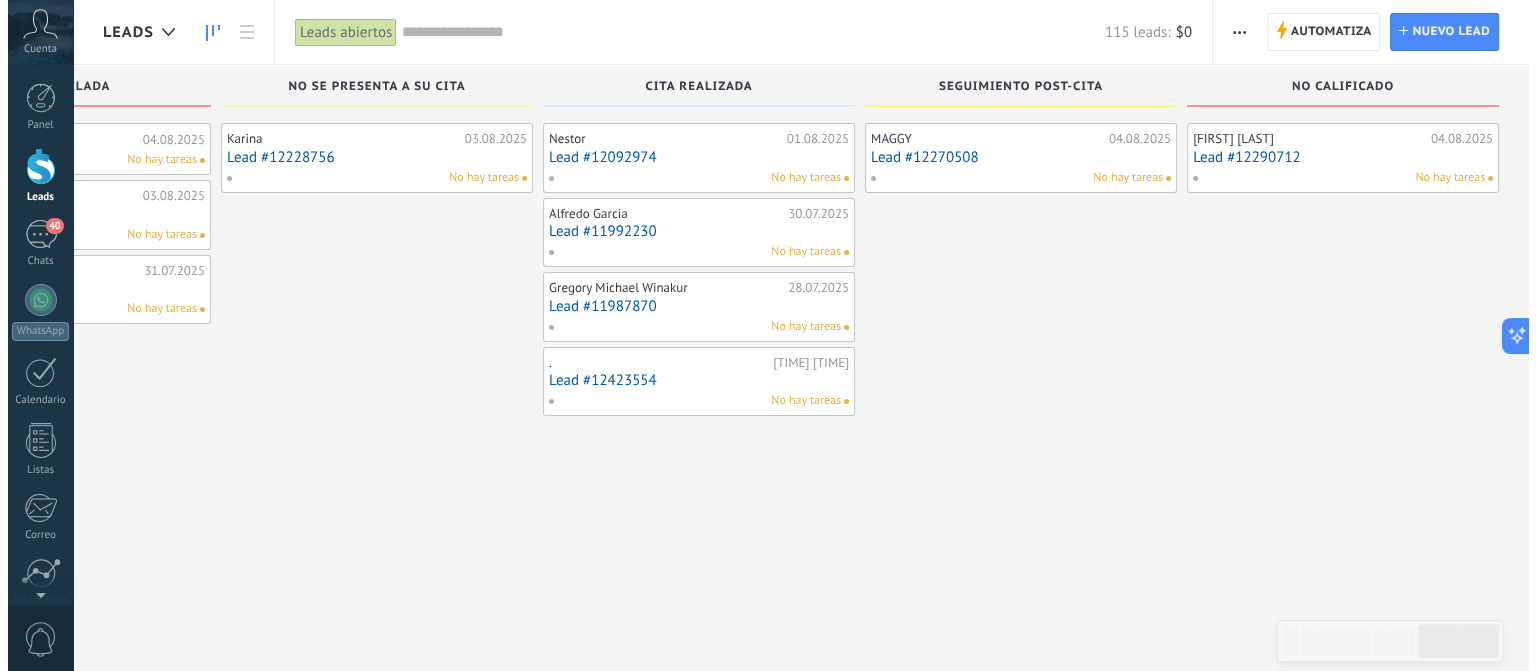 scroll, scrollTop: 5, scrollLeft: 0, axis: vertical 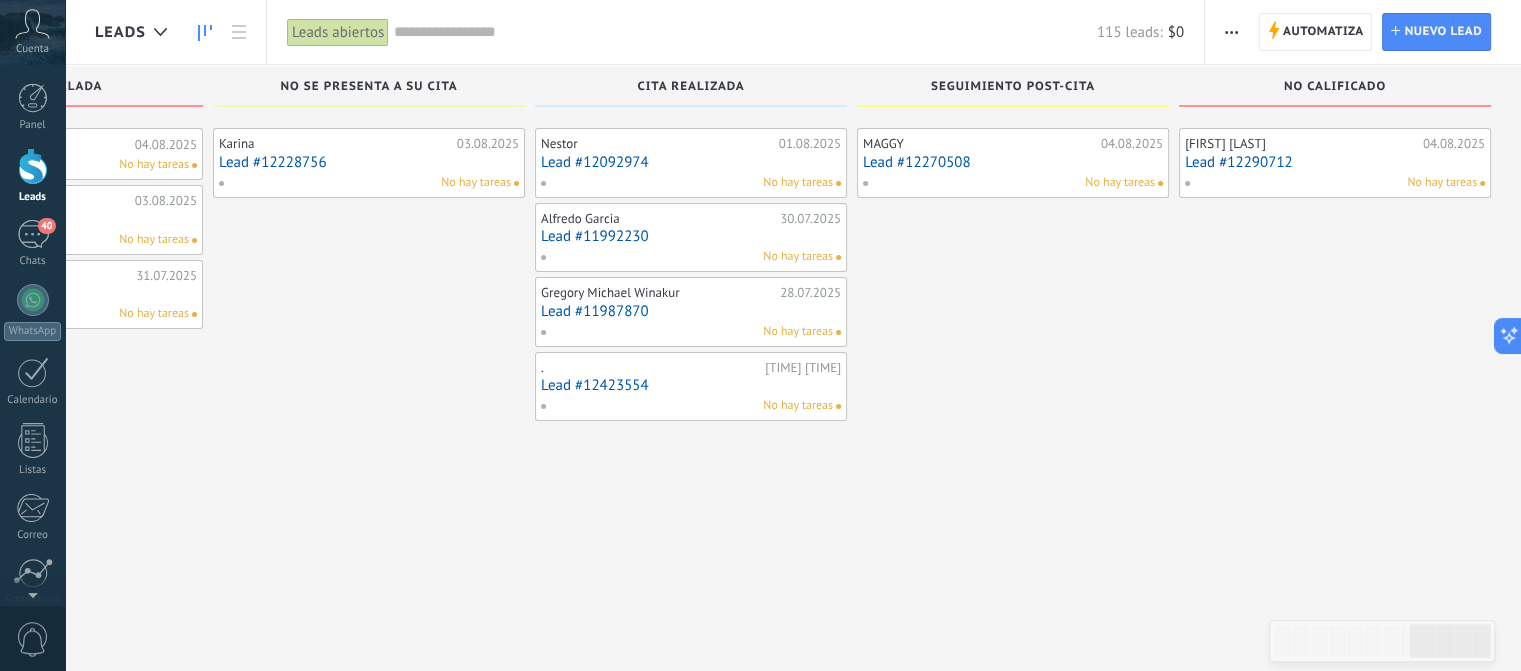 click on "." at bounding box center (650, 368) 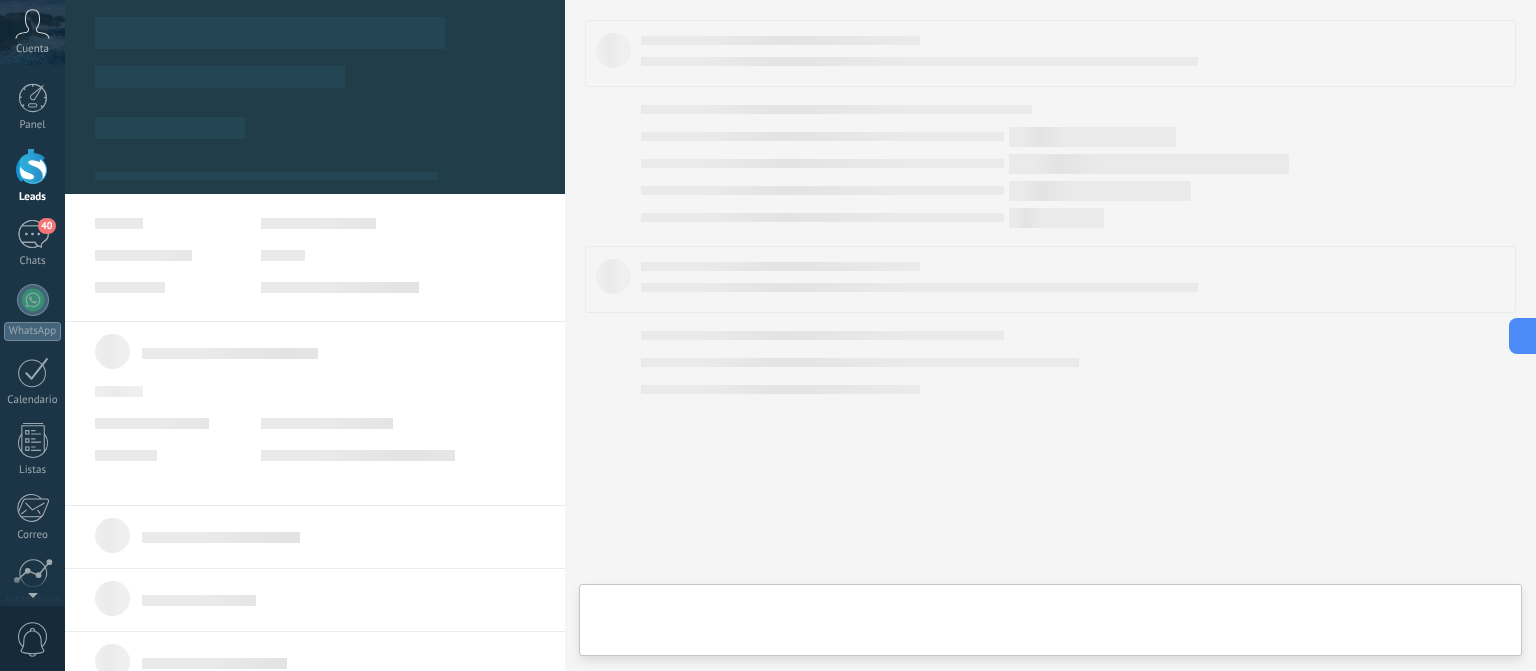 scroll, scrollTop: 0, scrollLeft: 2452, axis: horizontal 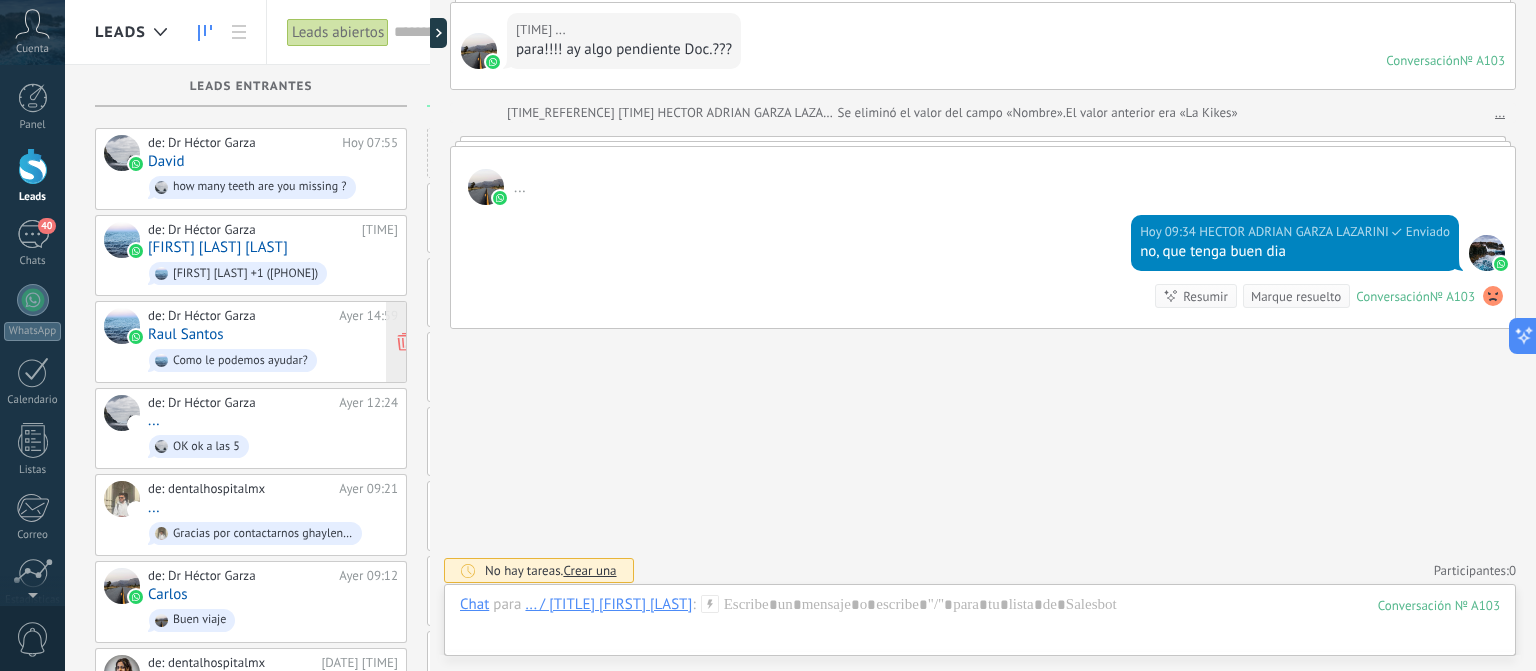 click on "Raul Santos" at bounding box center [186, 334] 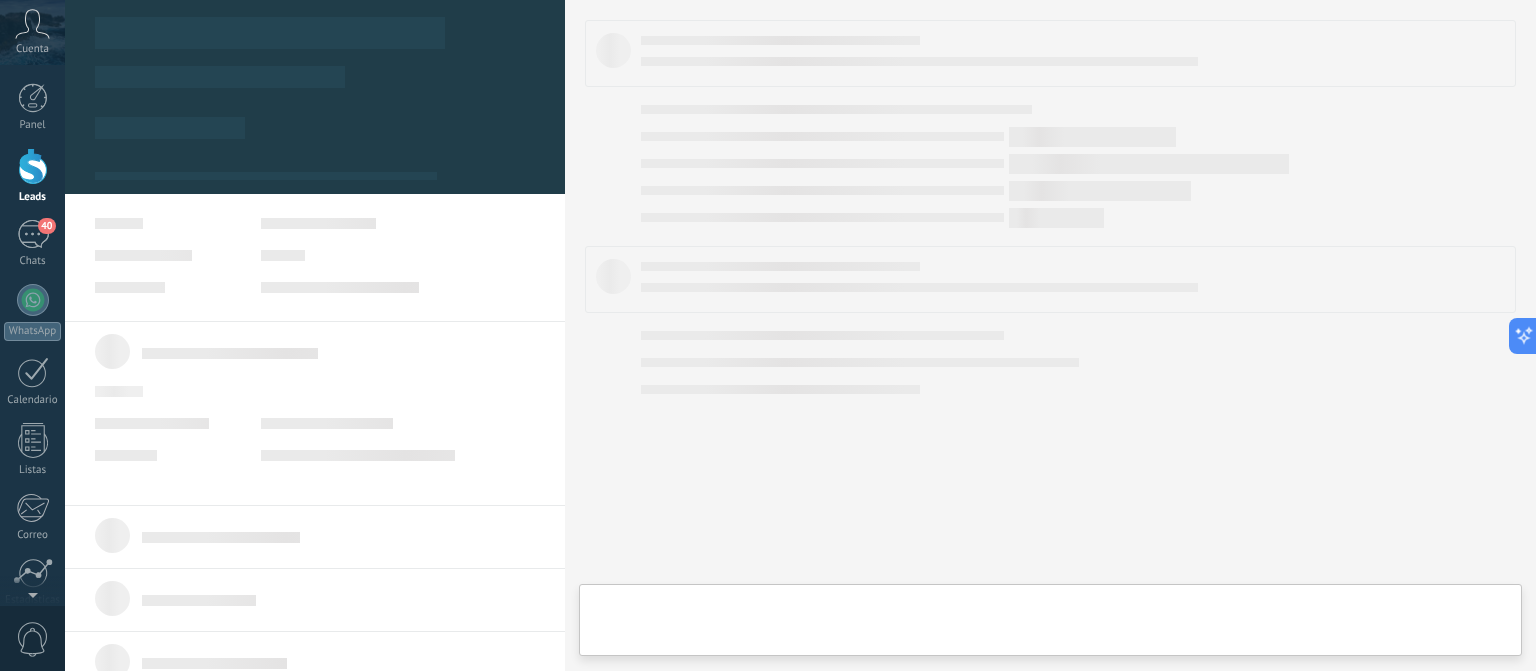 type on "**********" 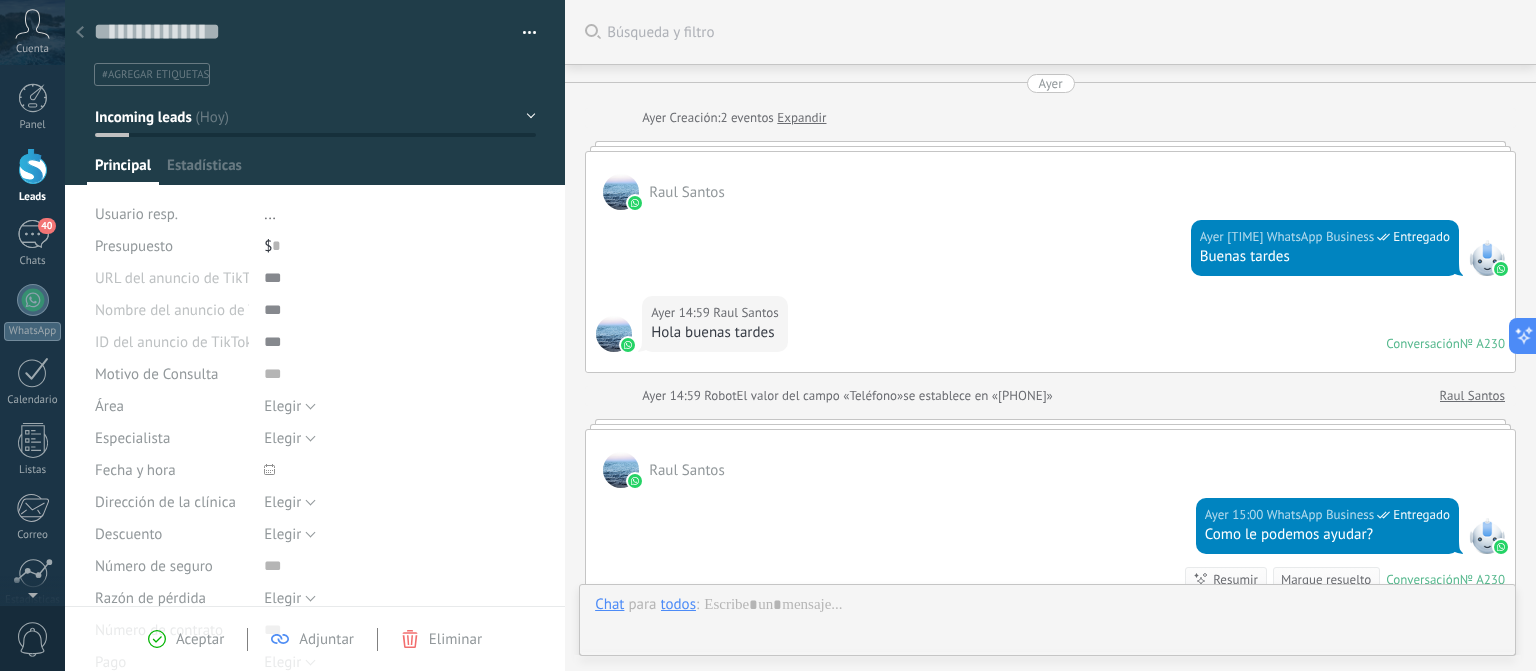 scroll, scrollTop: 29, scrollLeft: 0, axis: vertical 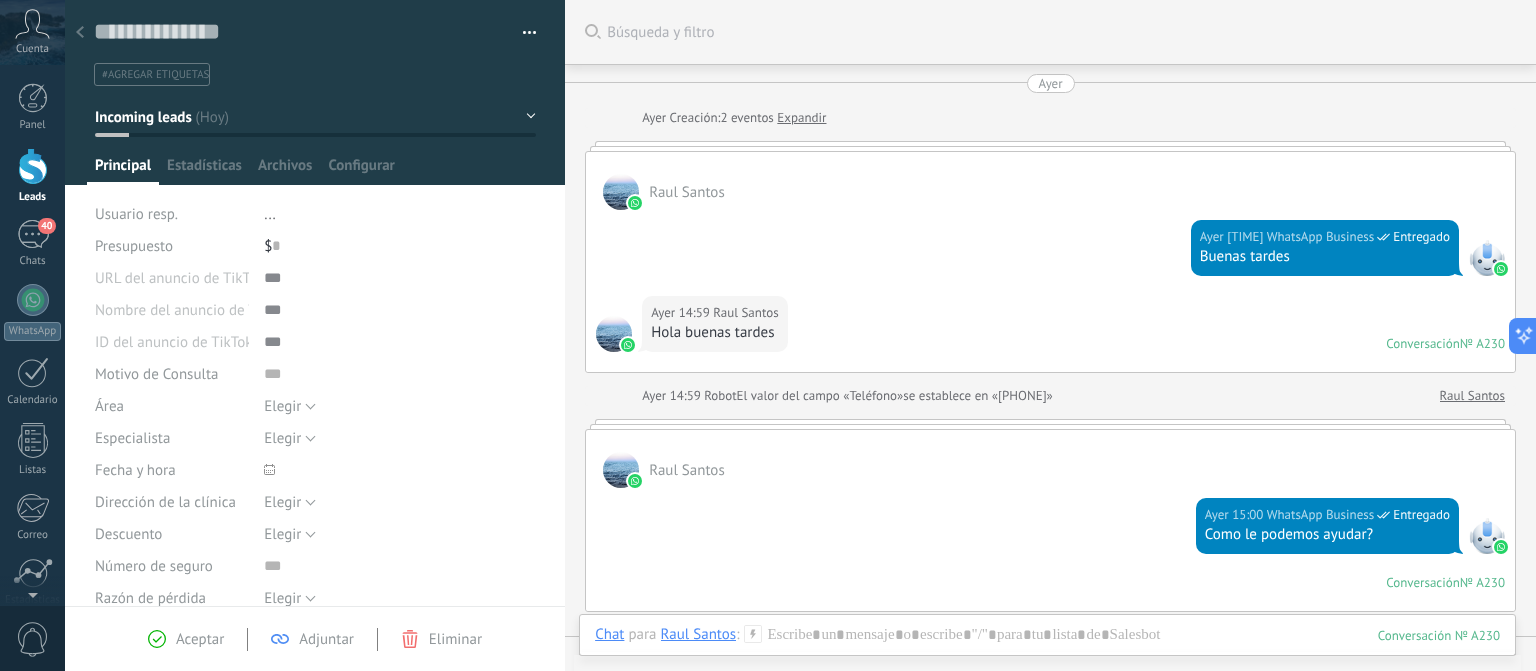 click 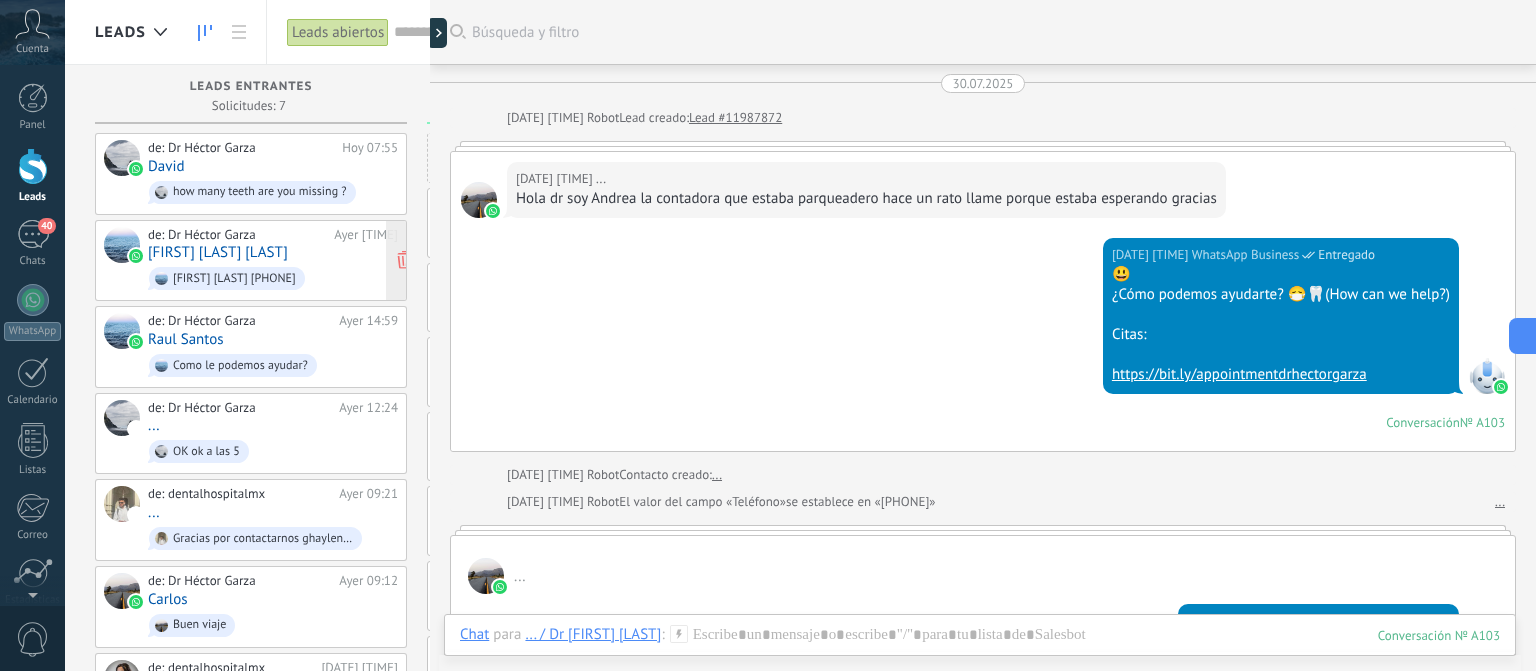 scroll, scrollTop: 1805, scrollLeft: 0, axis: vertical 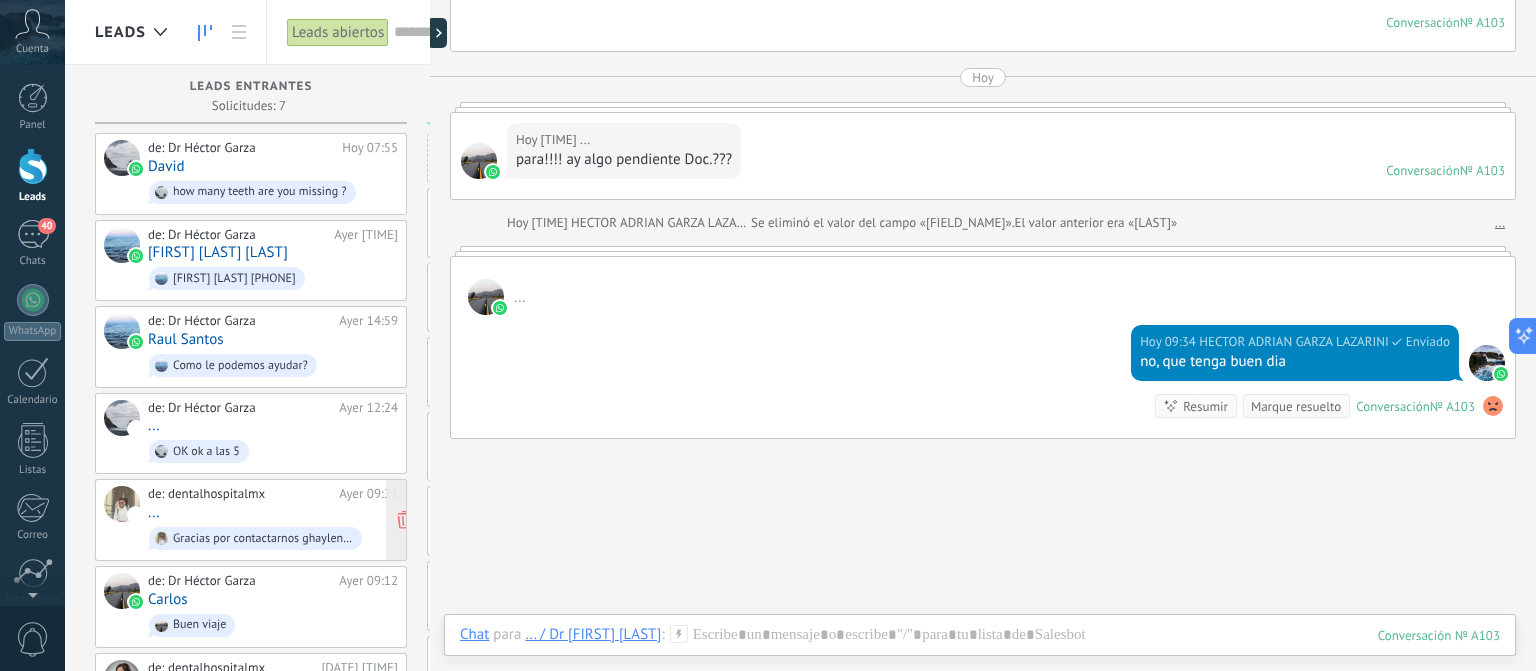click on "de: dentalhospitalmx Ayer 09:21 ... Gracias por contactarnos ghaylen_smm 😃! Cómo podemos ayudarte ? 😷" at bounding box center (273, 520) 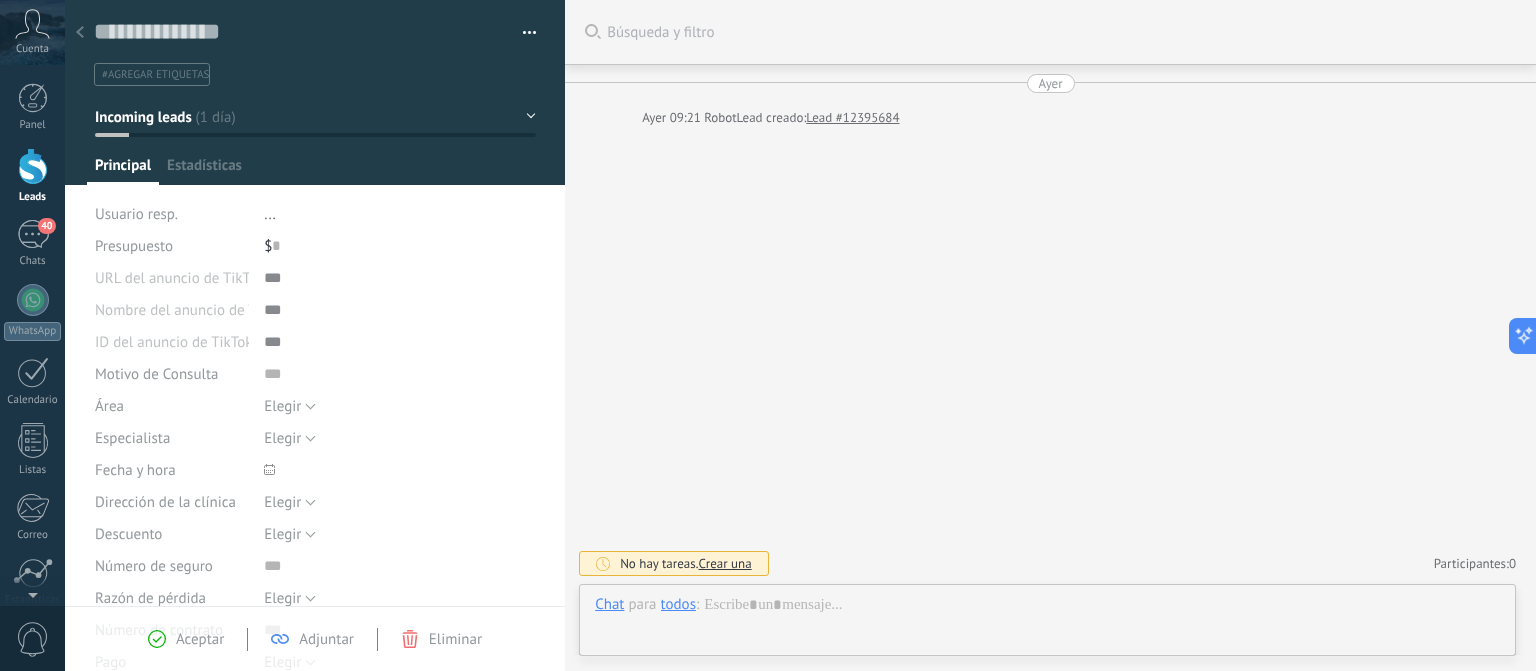 scroll, scrollTop: 29, scrollLeft: 0, axis: vertical 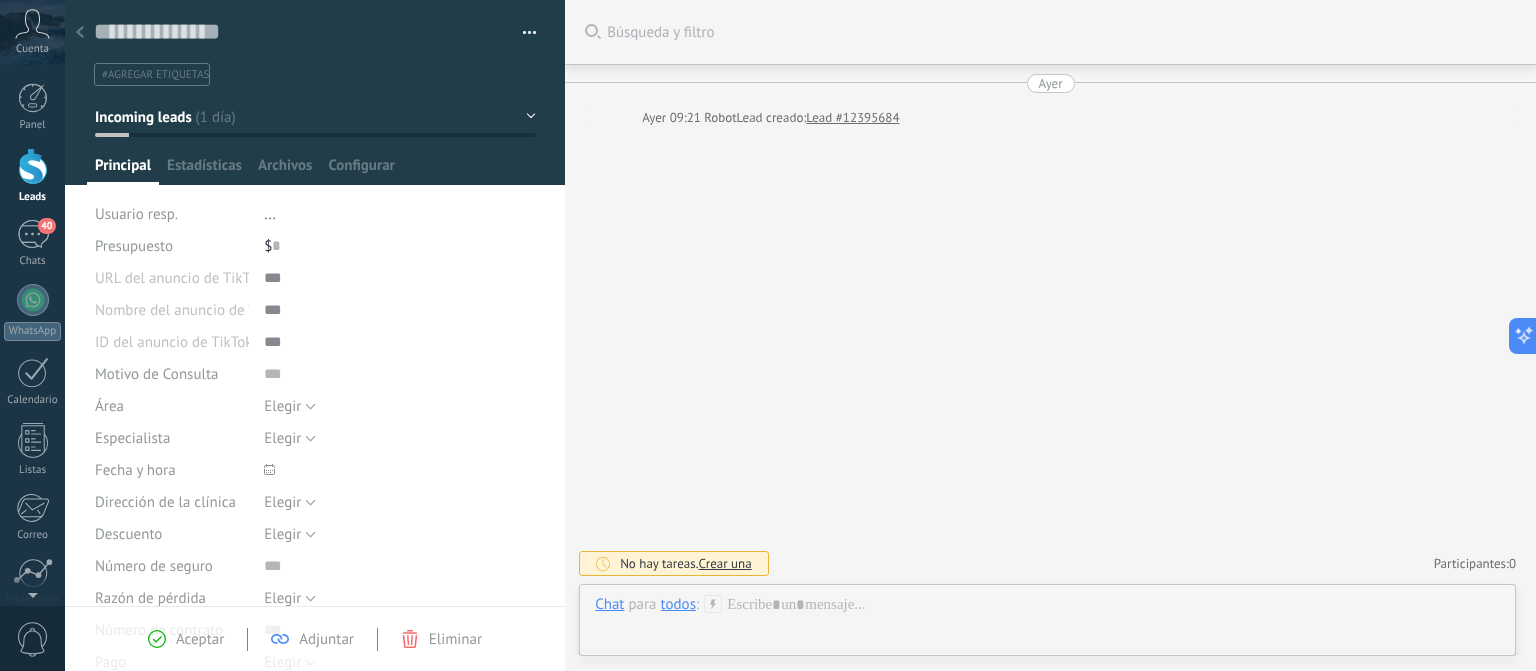 click 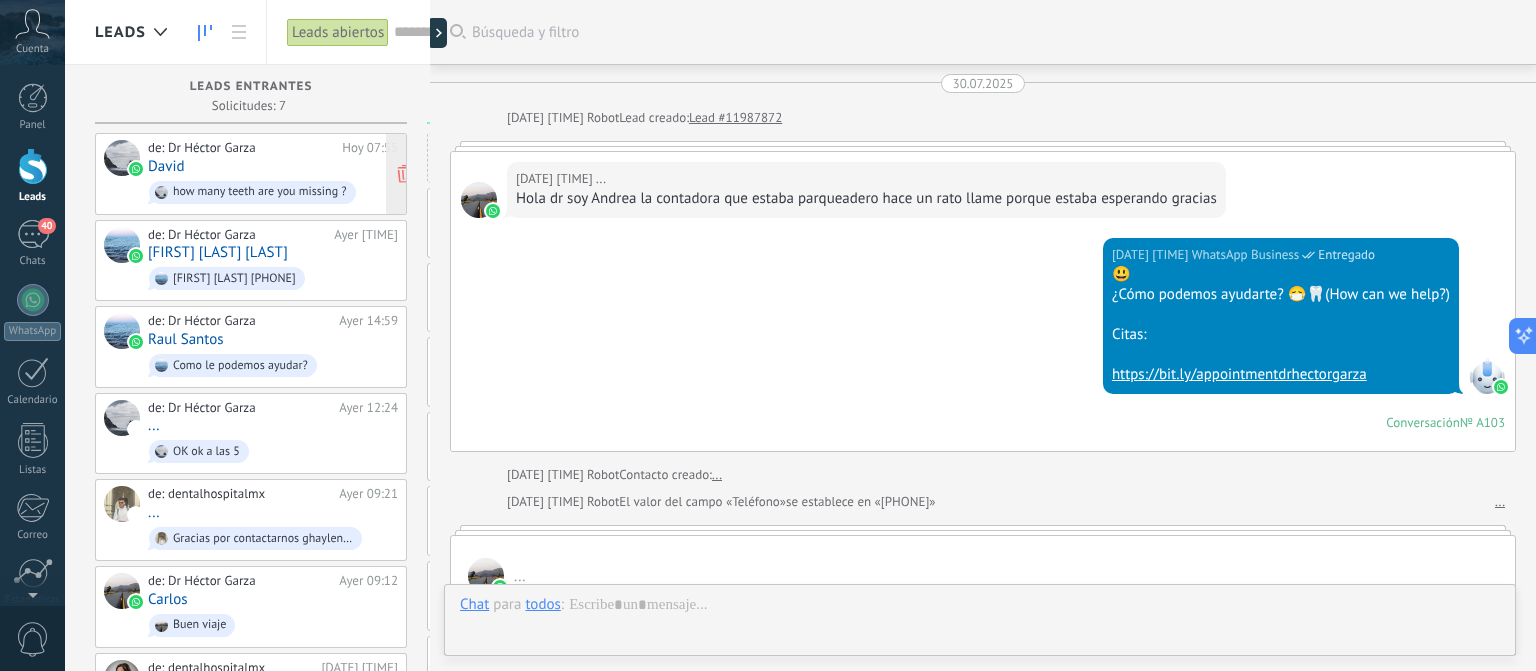 scroll, scrollTop: 1915, scrollLeft: 0, axis: vertical 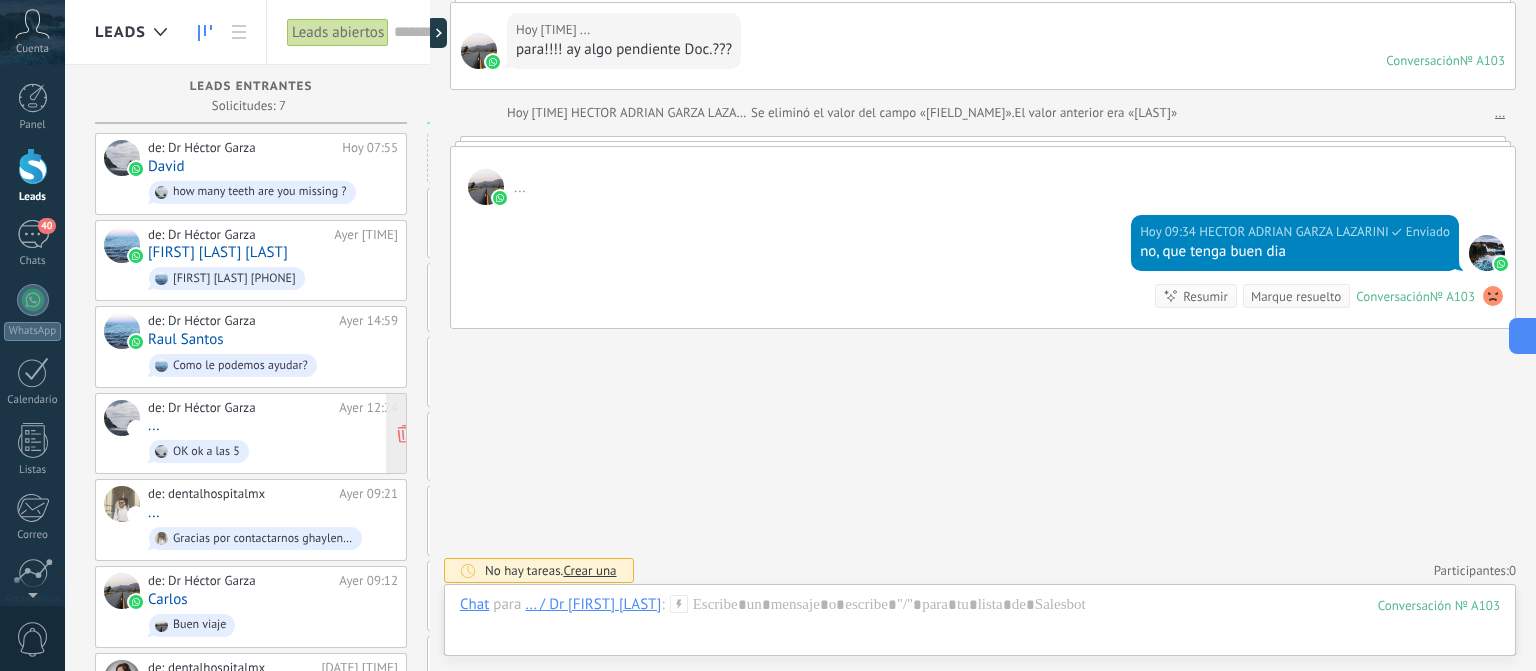 click on "de: Dr Héctor Garza Ayer 12:24 ... OK ok a las 5" at bounding box center (273, 434) 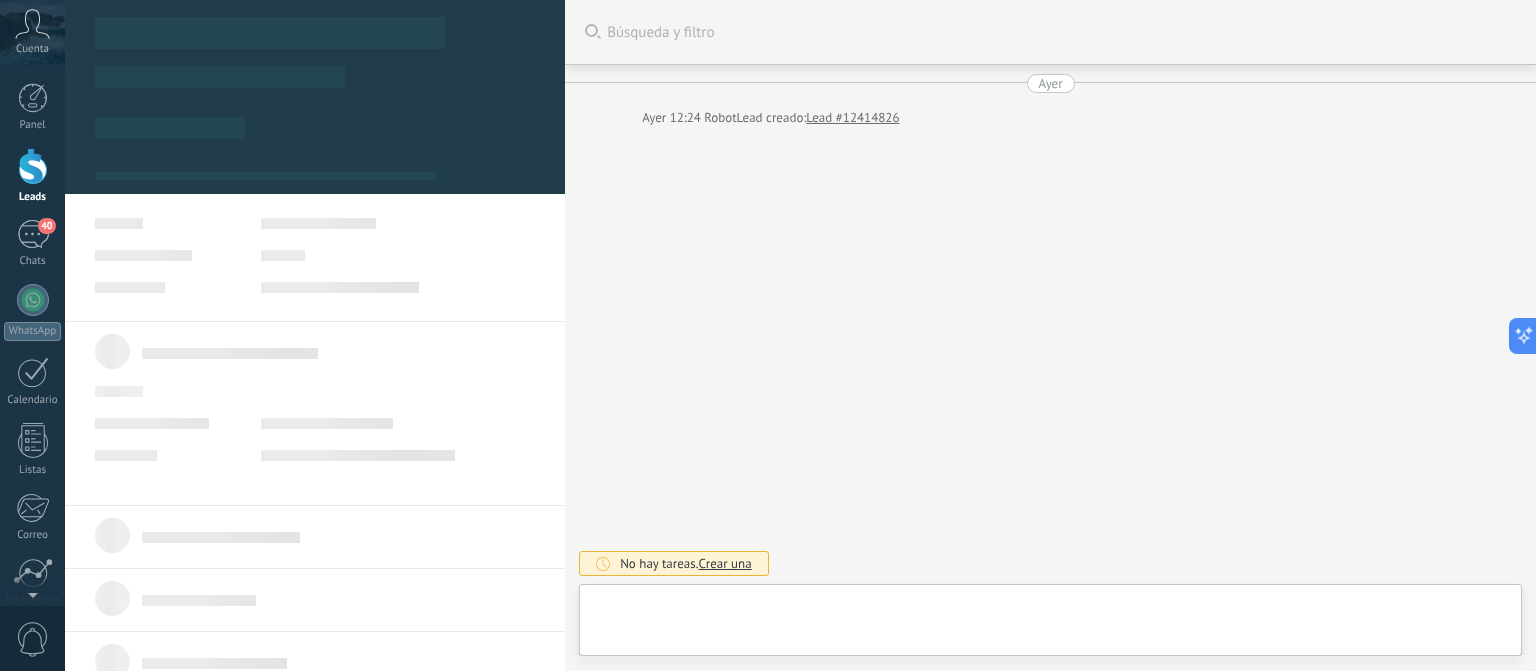 scroll, scrollTop: 29, scrollLeft: 0, axis: vertical 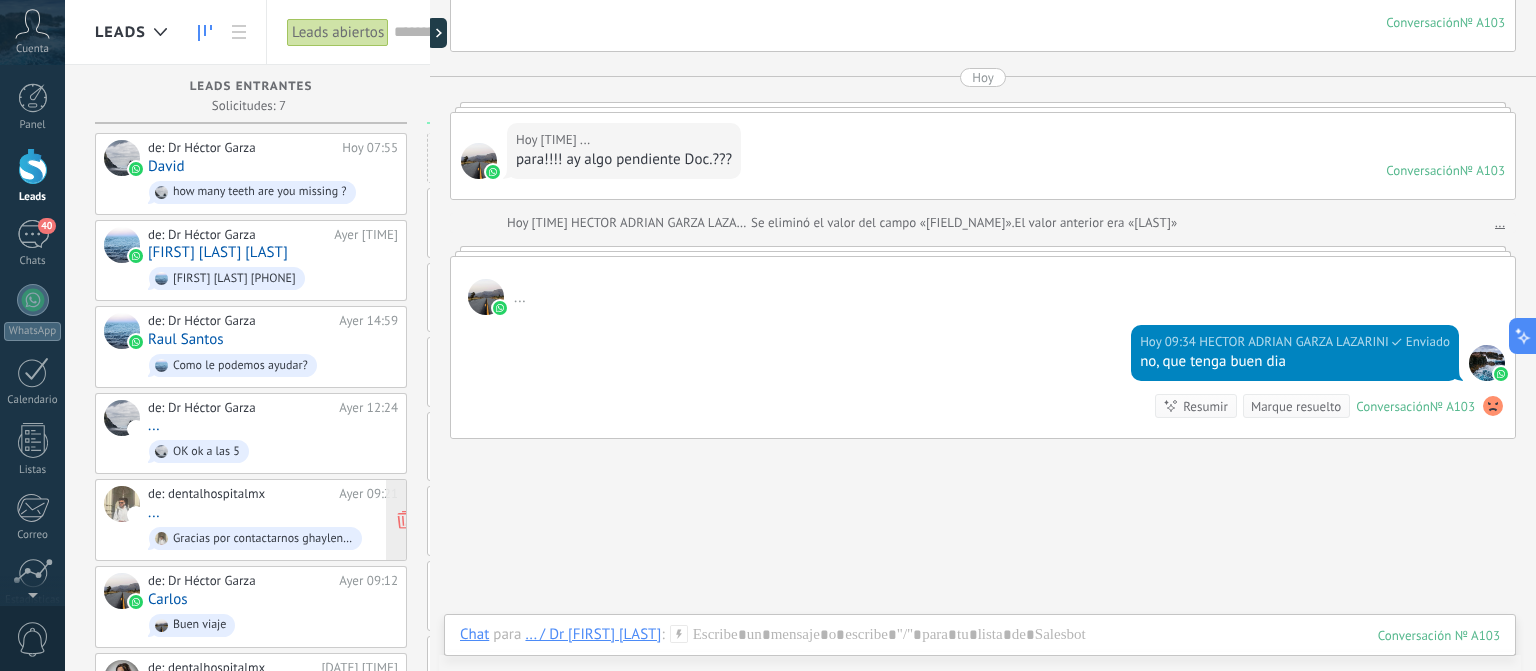 click on "de: dentalhospitalmx" at bounding box center [240, 494] 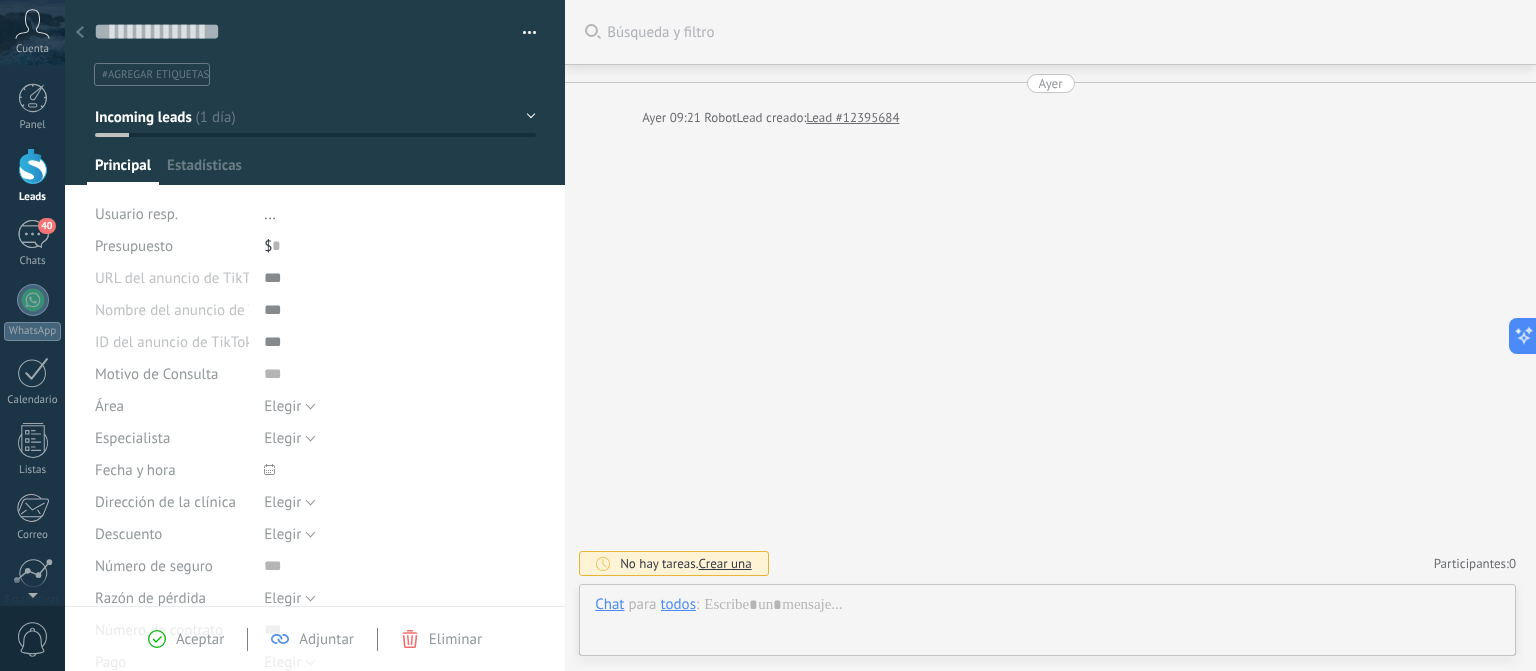 scroll, scrollTop: 29, scrollLeft: 0, axis: vertical 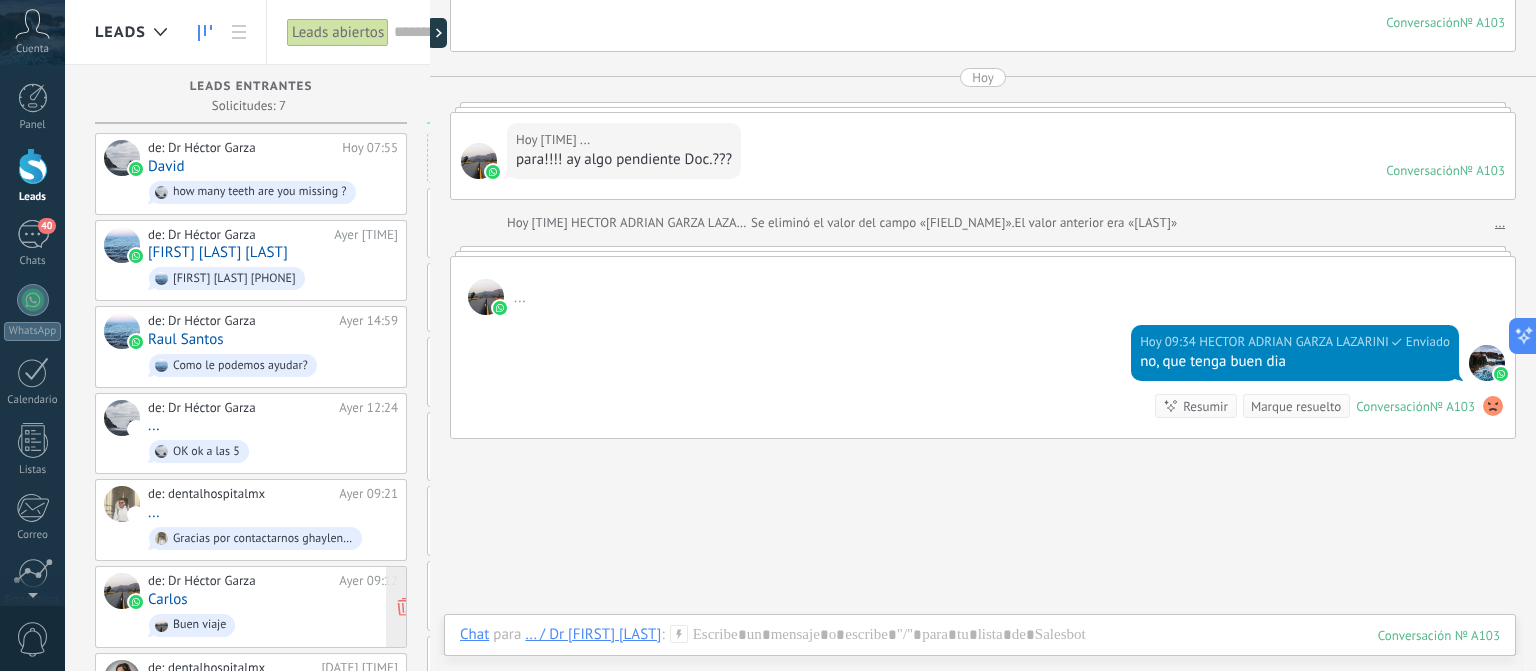click on "de: Dr Héctor Garza" at bounding box center [240, 581] 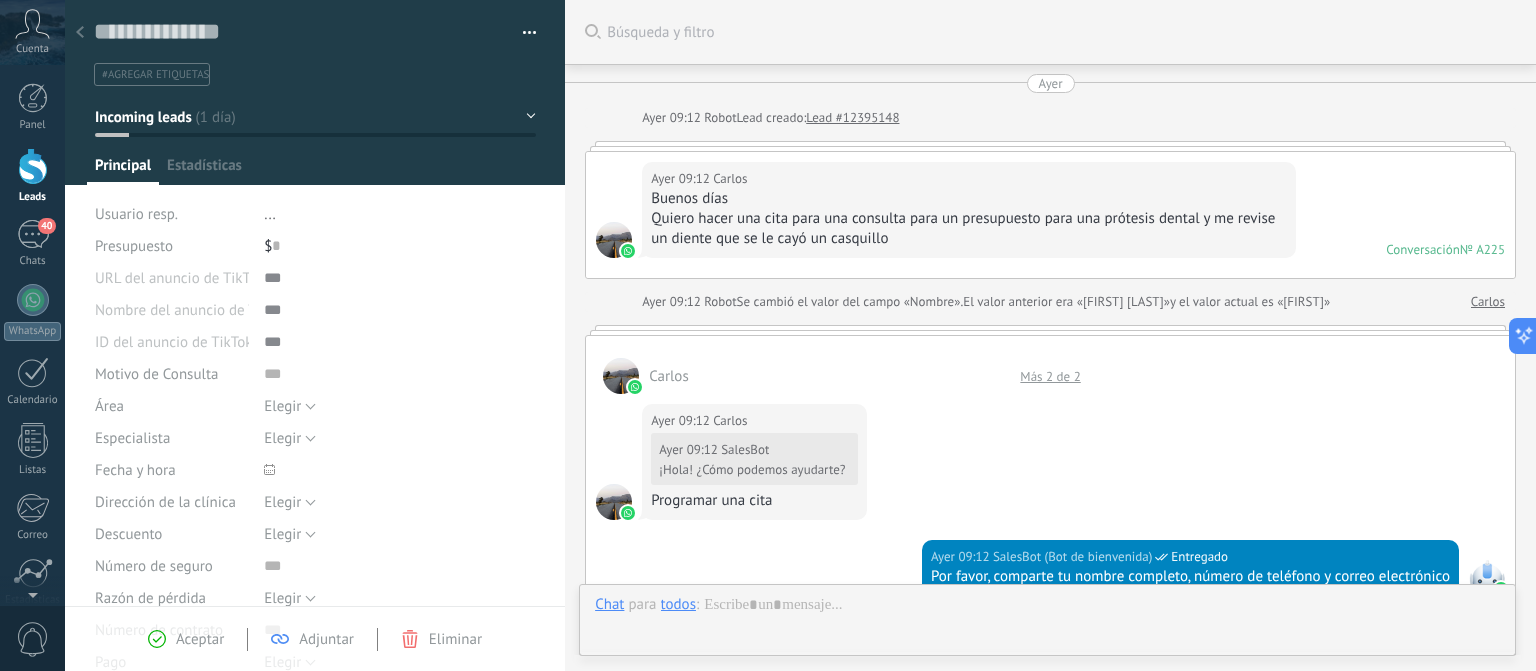 type on "**********" 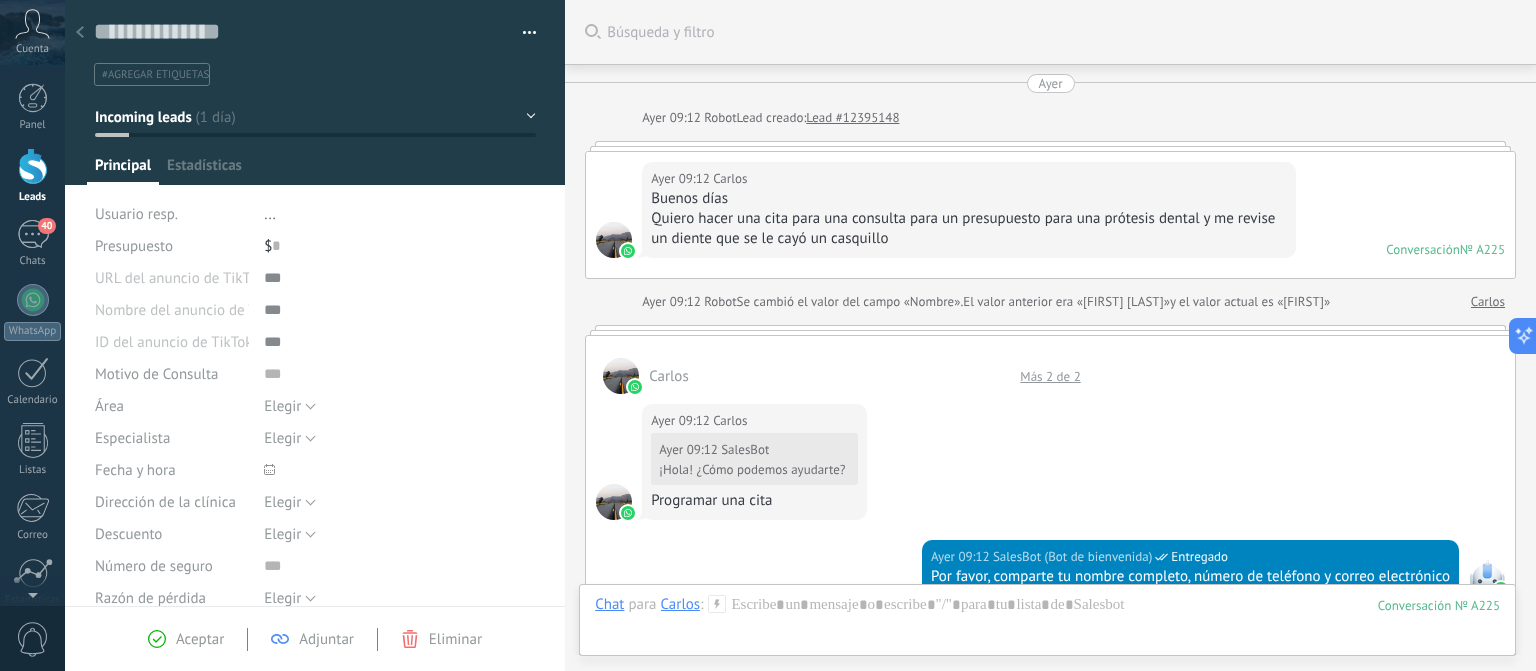scroll, scrollTop: 998, scrollLeft: 0, axis: vertical 